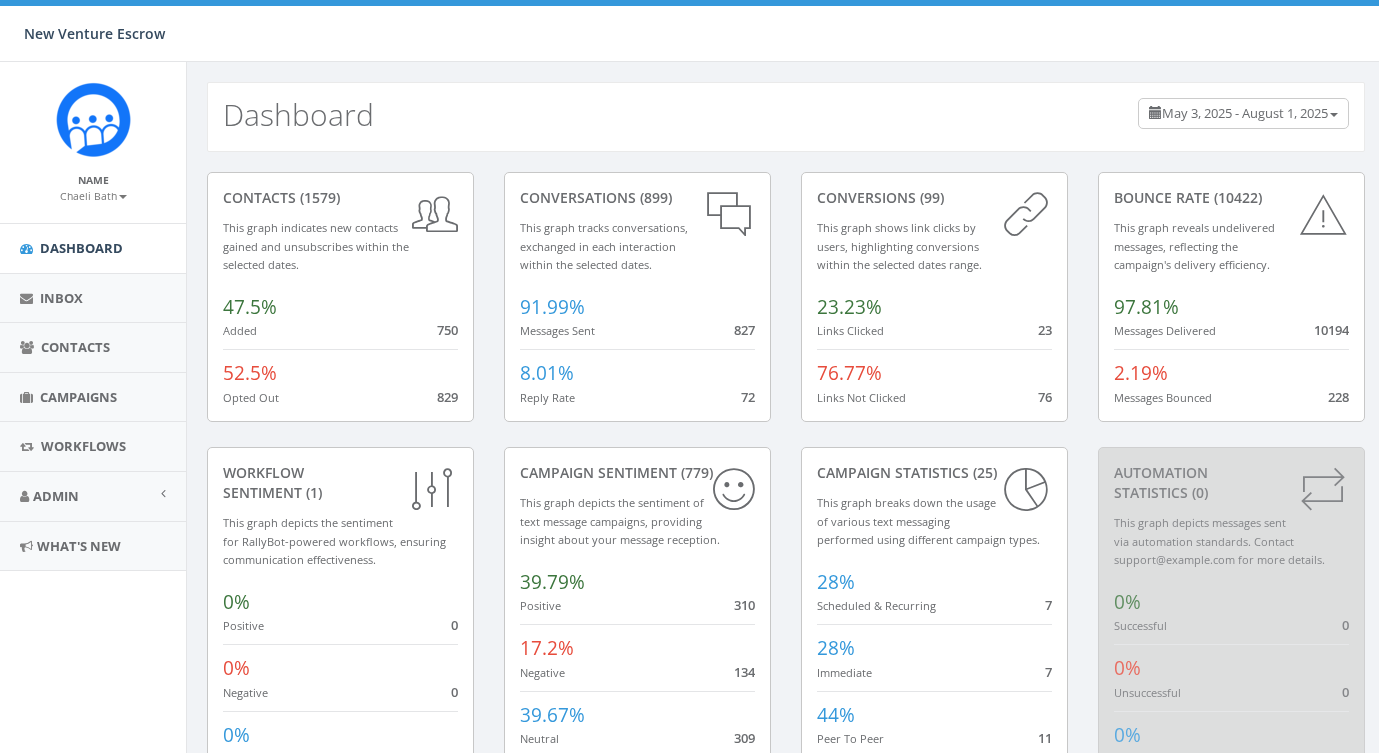 scroll, scrollTop: 0, scrollLeft: 0, axis: both 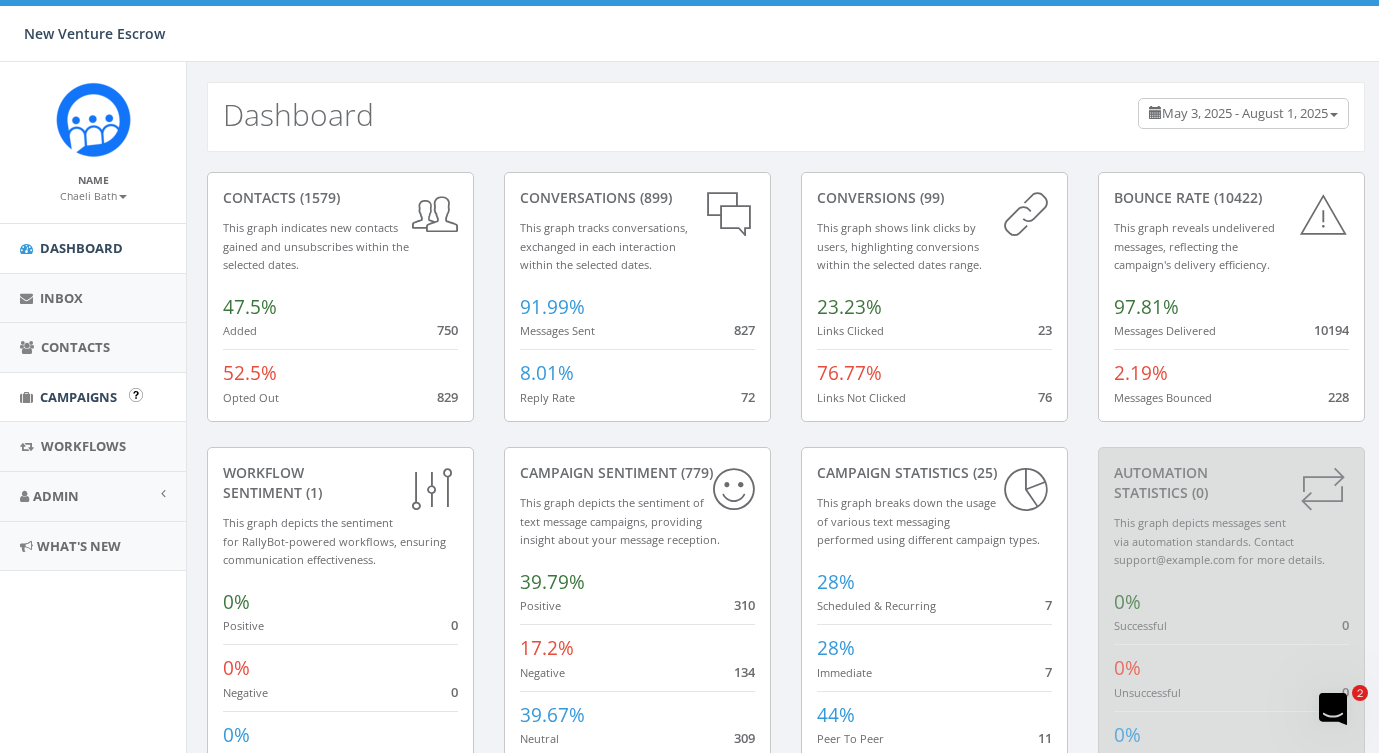 click on "Campaigns" at bounding box center [78, 397] 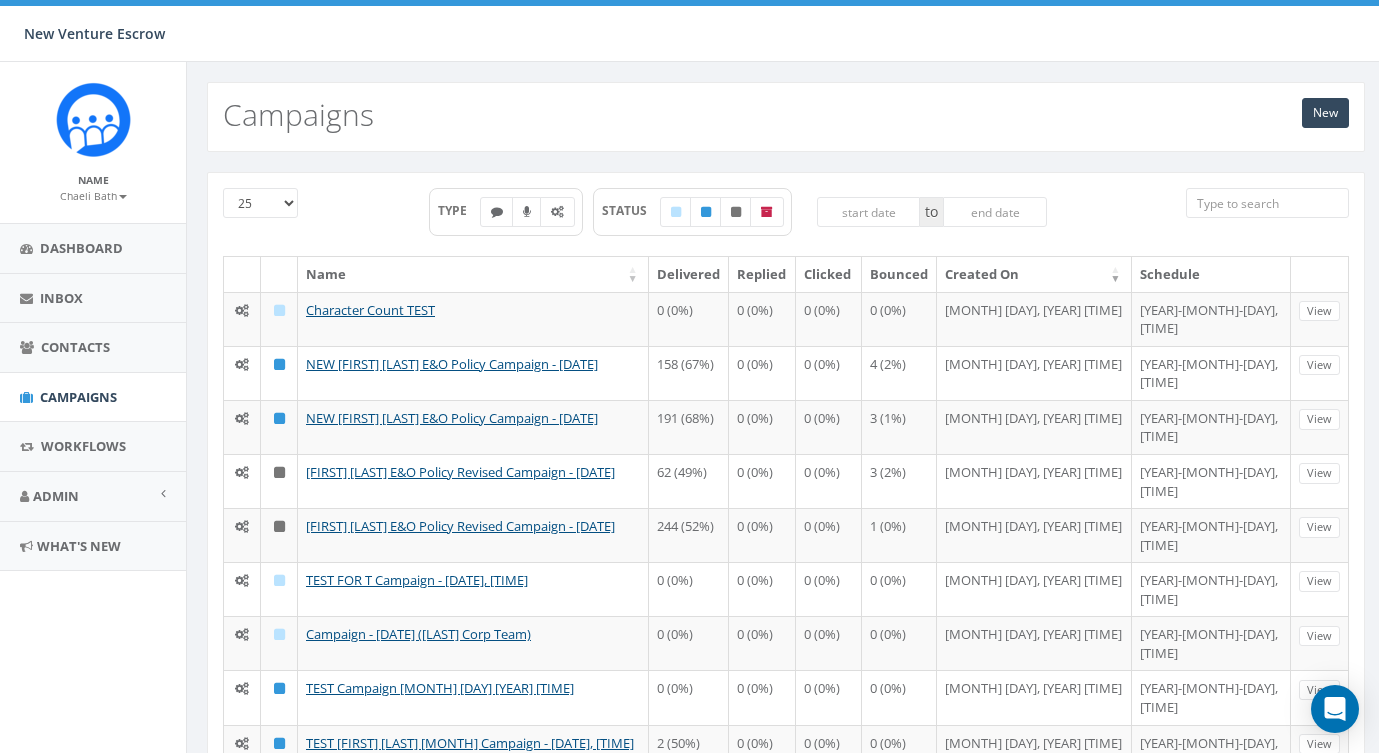 scroll, scrollTop: 0, scrollLeft: 0, axis: both 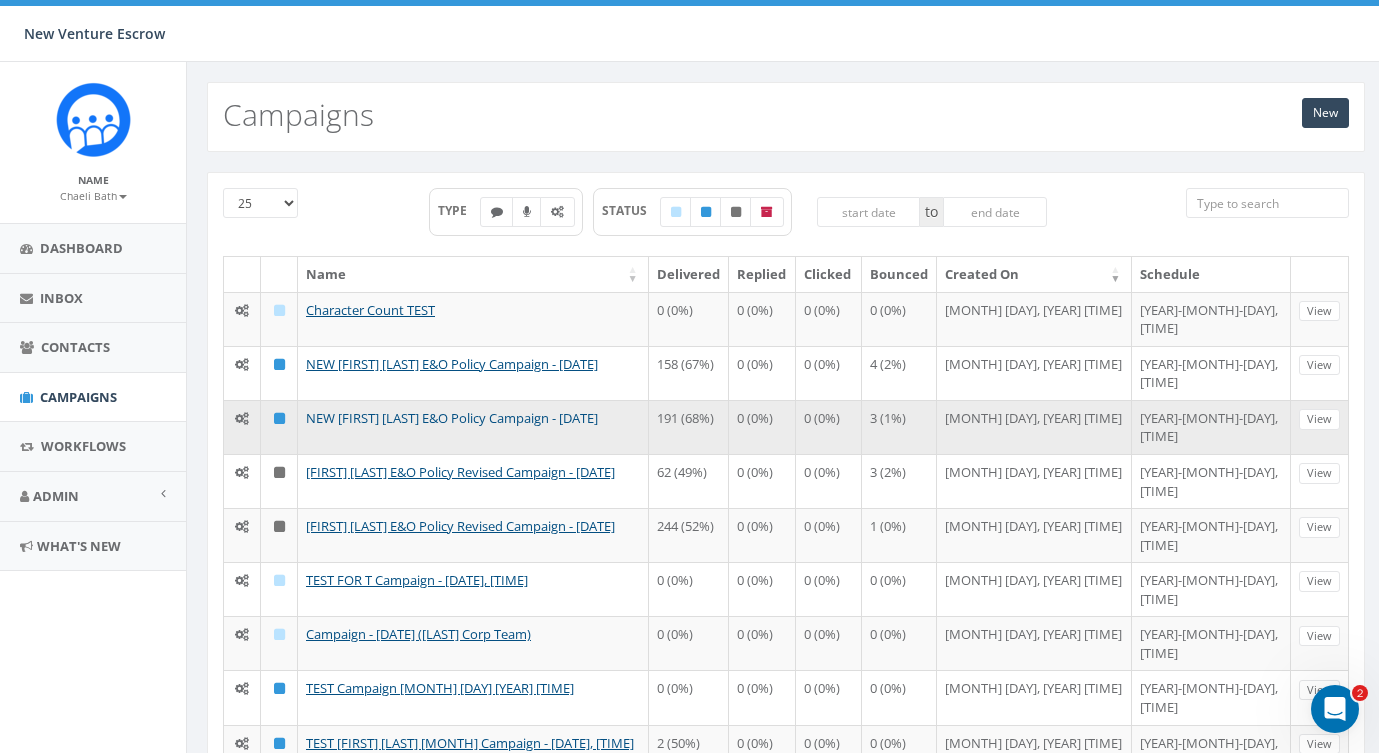 click on "NEW [FIRST] [LAST] E&O Policy Campaign - [DATE]" at bounding box center (452, 418) 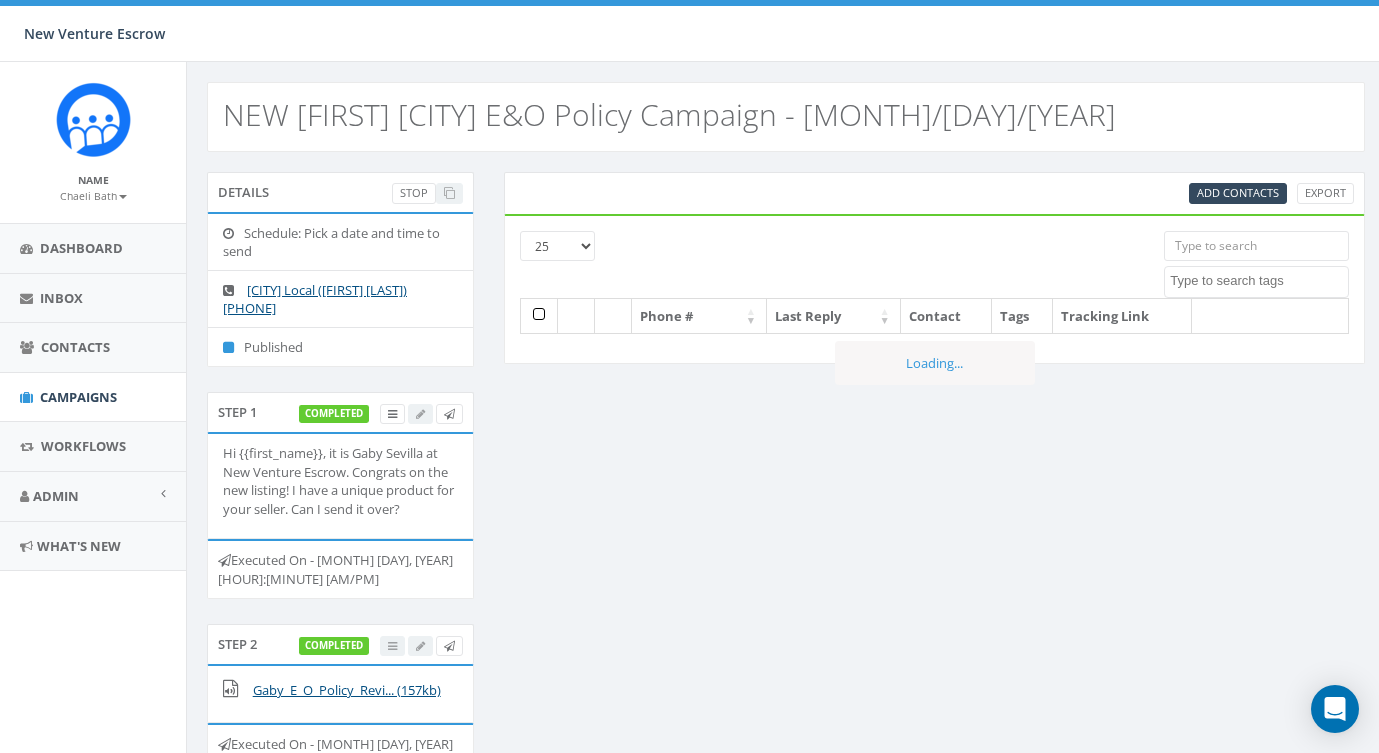 select 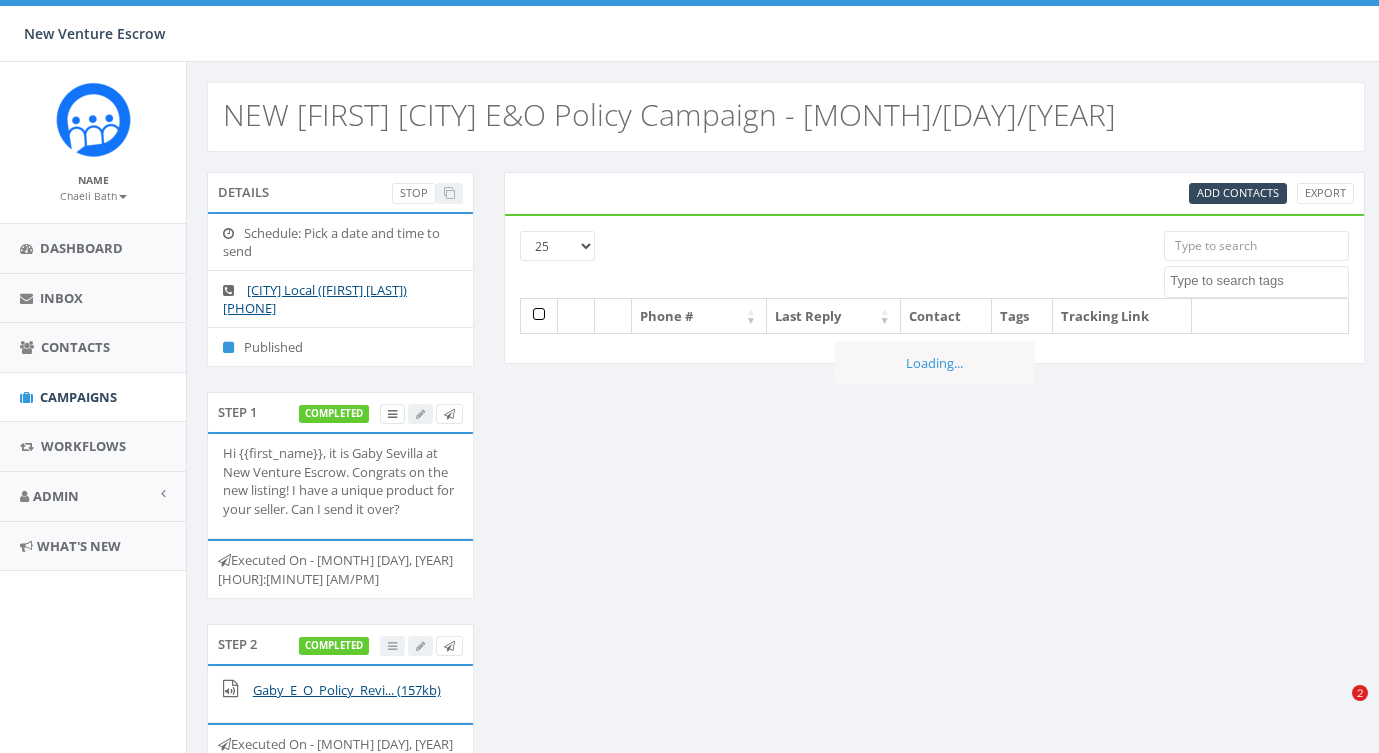 scroll, scrollTop: 0, scrollLeft: 0, axis: both 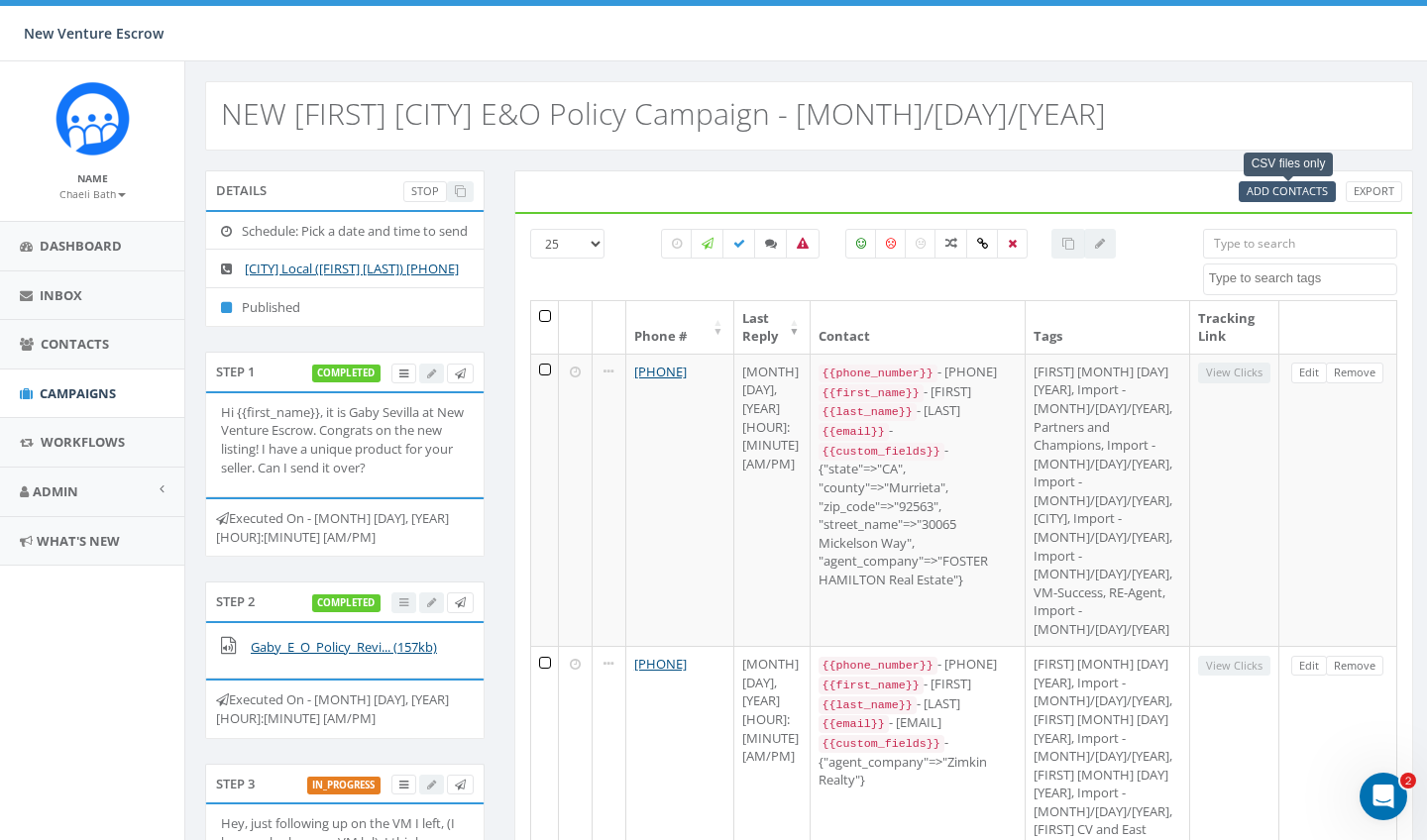 click on "Add Contacts" at bounding box center [1287, 190] 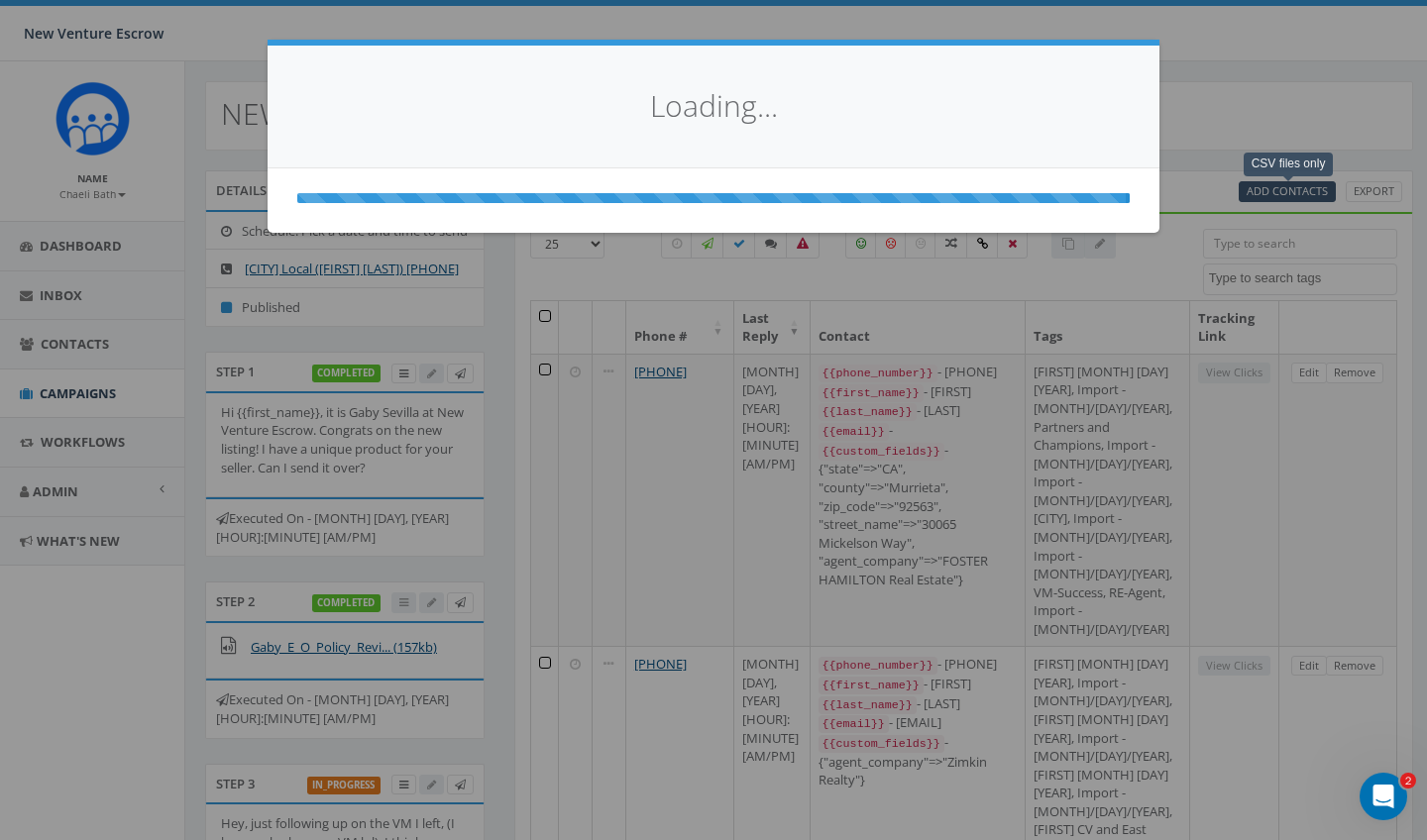select 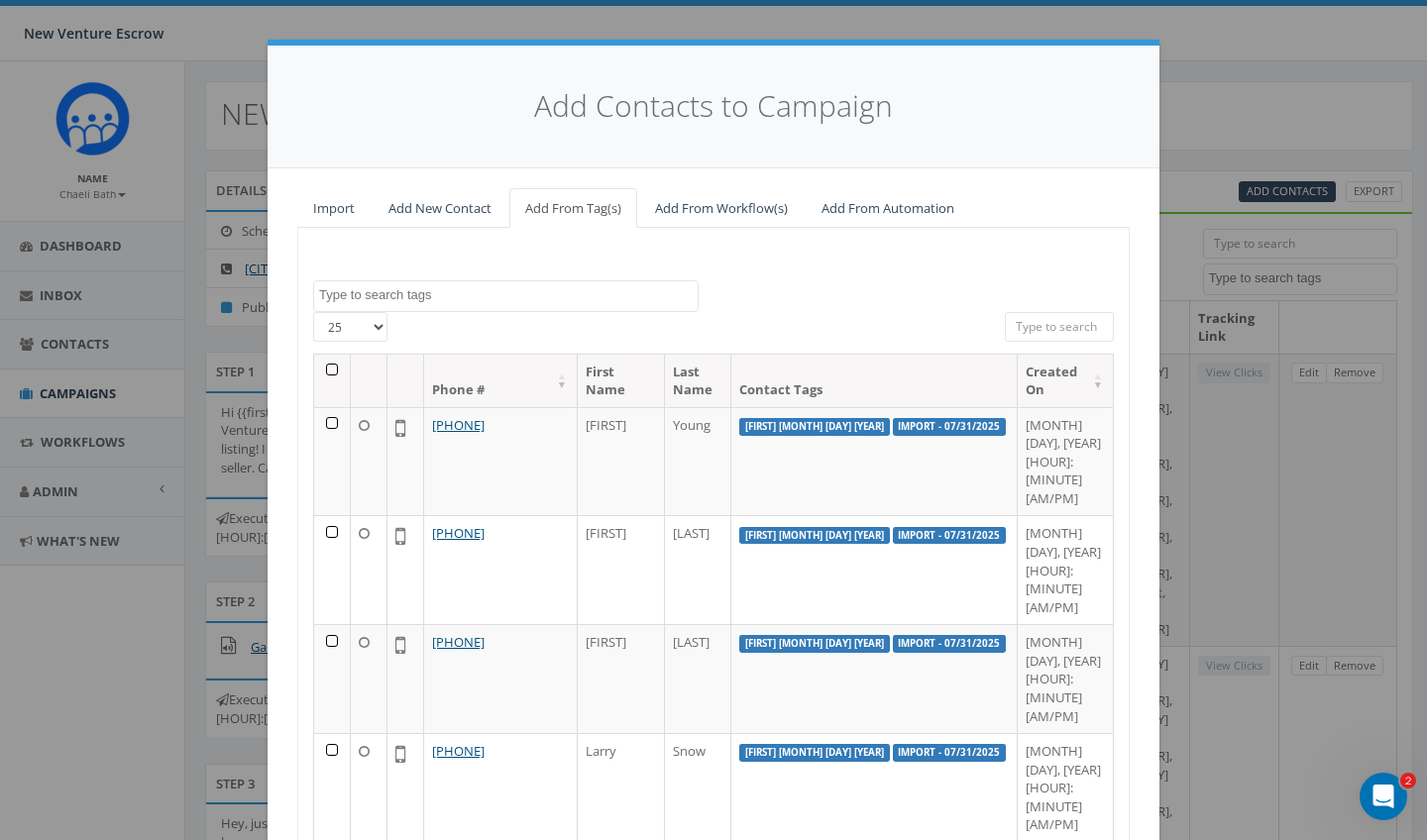 click on "Import" at bounding box center [334, 208] 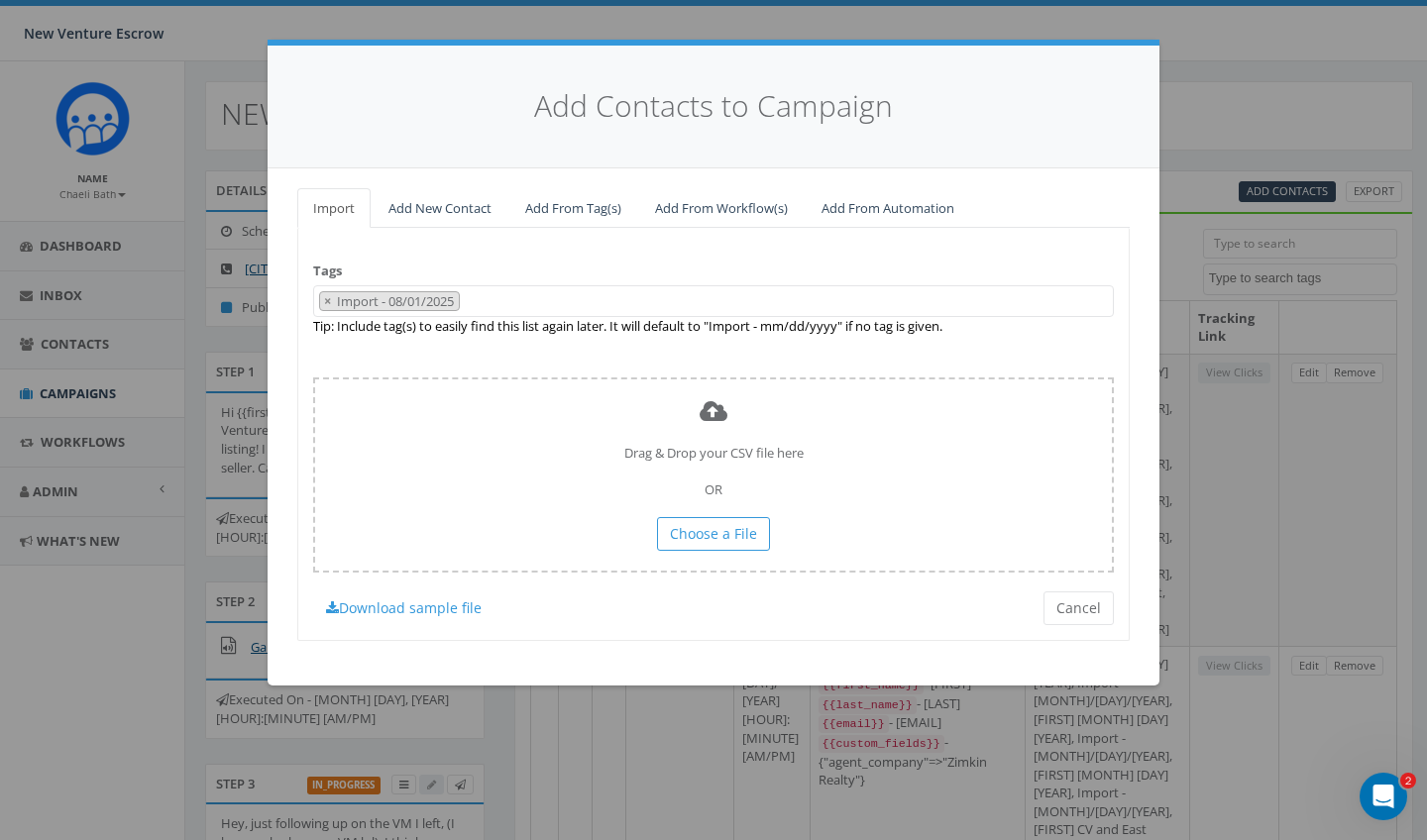 click on "× Import - 08/01/2025" at bounding box center (714, 301) 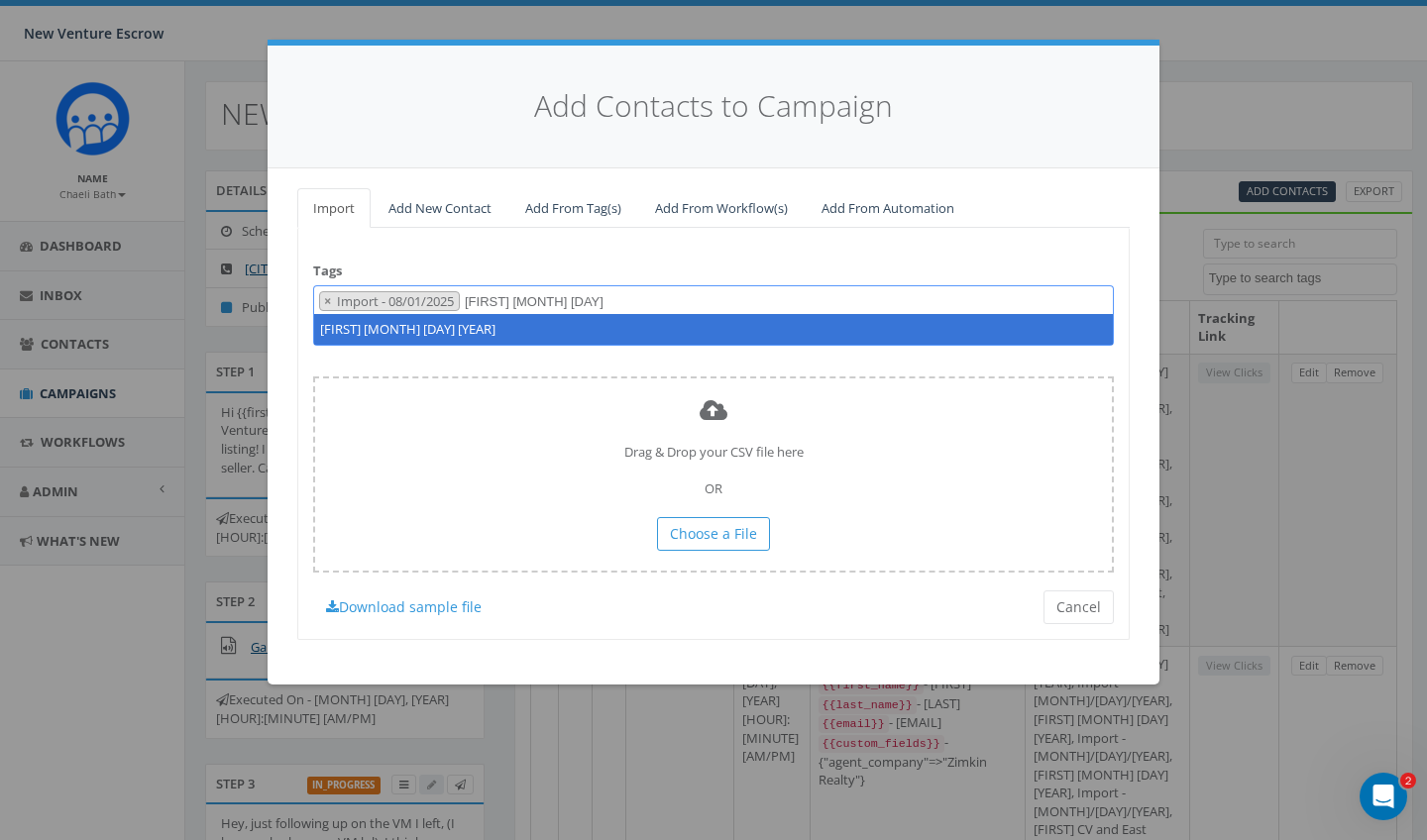 type on "Gaby [MONTH] [DAY] [YEAR]" 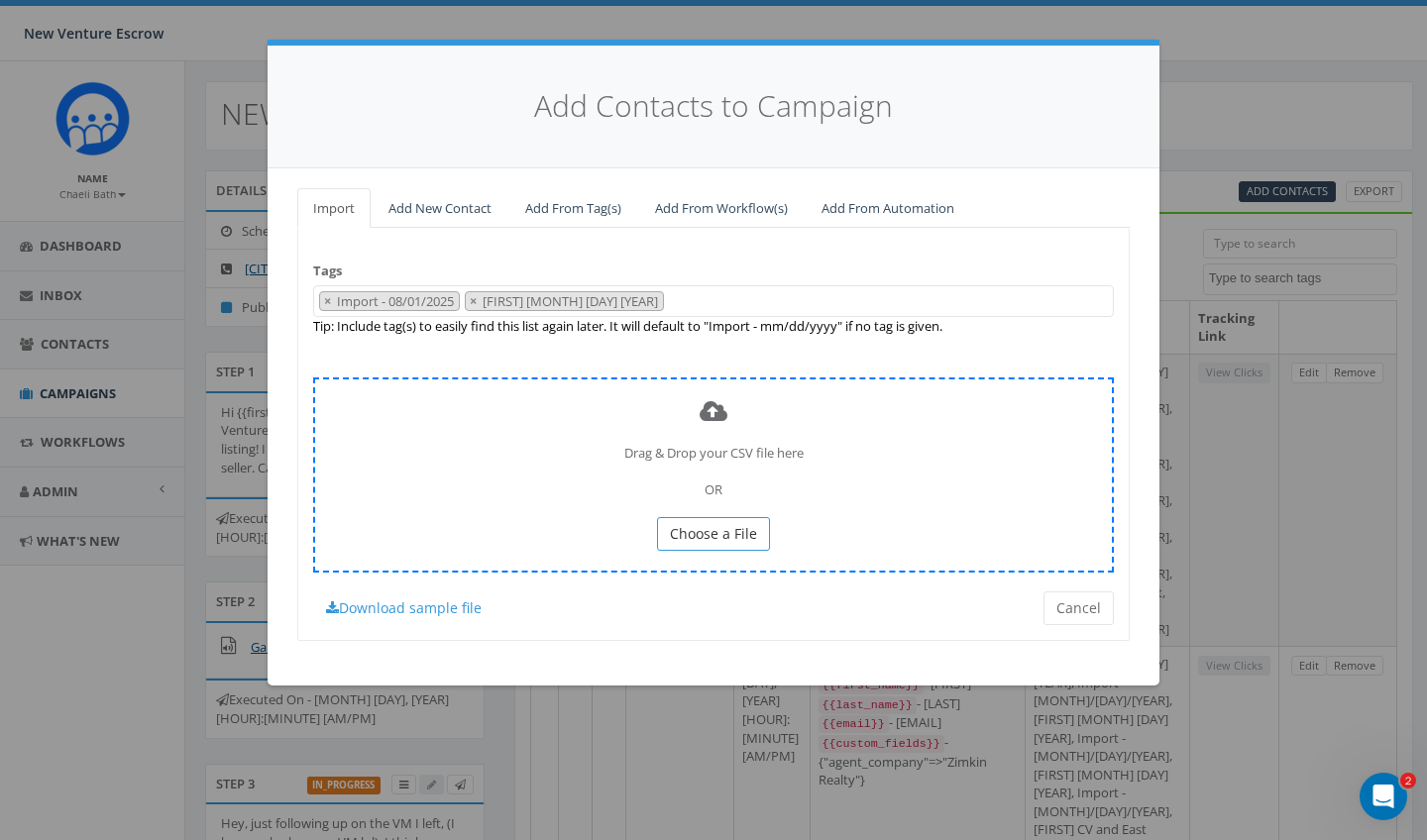 click on "Choose a File" at bounding box center [714, 533] 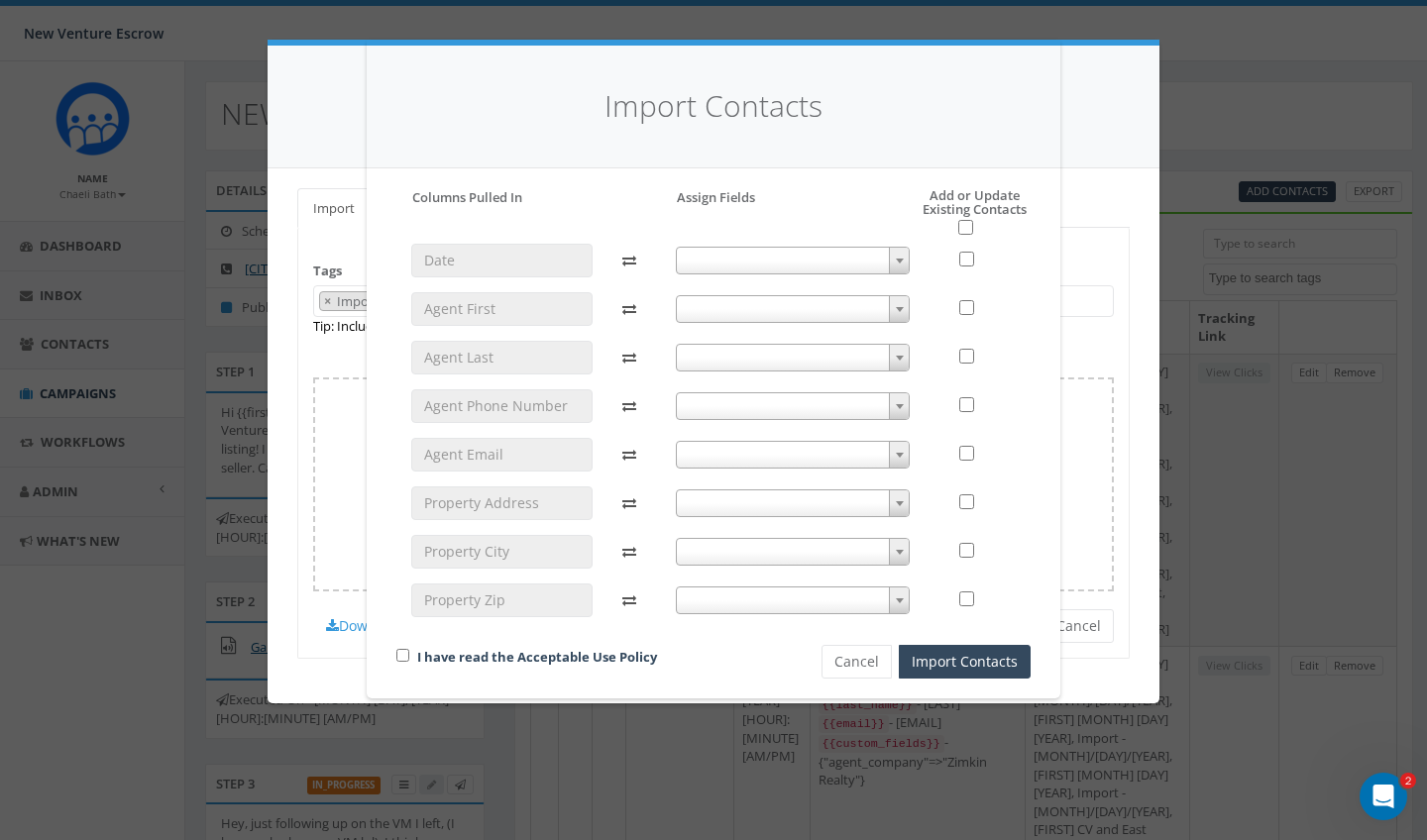 click at bounding box center (793, 309) 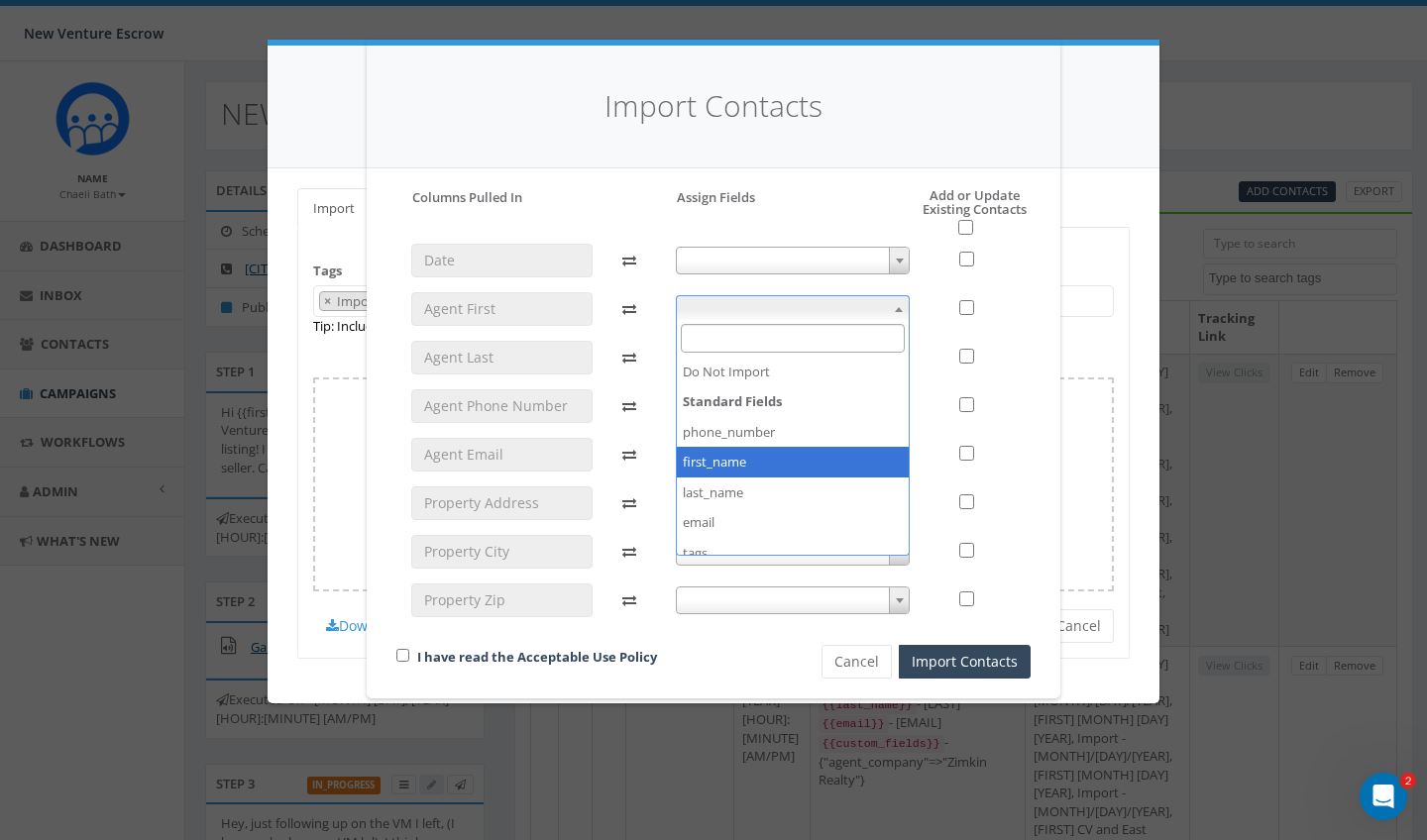 select on "first_name" 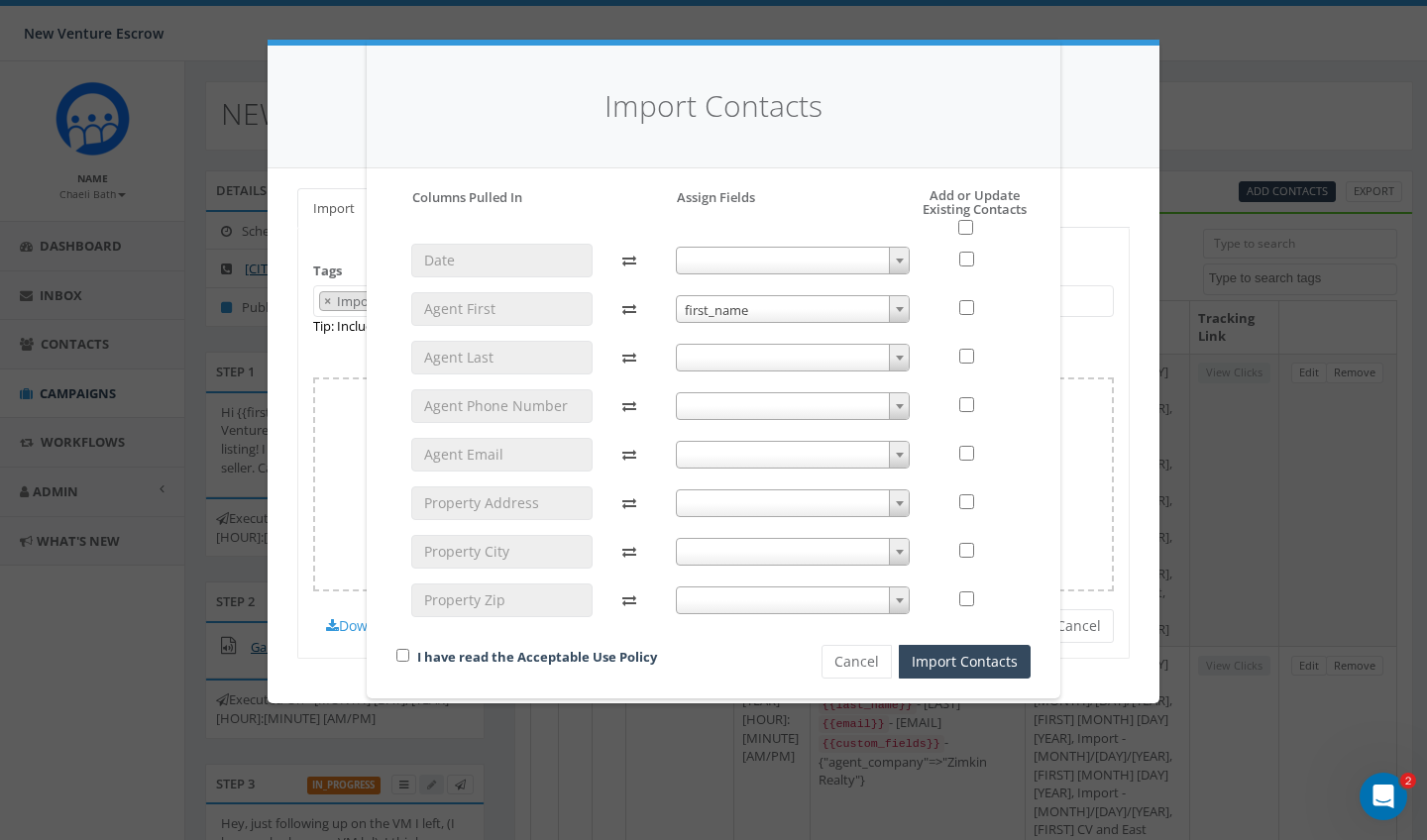 click at bounding box center [793, 358] 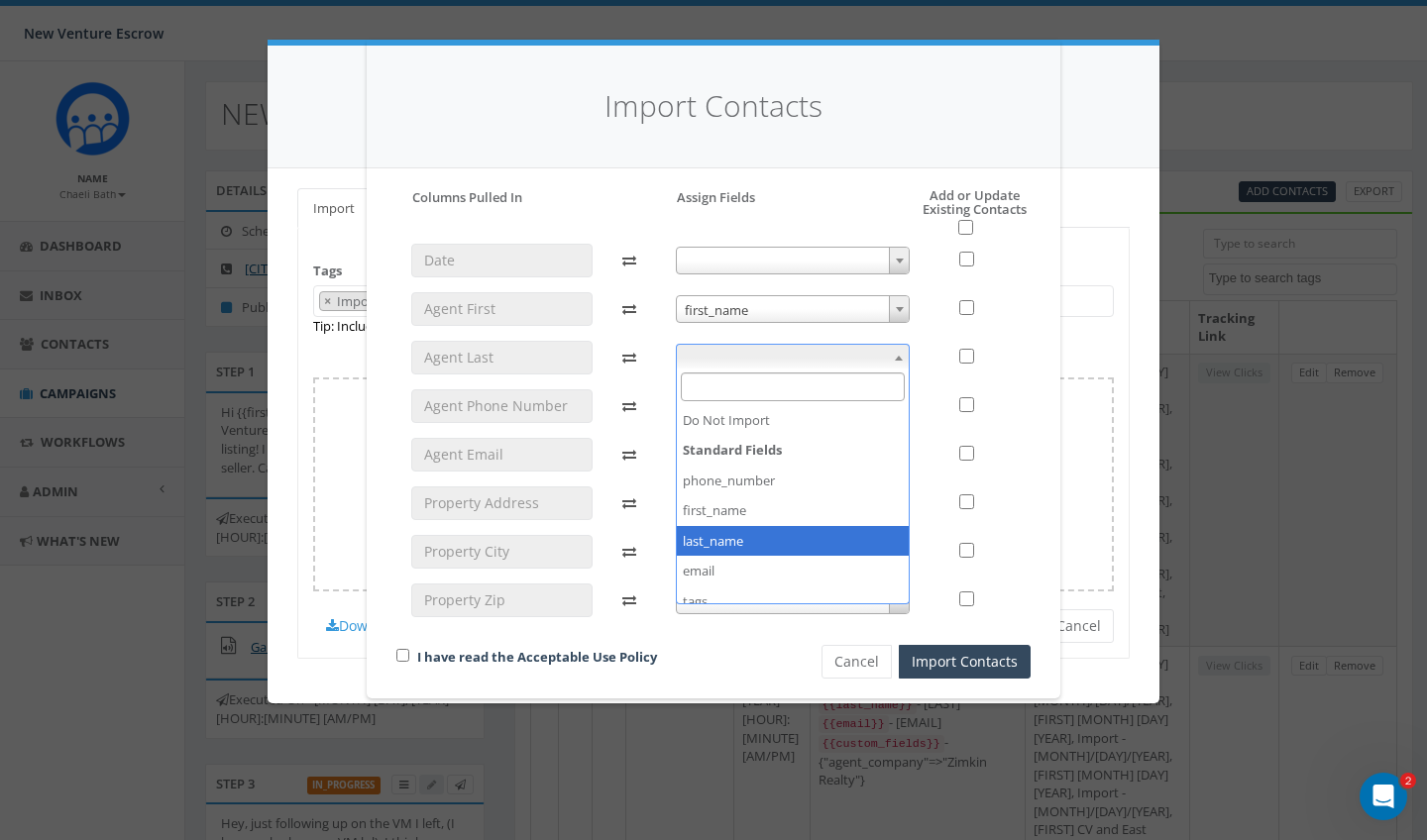 select on "last_name" 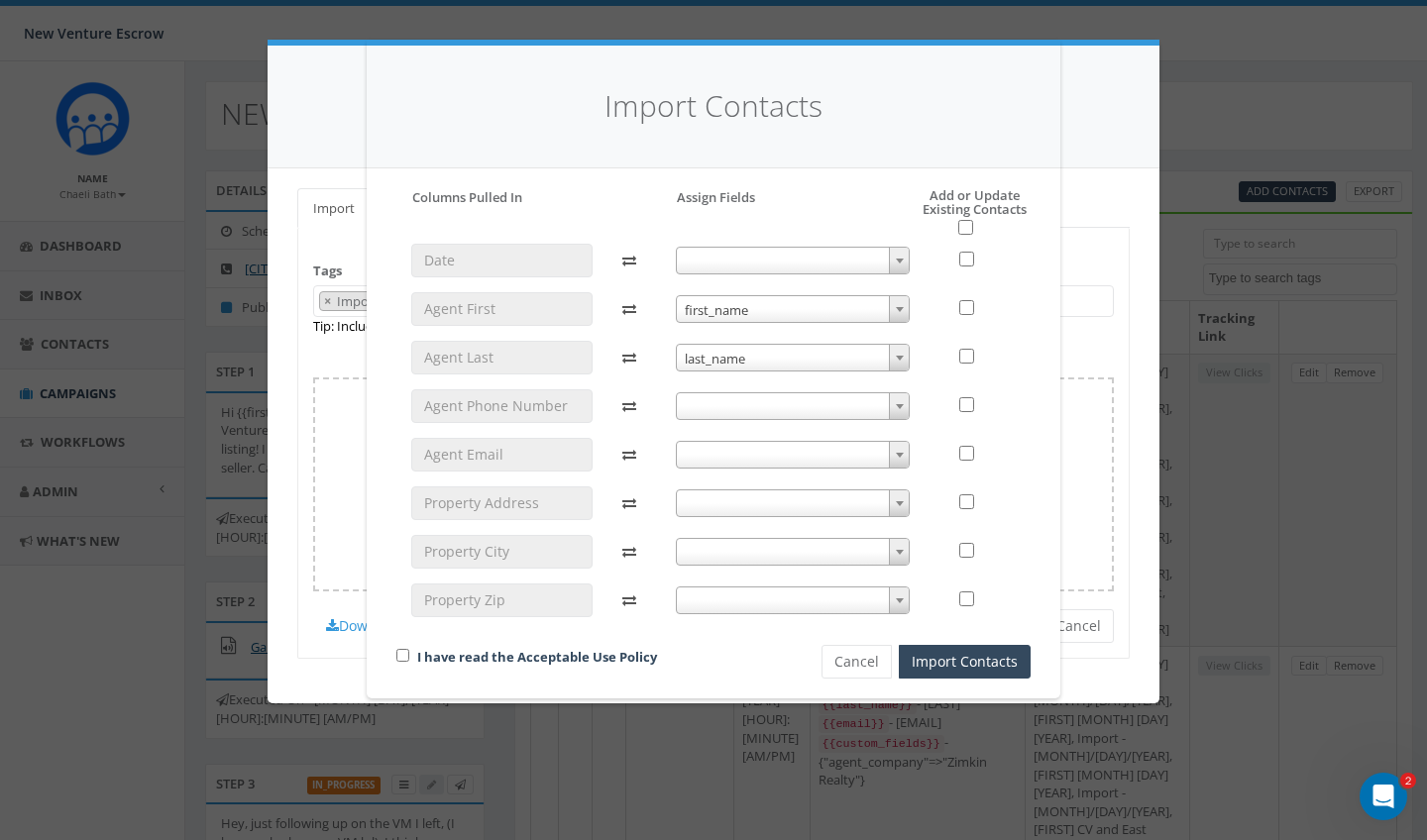 click at bounding box center [793, 406] 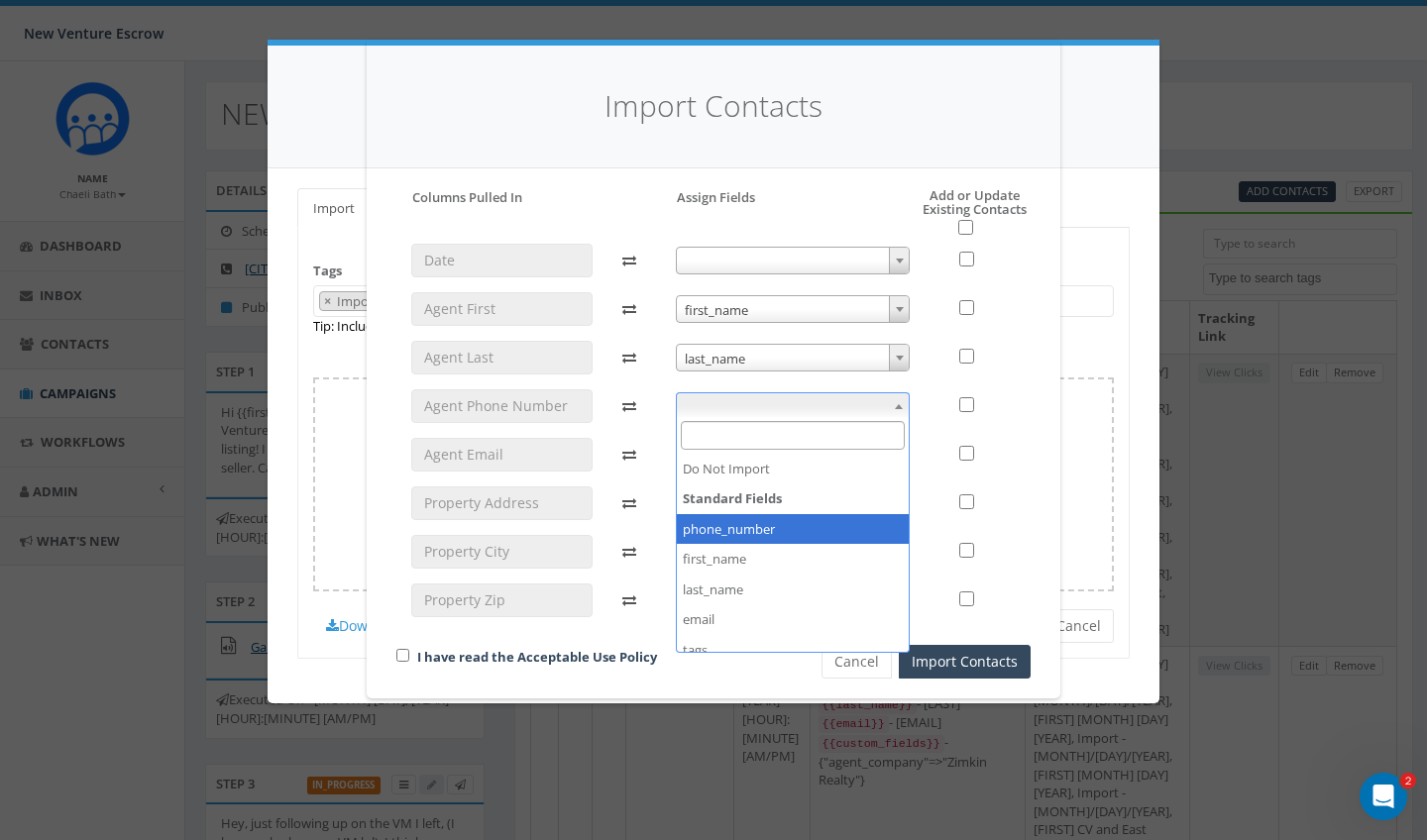select on "phone_number" 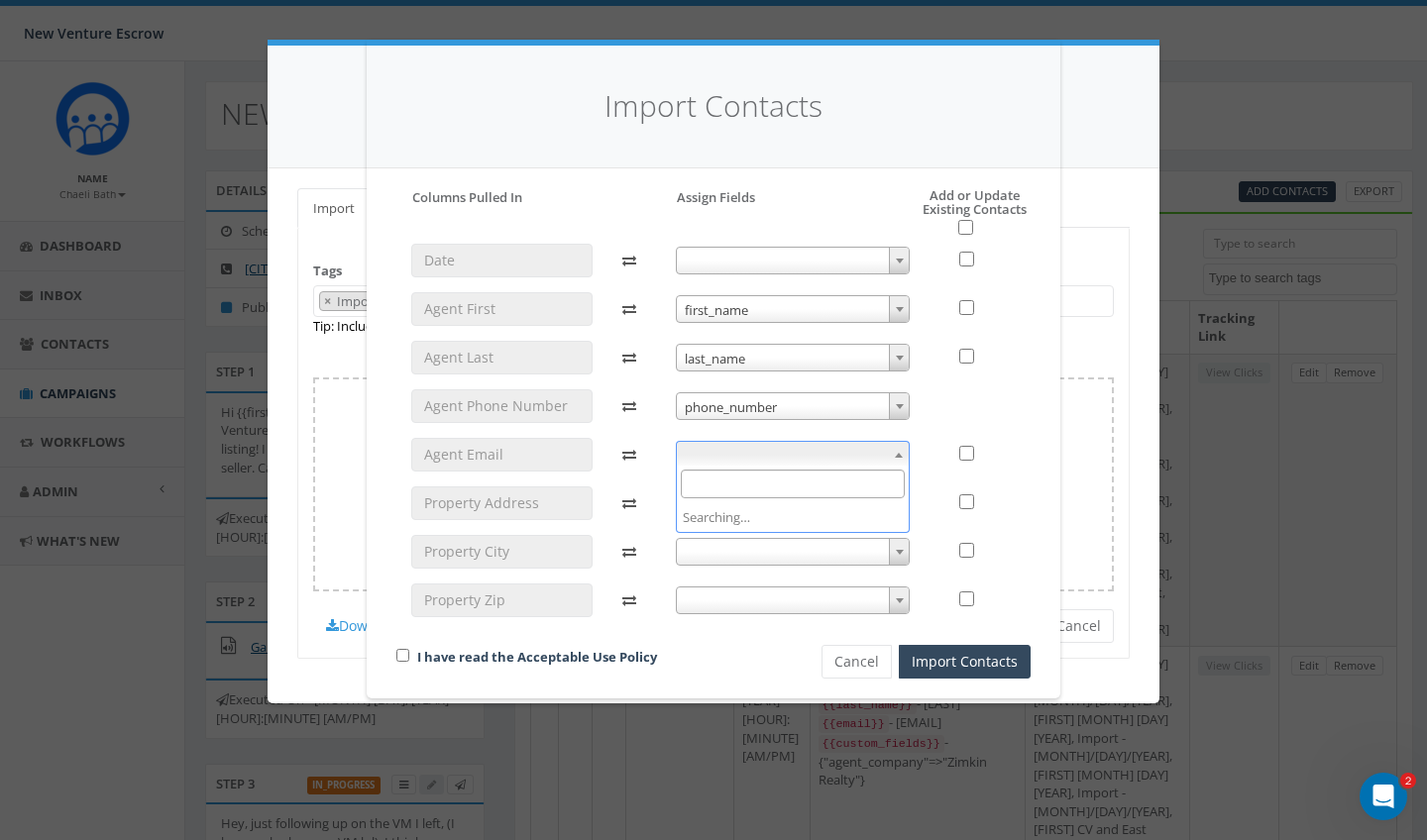 click at bounding box center (793, 455) 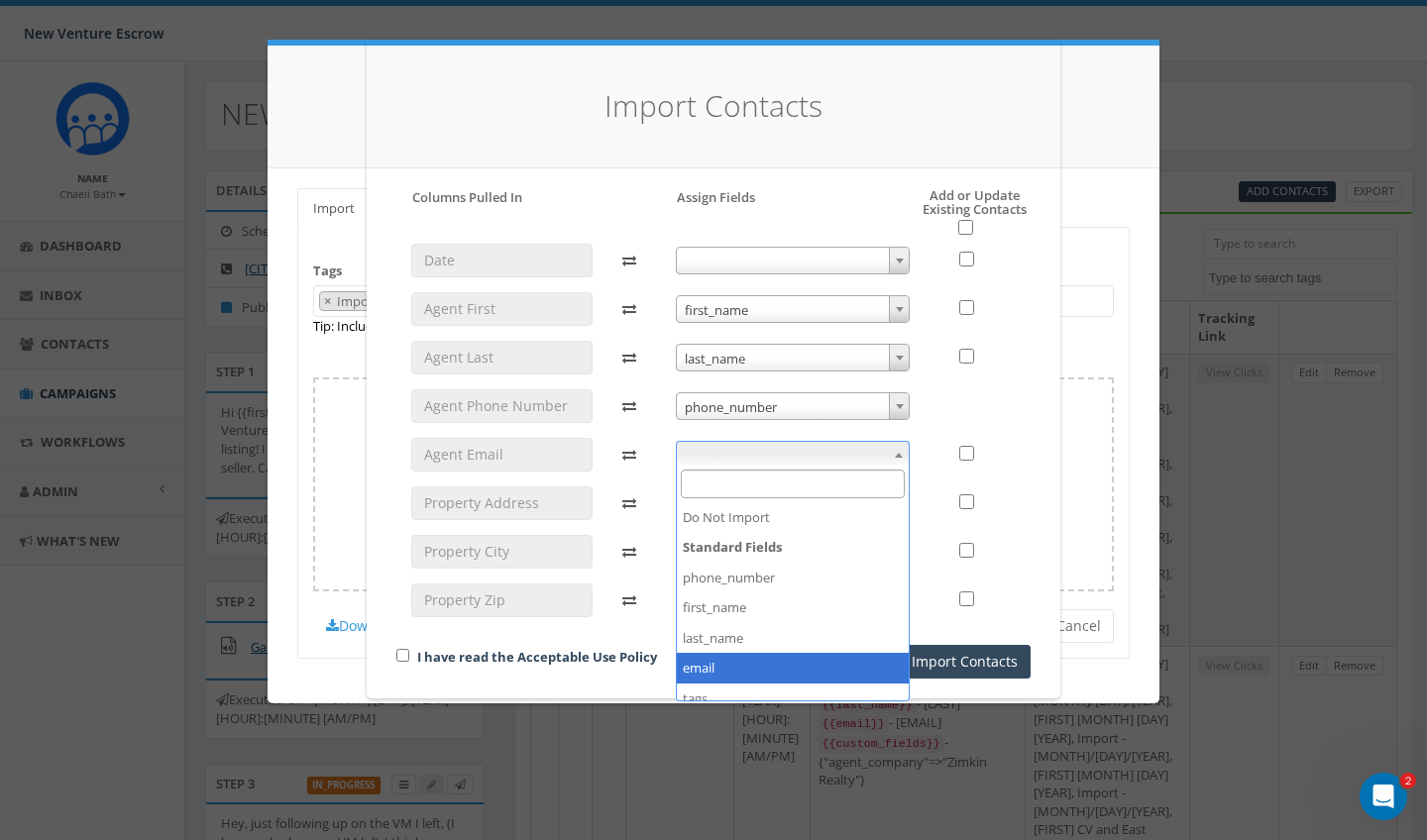 select on "email" 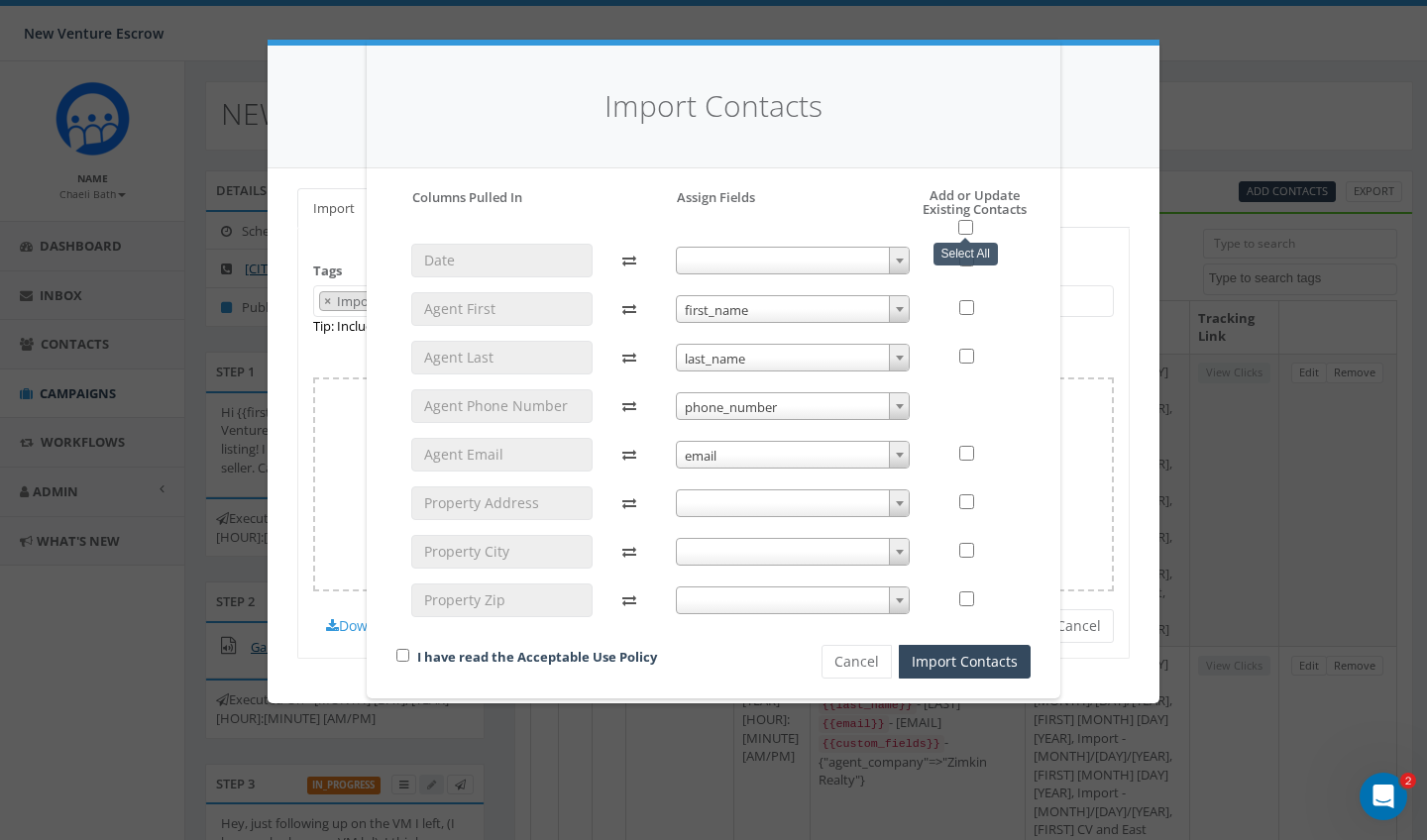 click at bounding box center (965, 227) 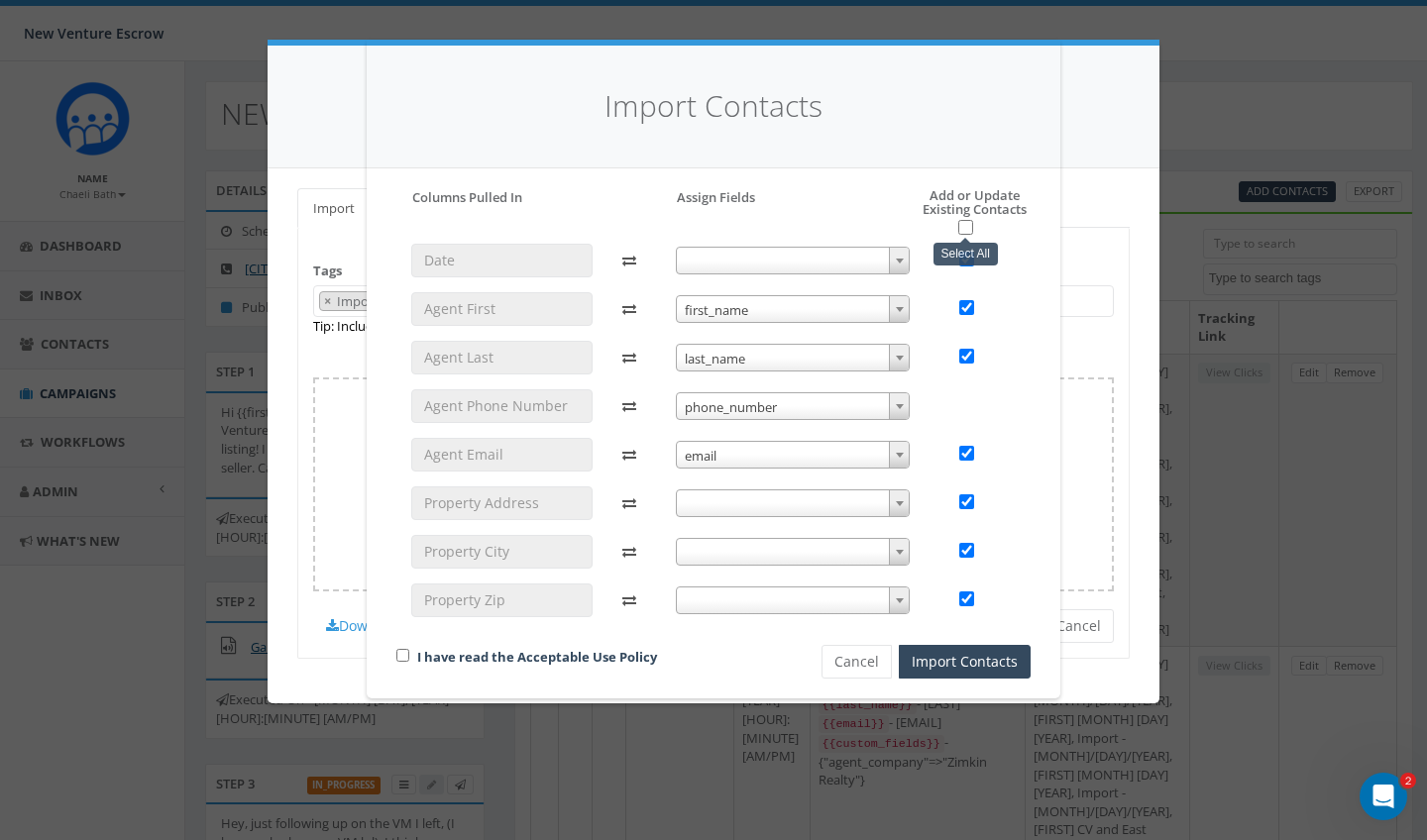 checkbox on "true" 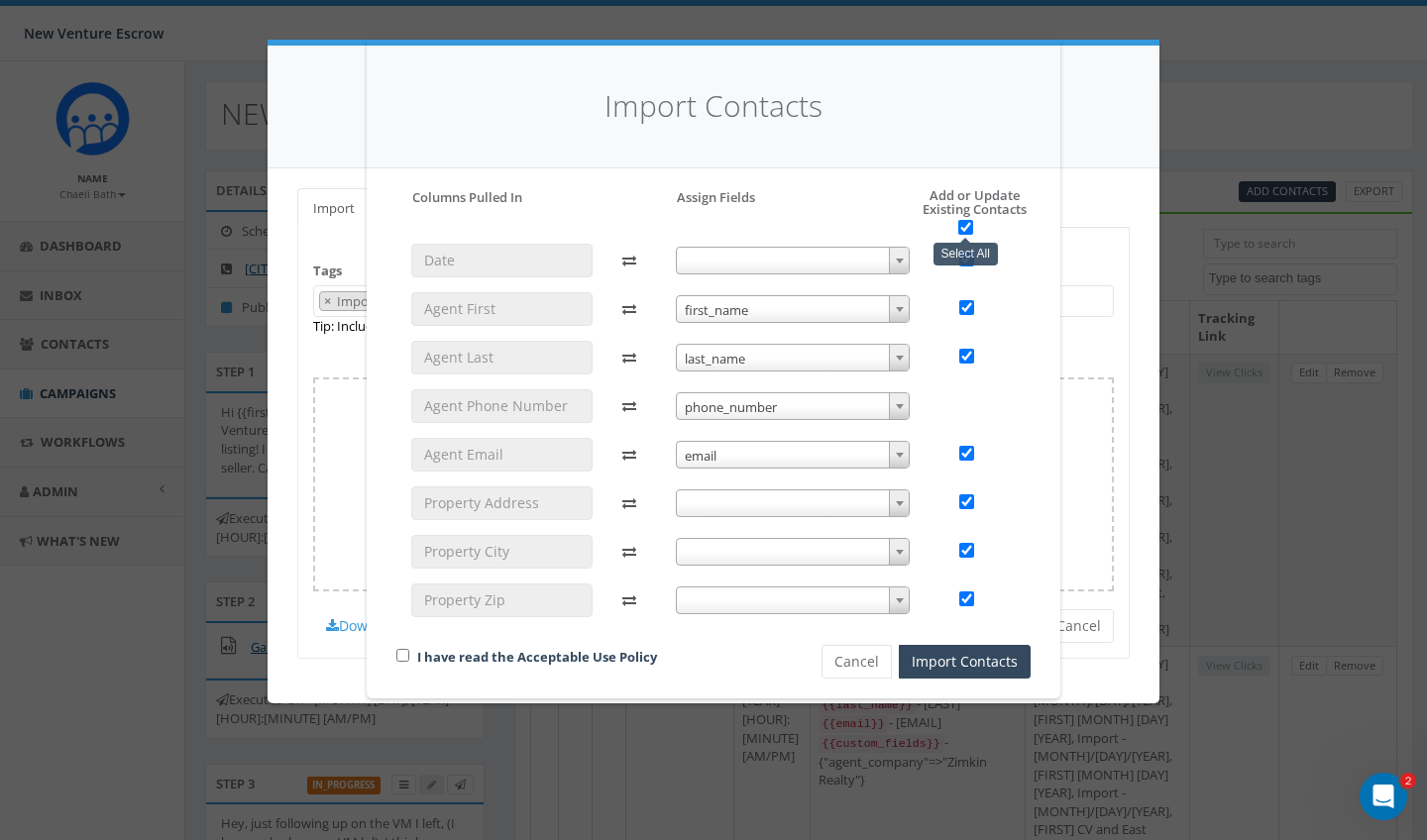checkbox on "true" 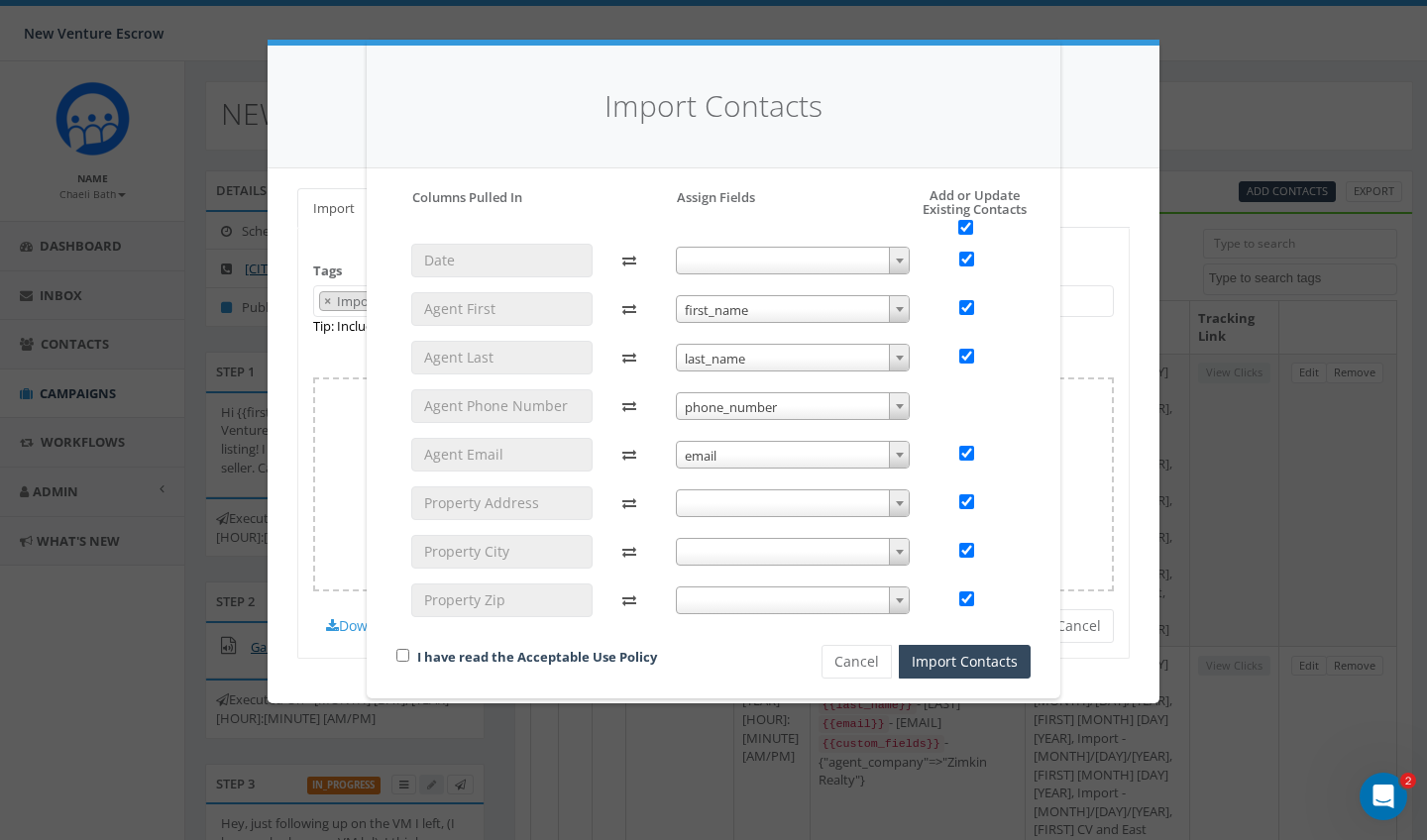 click at bounding box center [402, 655] 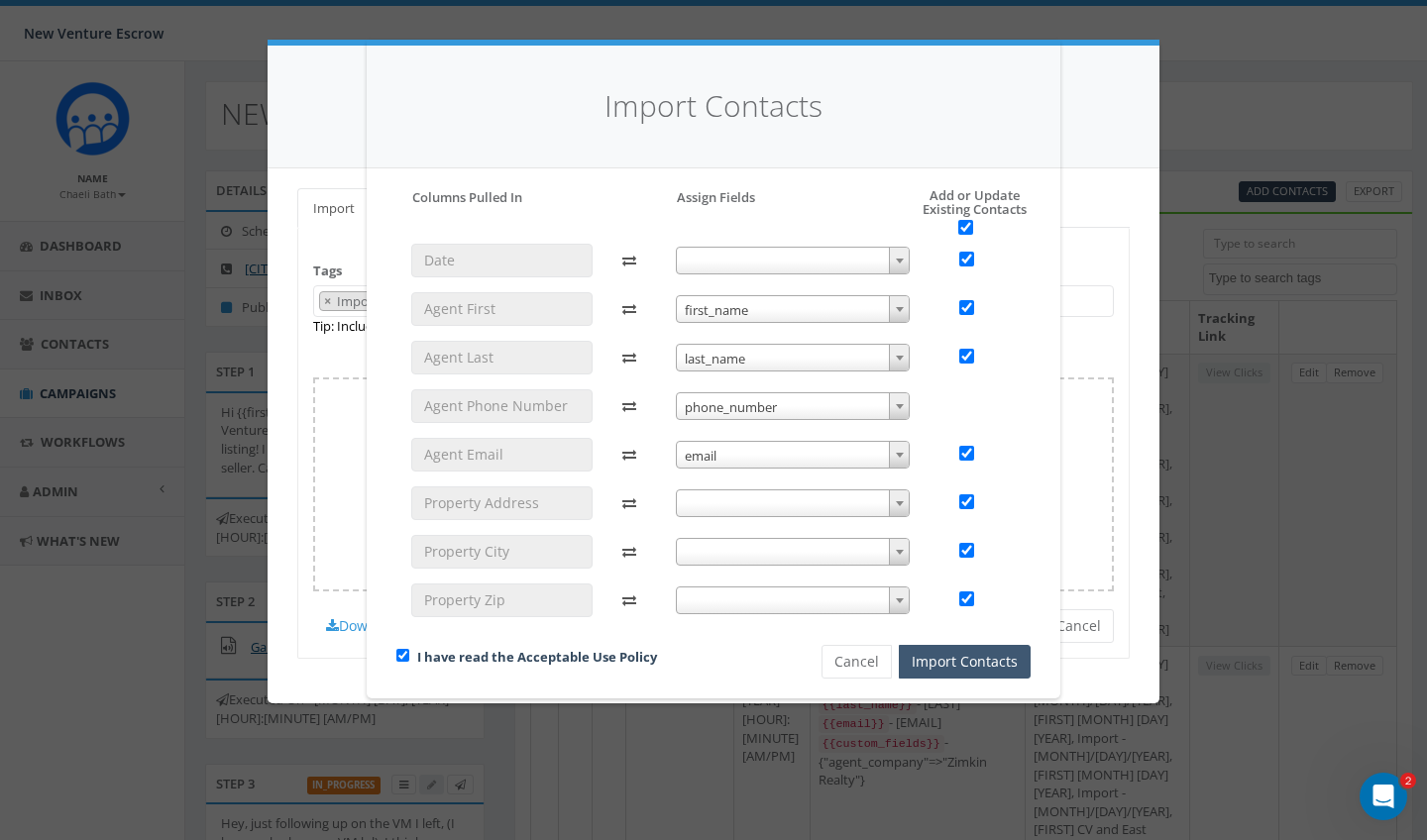 click on "Import Contacts" at bounding box center (964, 662) 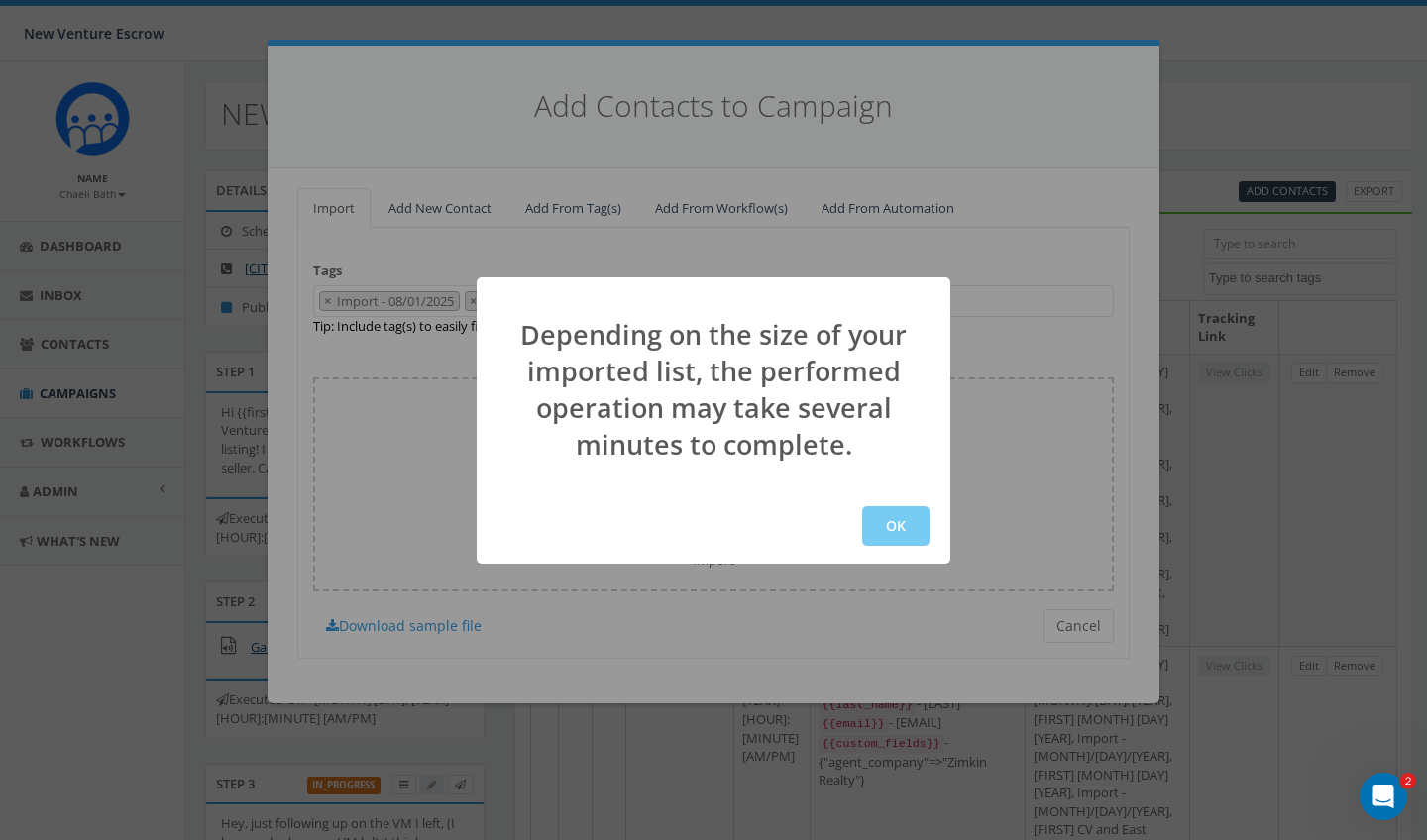 click on "OK" at bounding box center (896, 526) 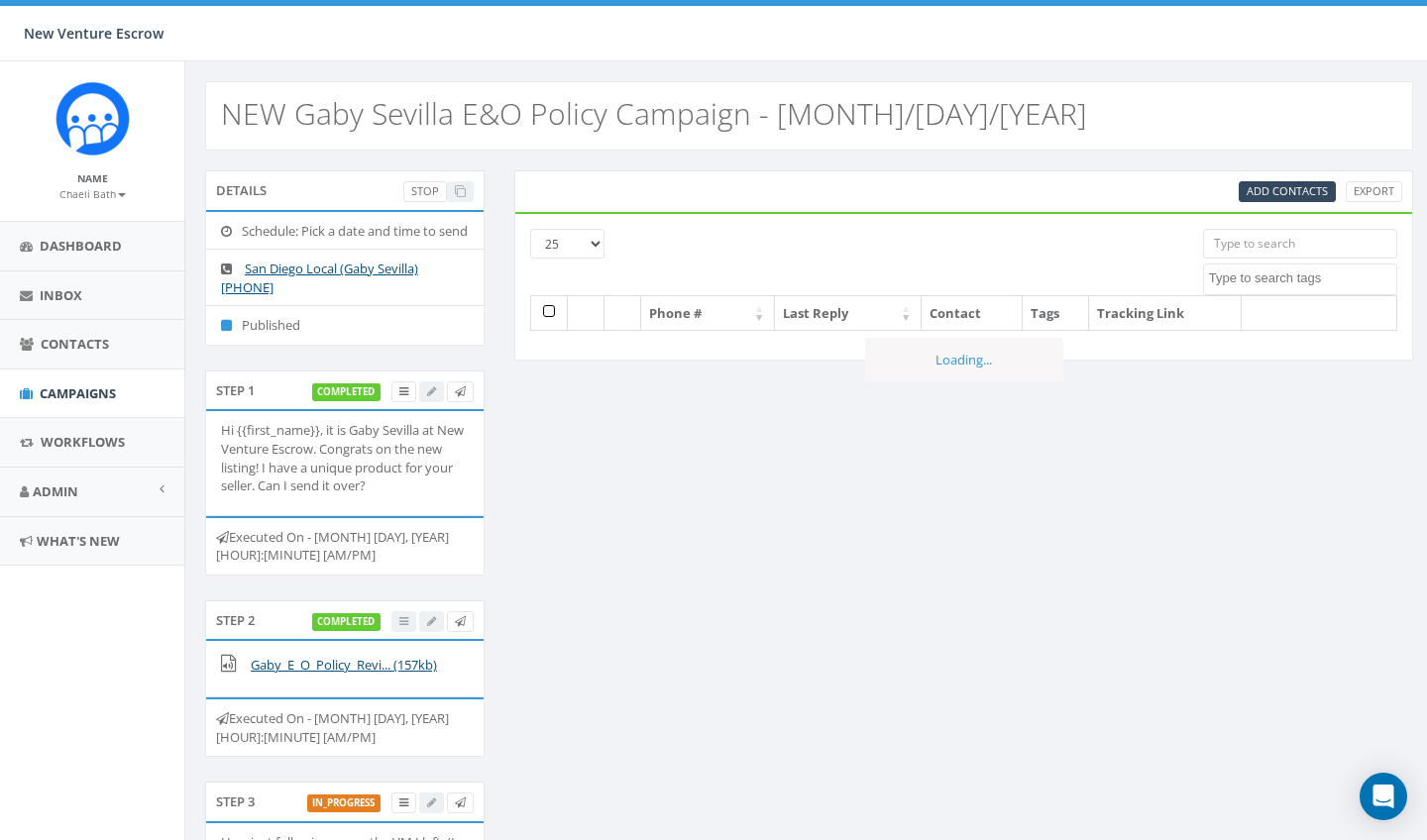 select 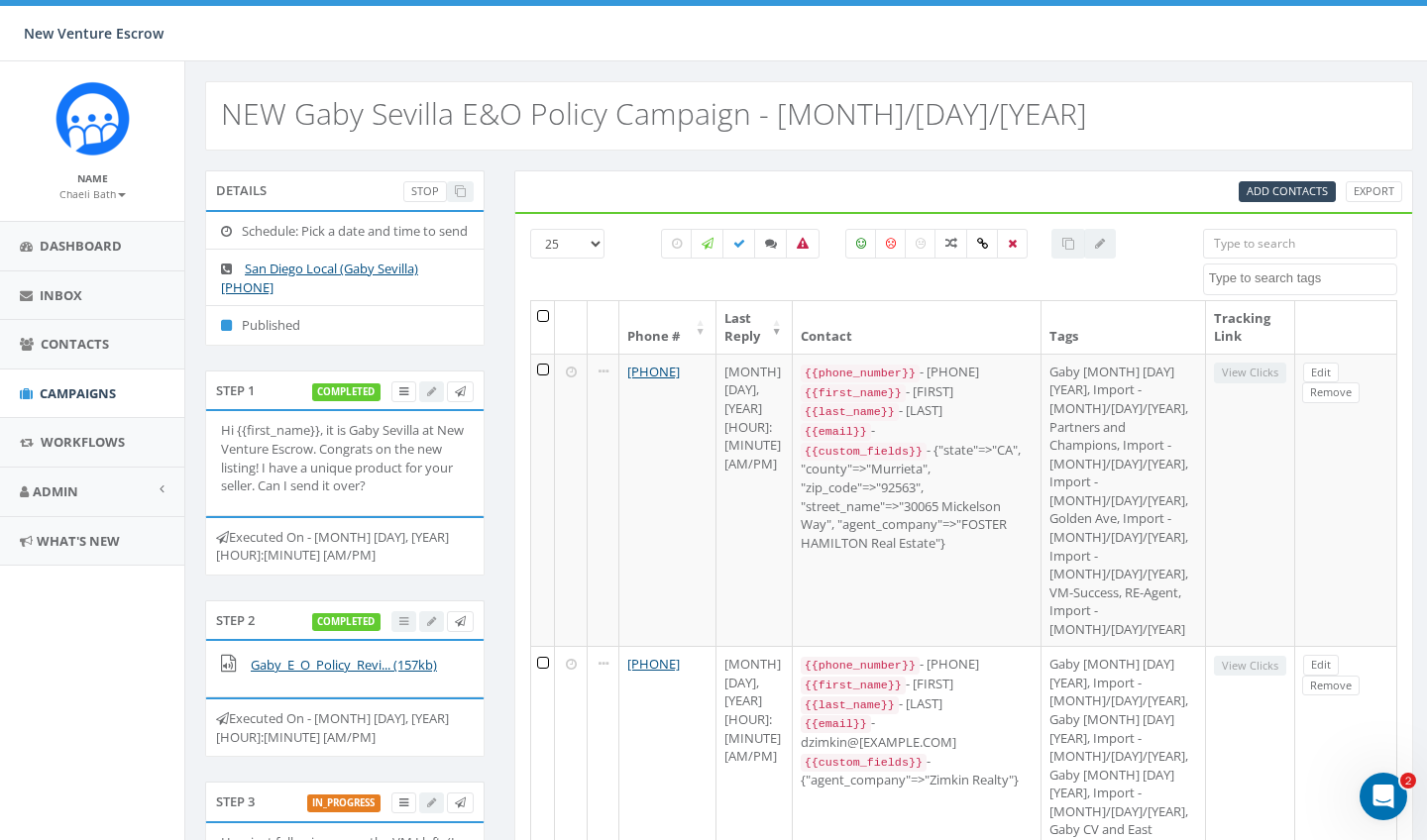 scroll, scrollTop: 0, scrollLeft: 0, axis: both 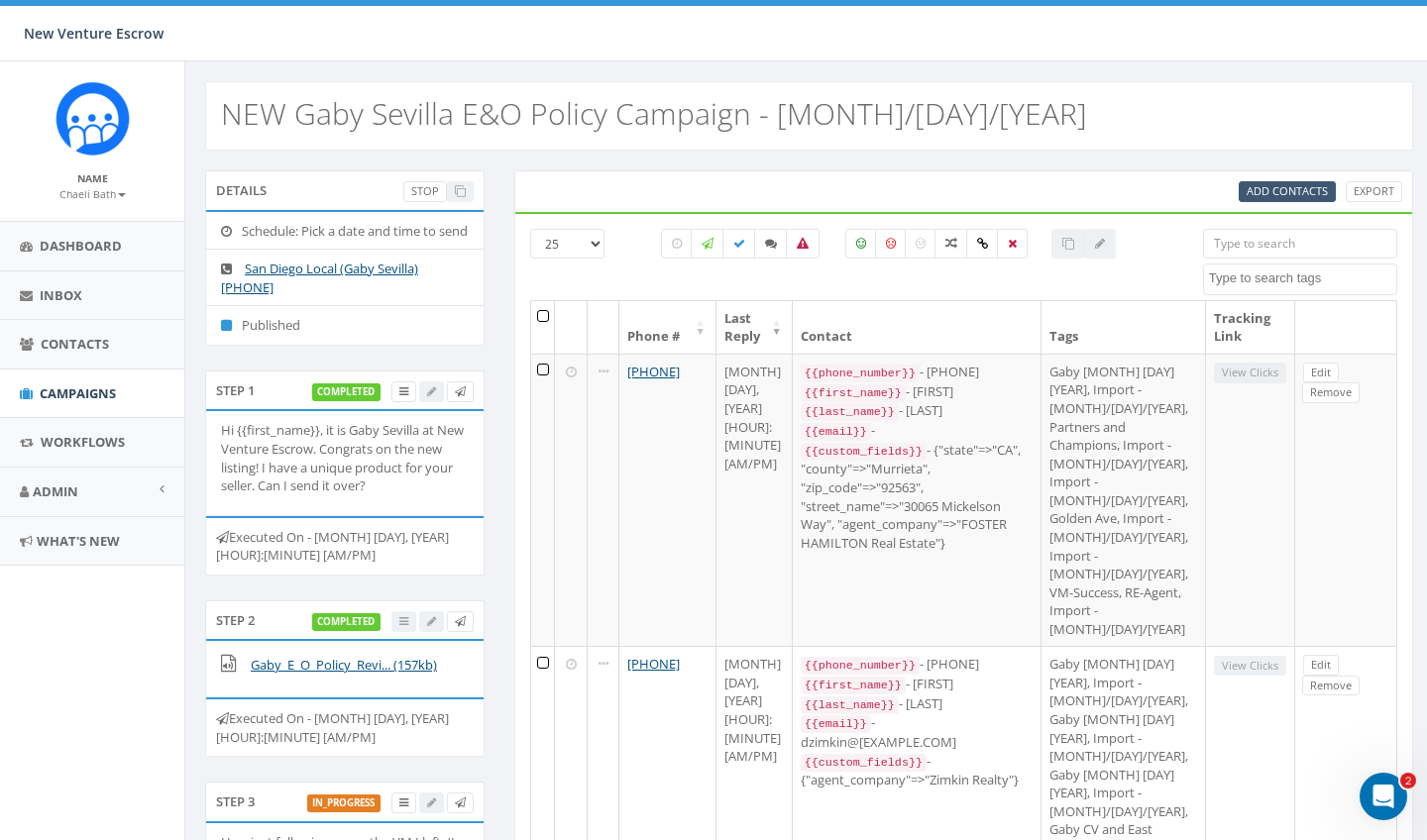 click on "Add Contacts" at bounding box center (1287, 190) 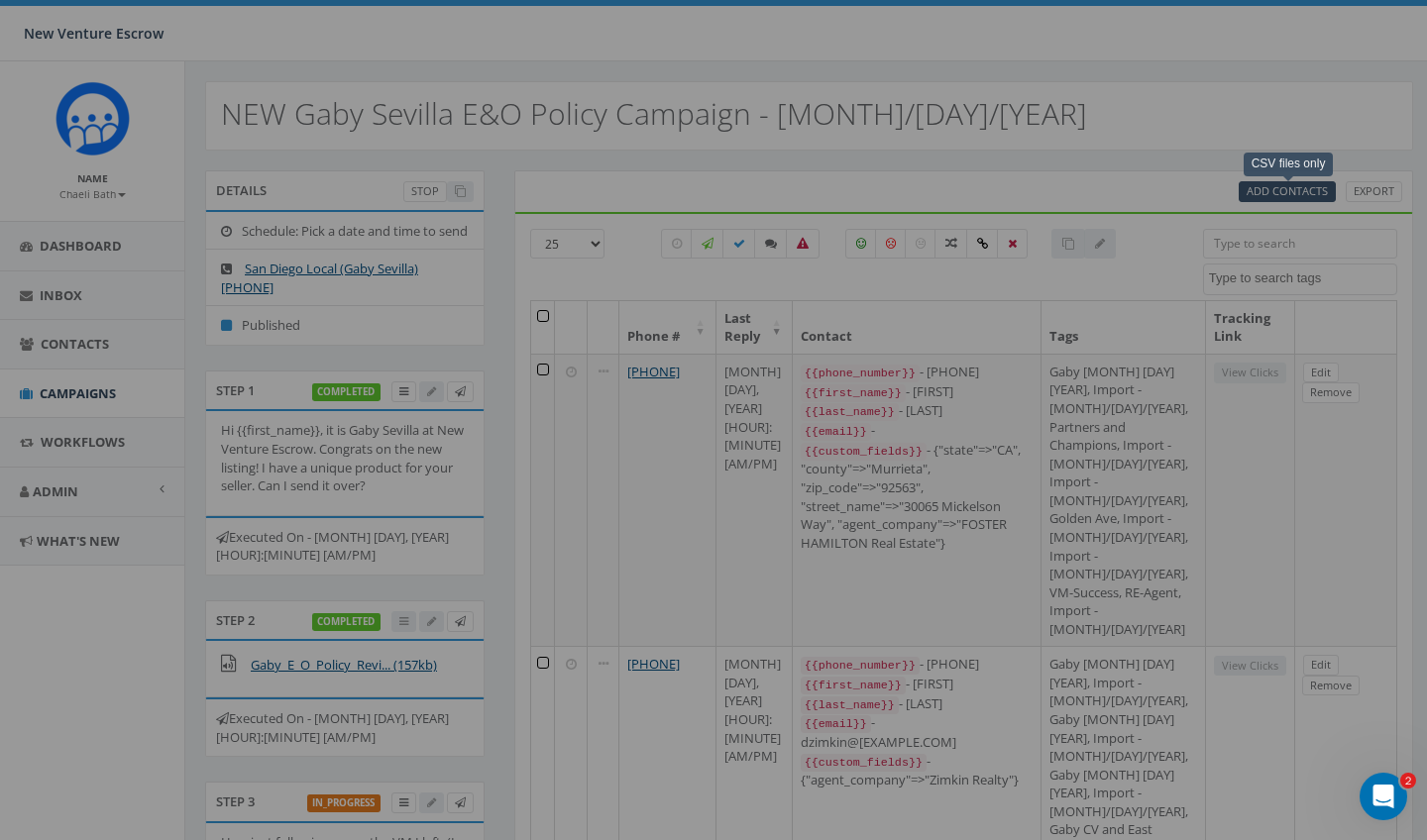 select 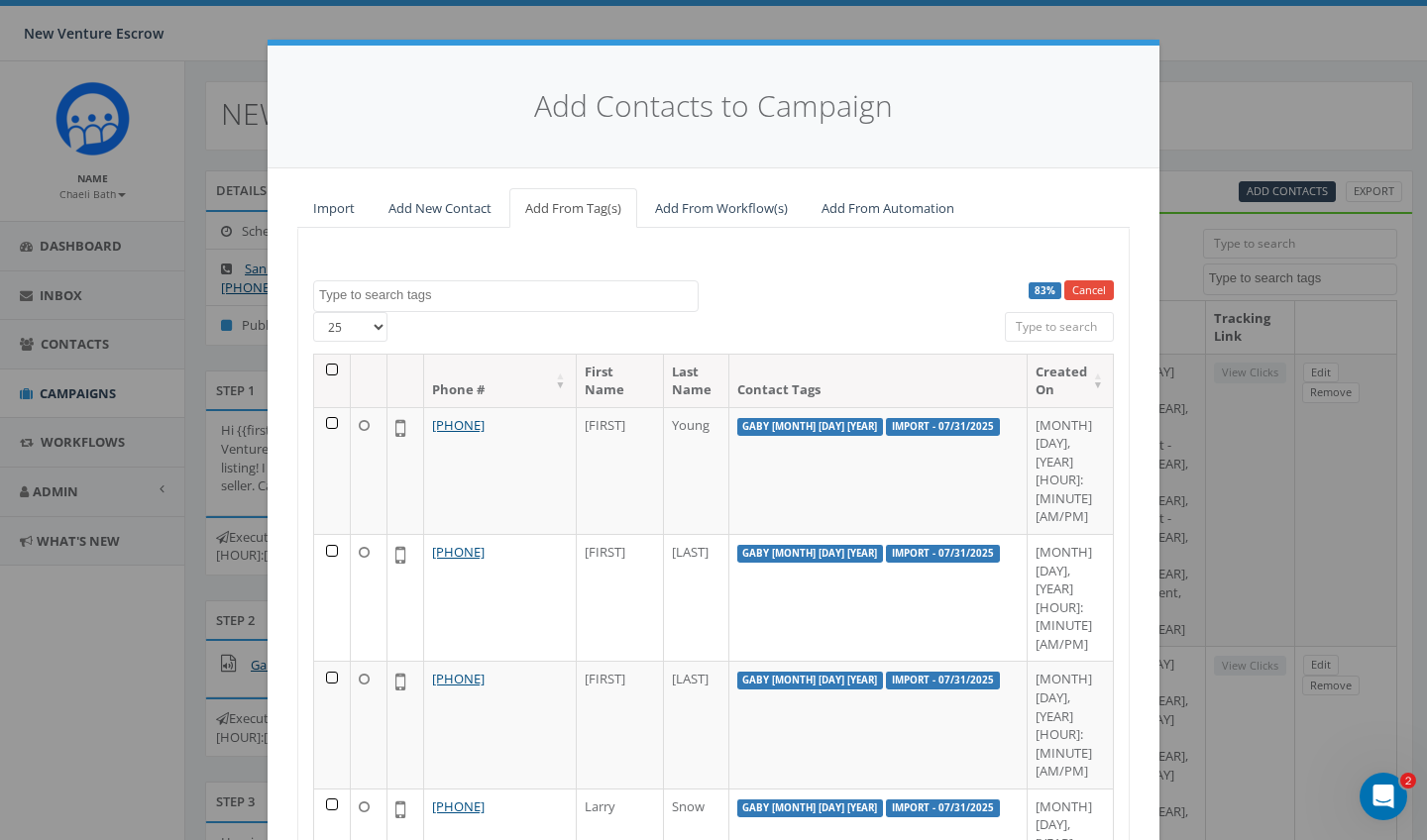 click at bounding box center (508, 295) 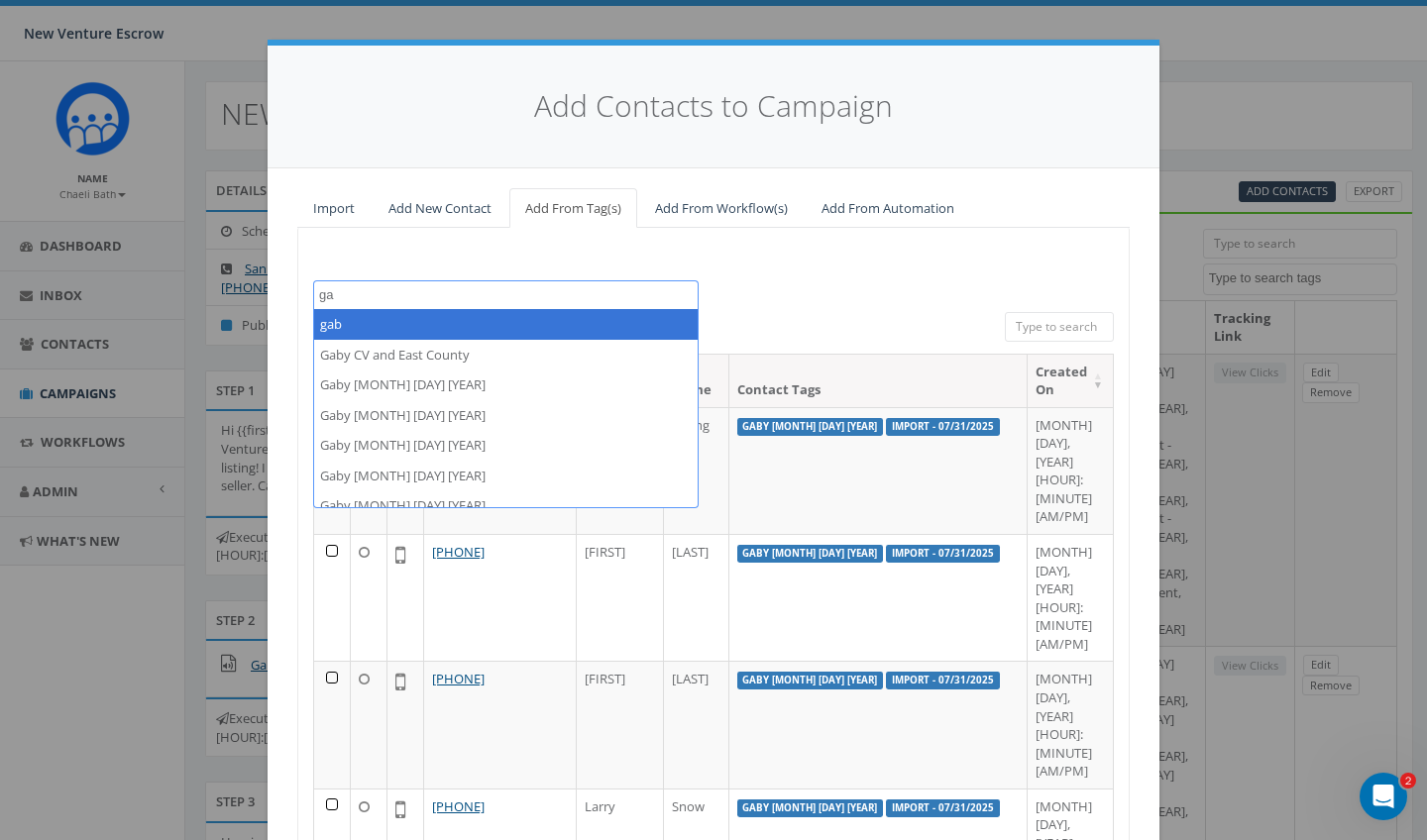 type on "g" 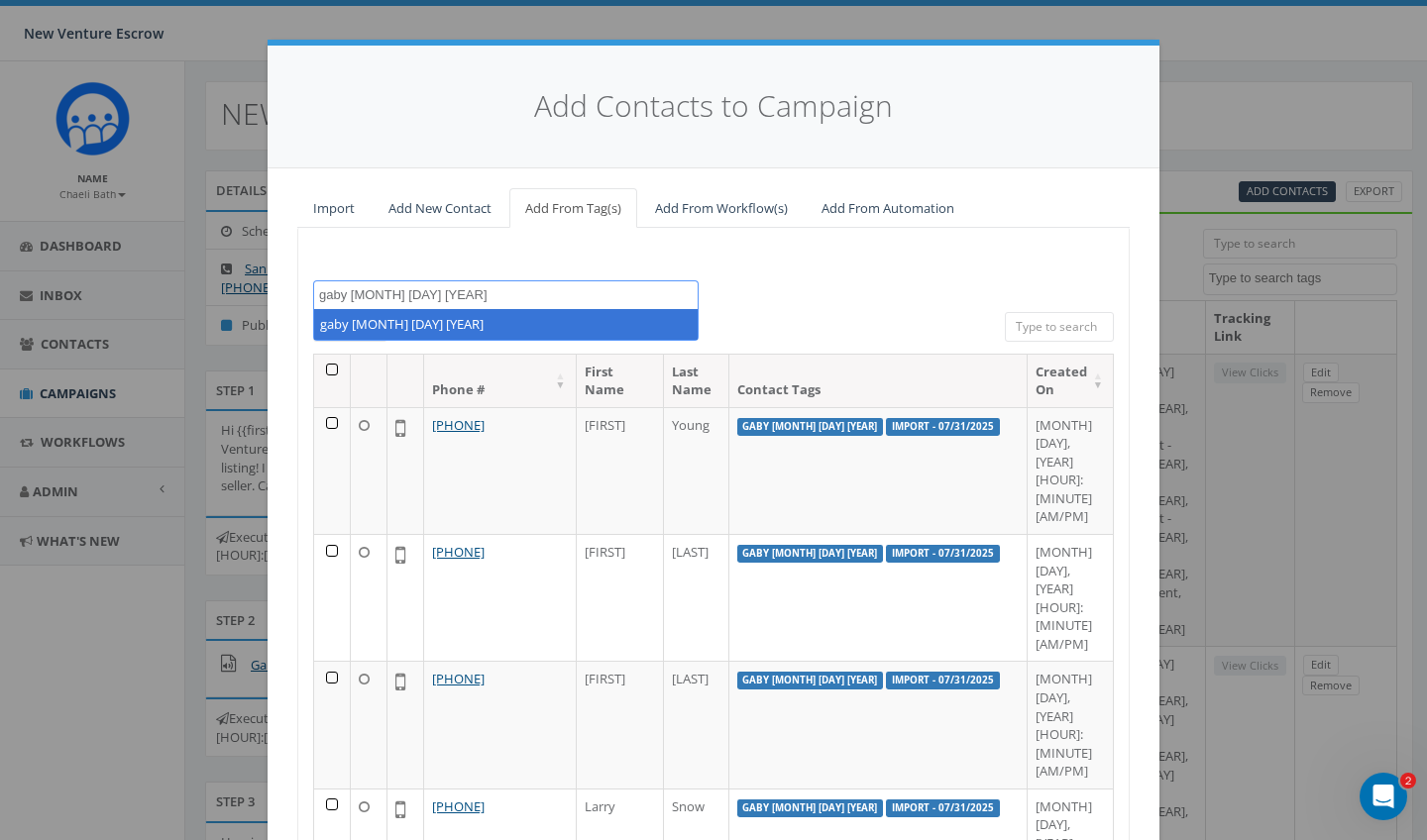 type on "gaby [MONTH] [DAY] [YEAR]" 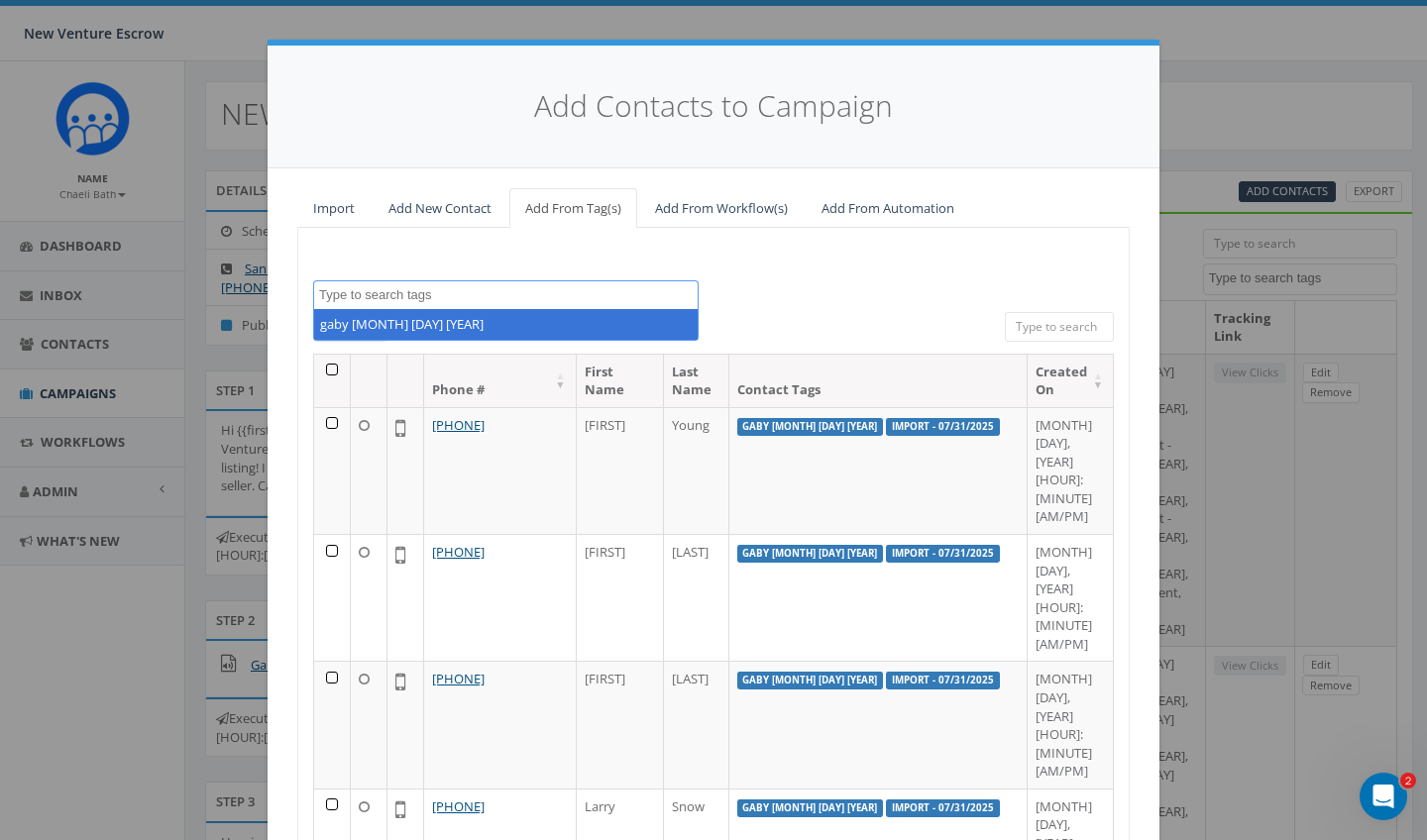 scroll, scrollTop: 3976, scrollLeft: 0, axis: vertical 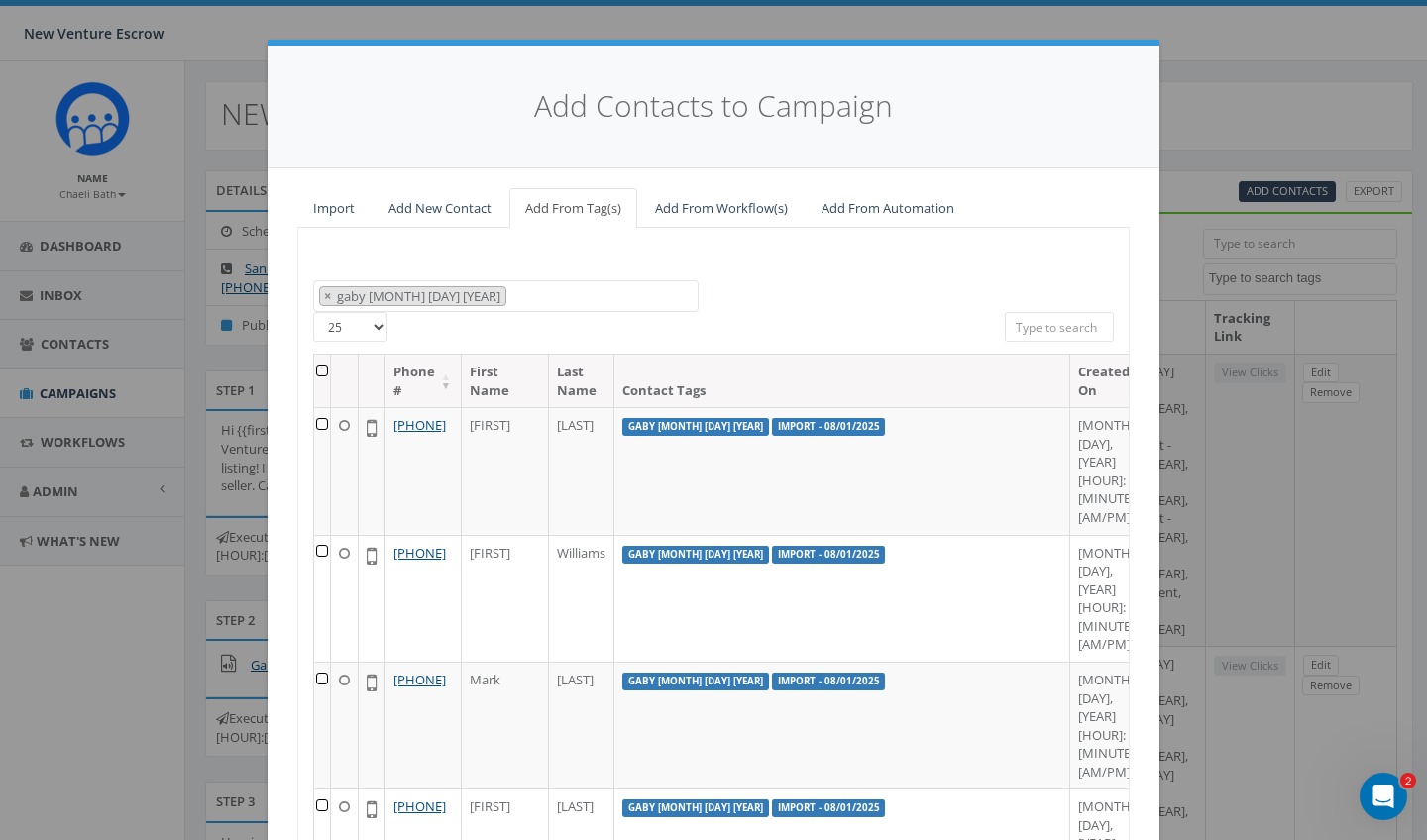 click at bounding box center [322, 380] 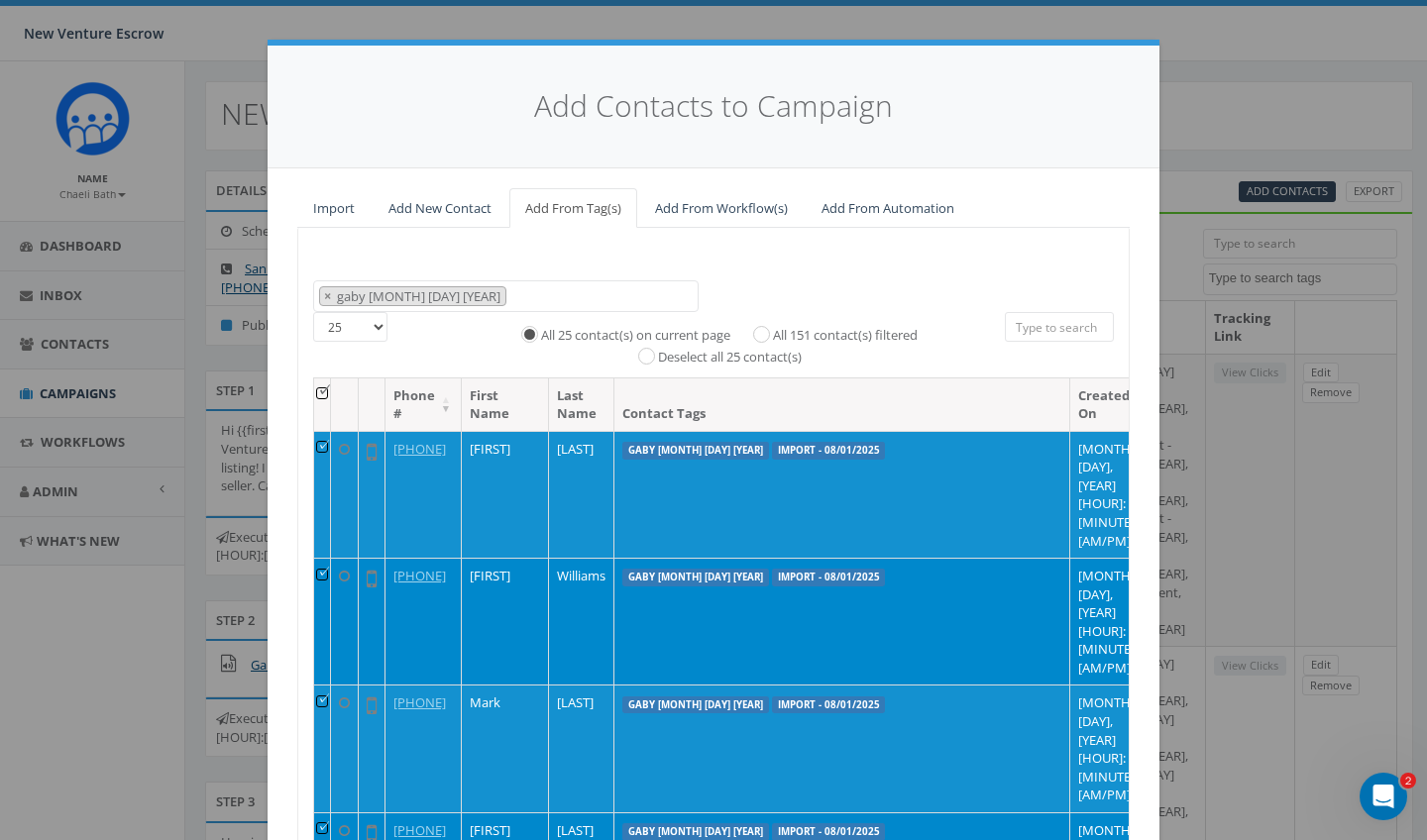 click on "All 151 contact(s) filtered" at bounding box center (845, 336) 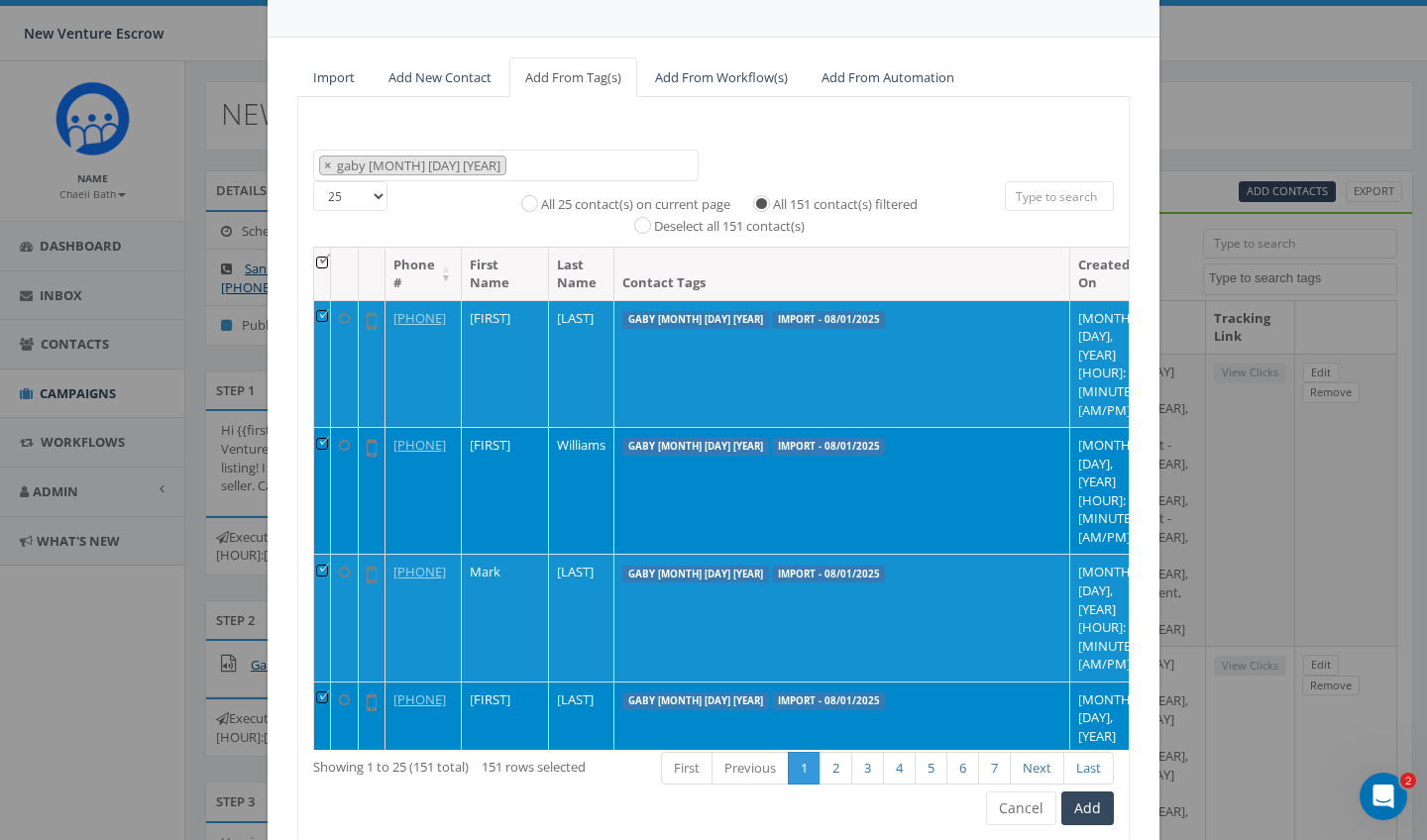 scroll, scrollTop: 141, scrollLeft: 0, axis: vertical 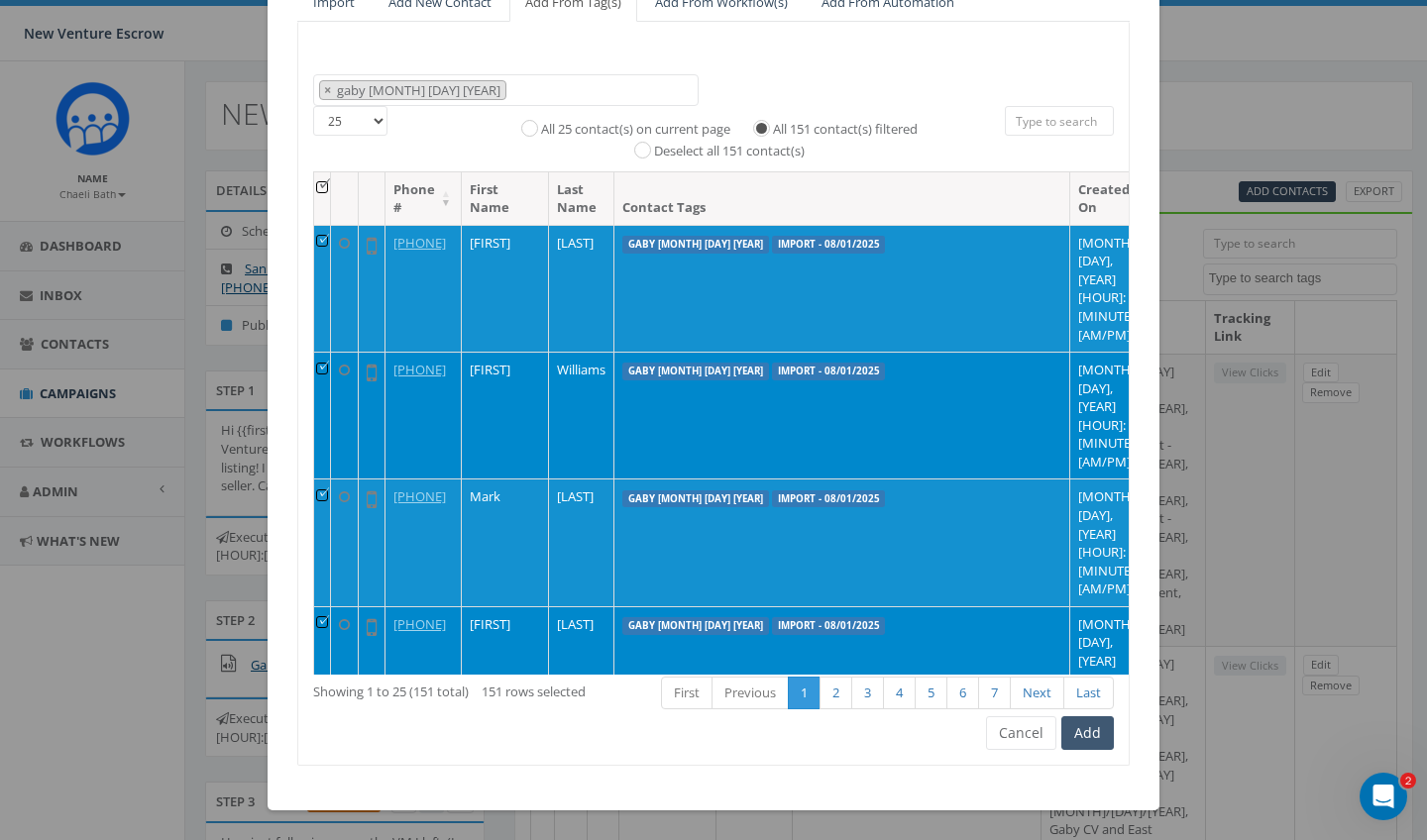 click on "Add" at bounding box center (1087, 733) 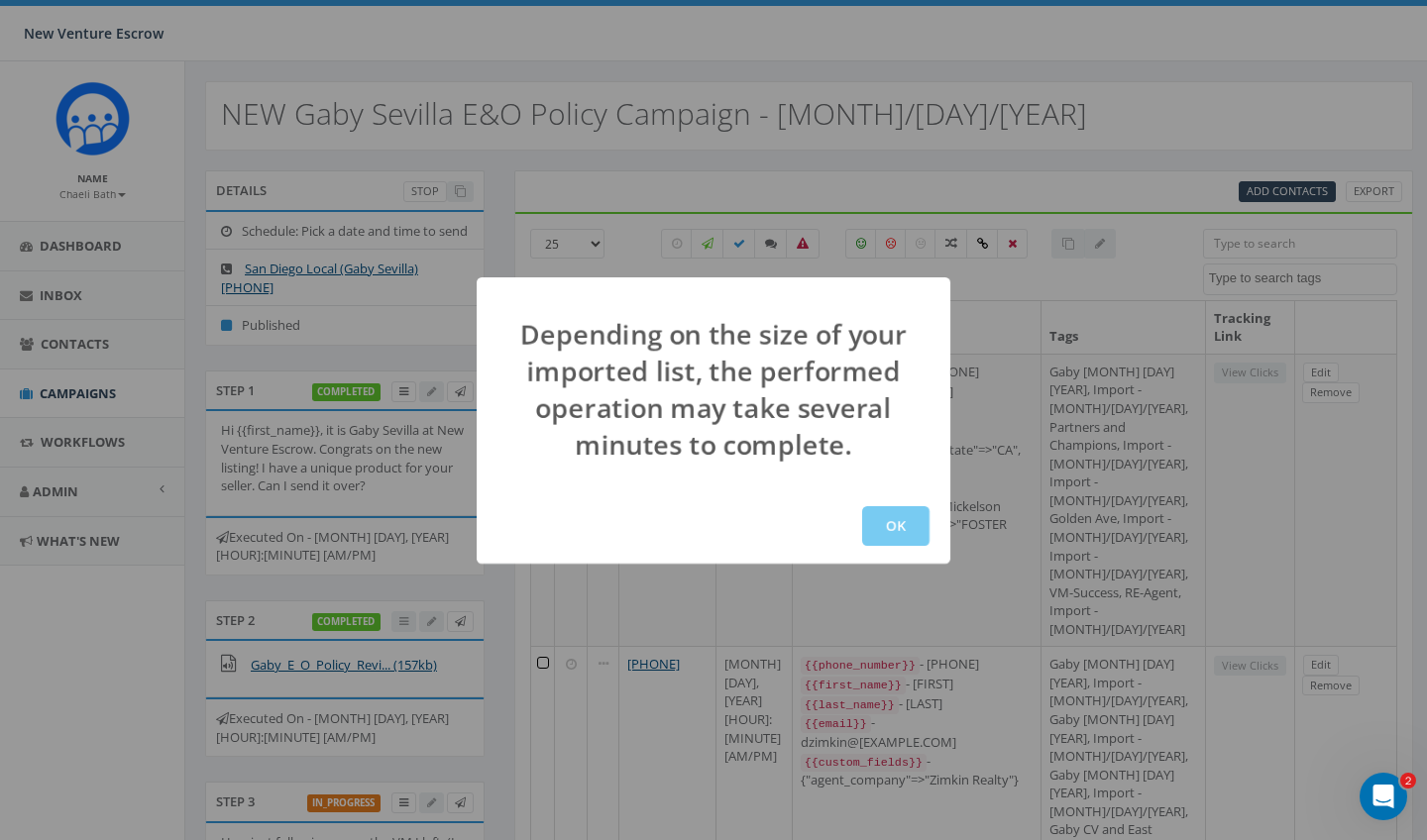 click on "OK" at bounding box center [896, 526] 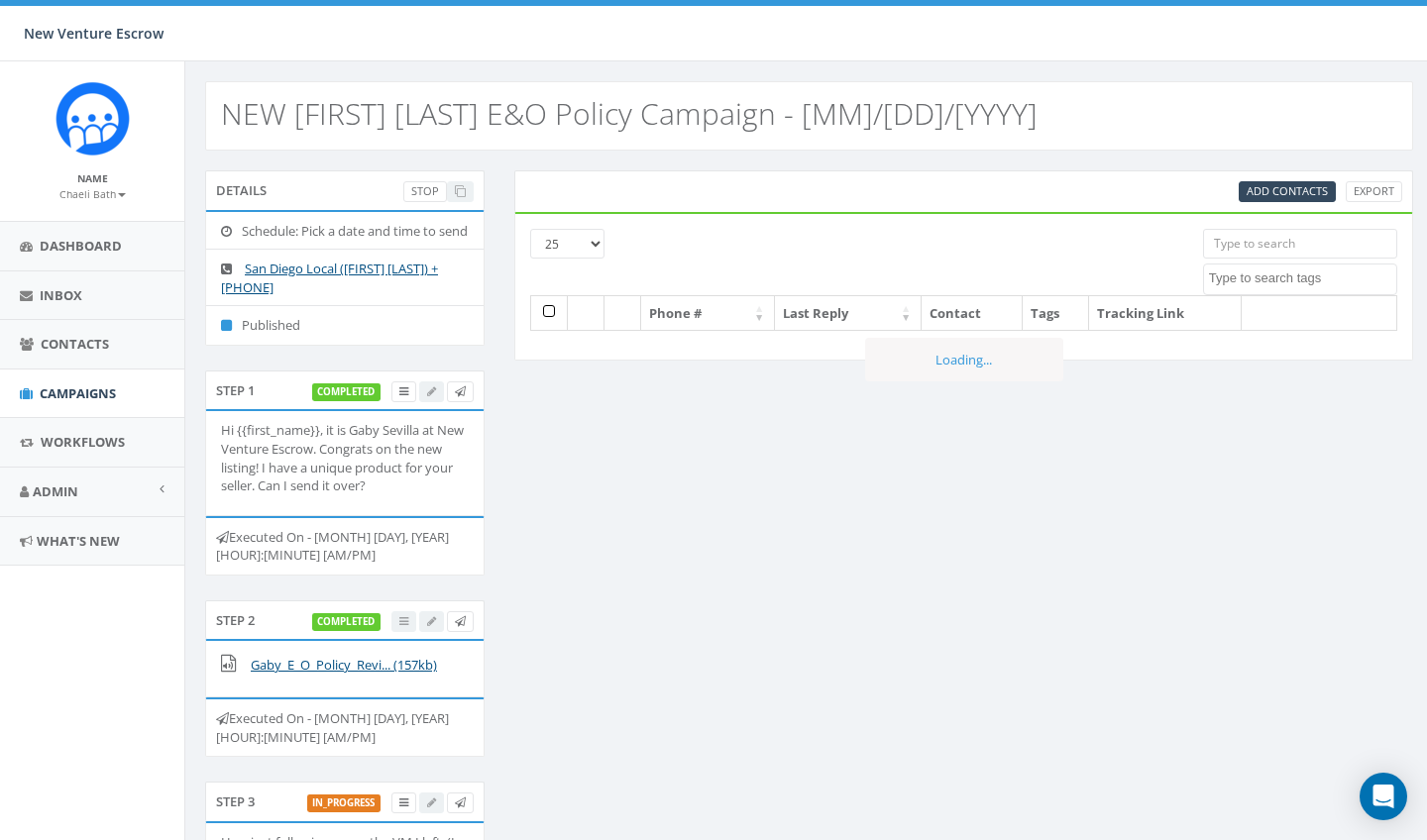 select 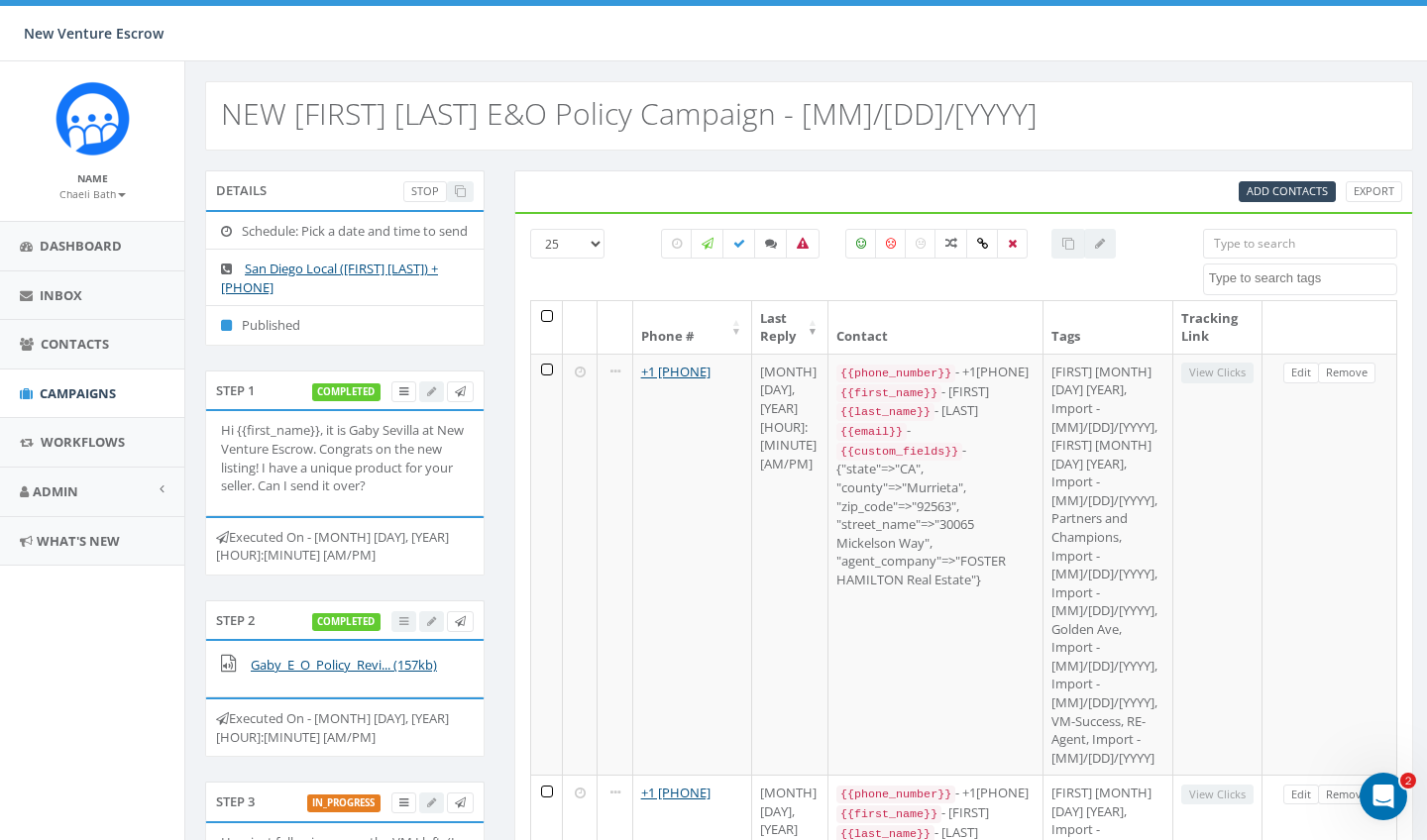 scroll, scrollTop: 0, scrollLeft: 0, axis: both 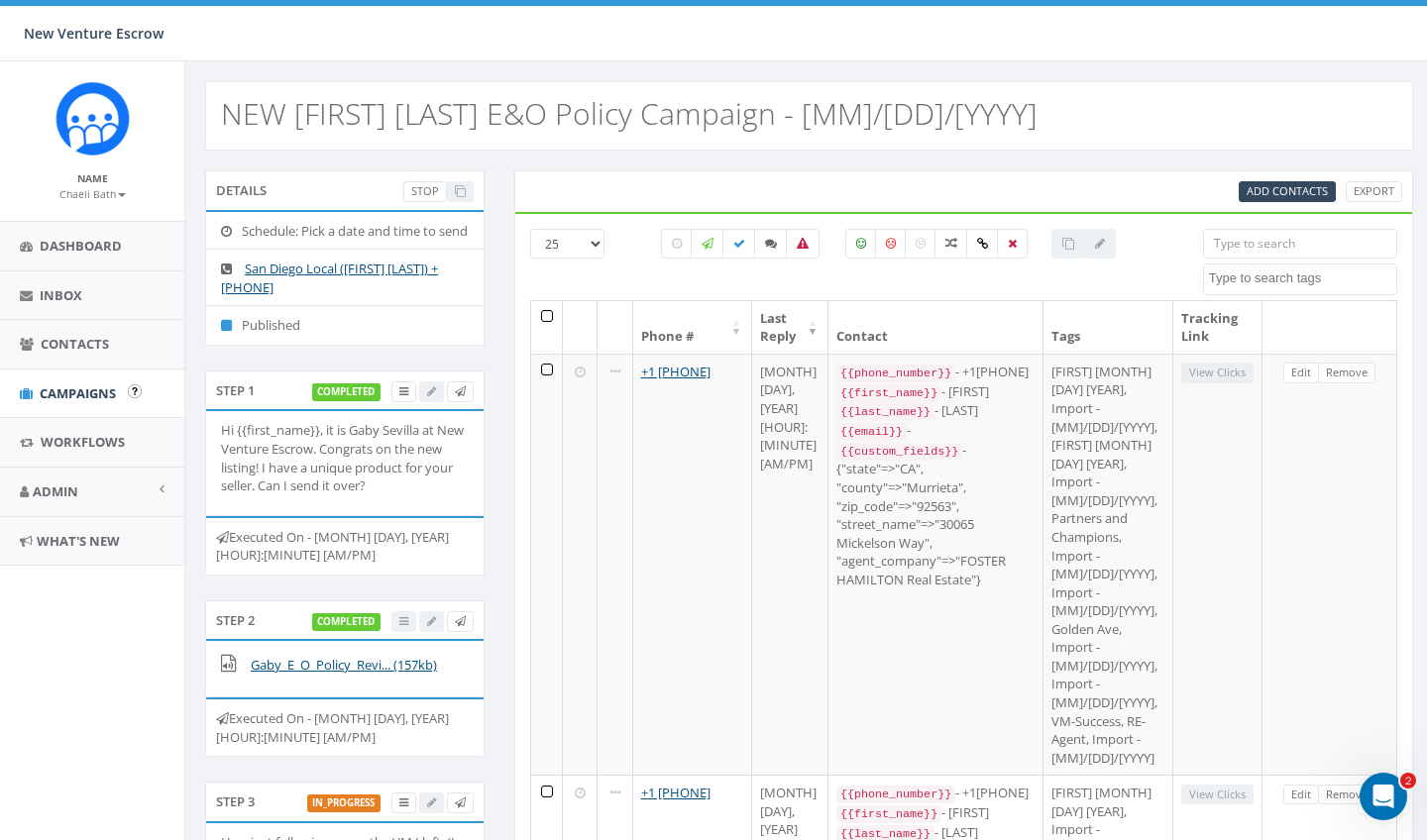 click on "Campaigns" at bounding box center [77, 393] 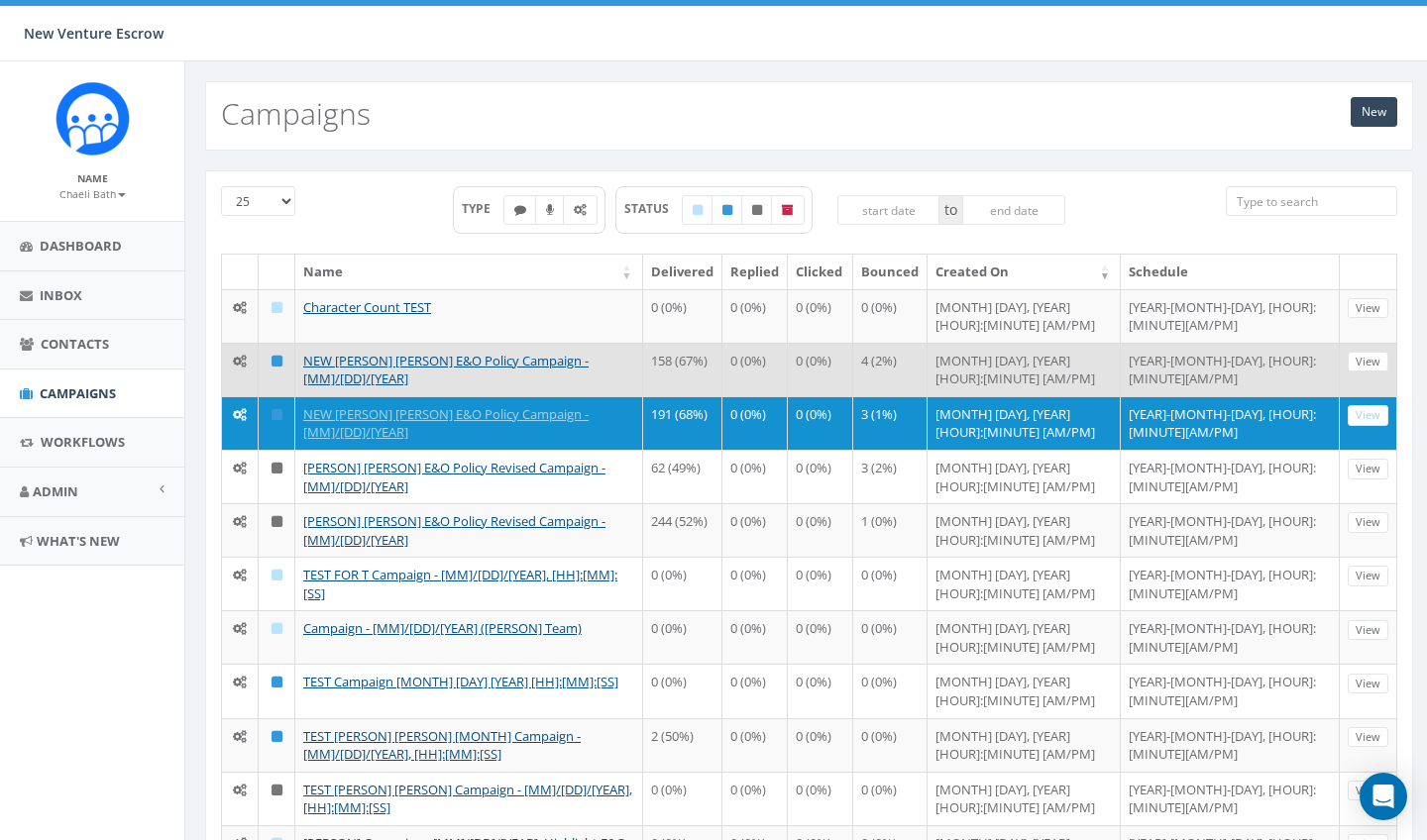 scroll, scrollTop: 0, scrollLeft: 0, axis: both 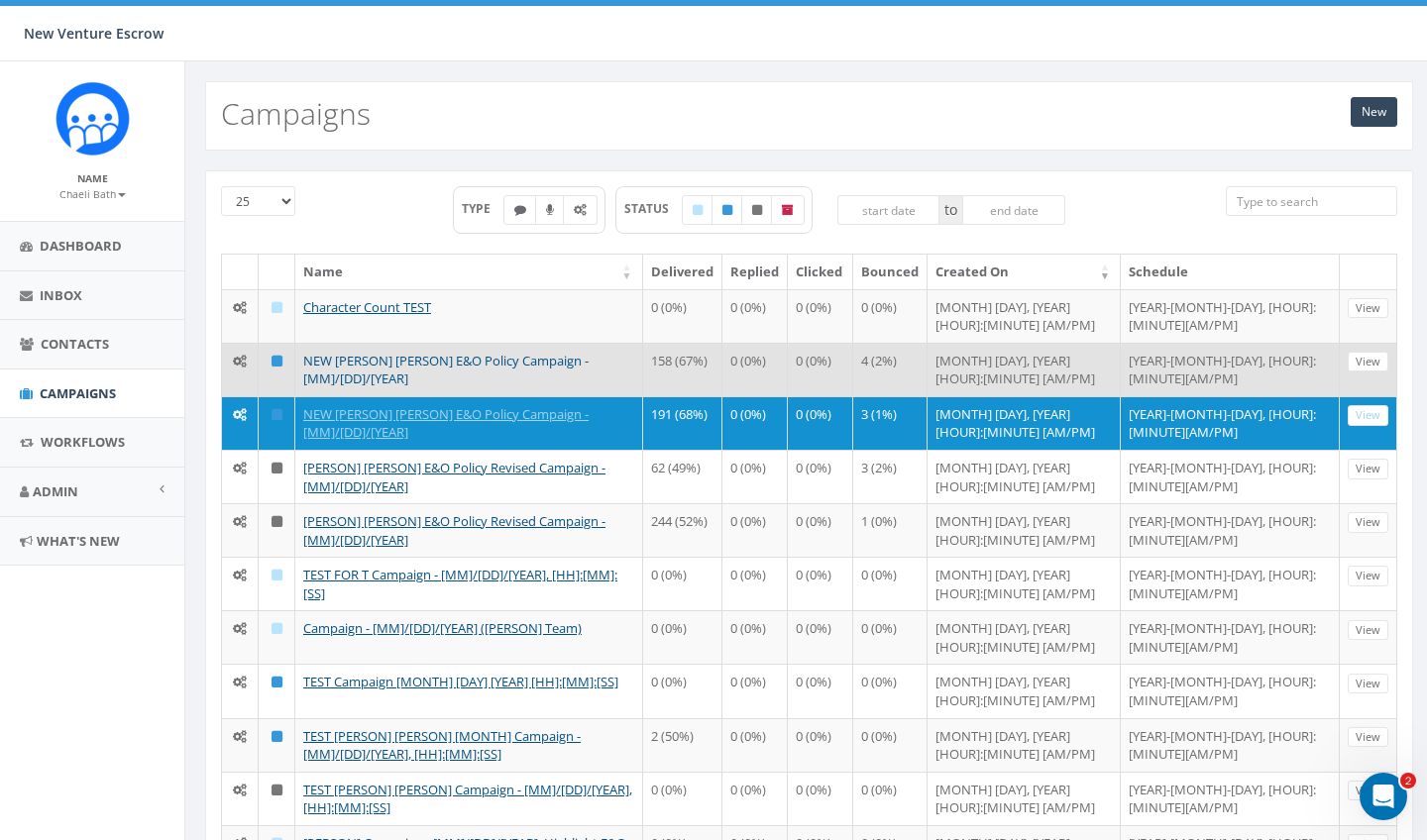 click on "NEW [PERSON] [PERSON] E&O Policy Campaign - [MM]/[DD]/[YEAR]" at bounding box center (446, 369) 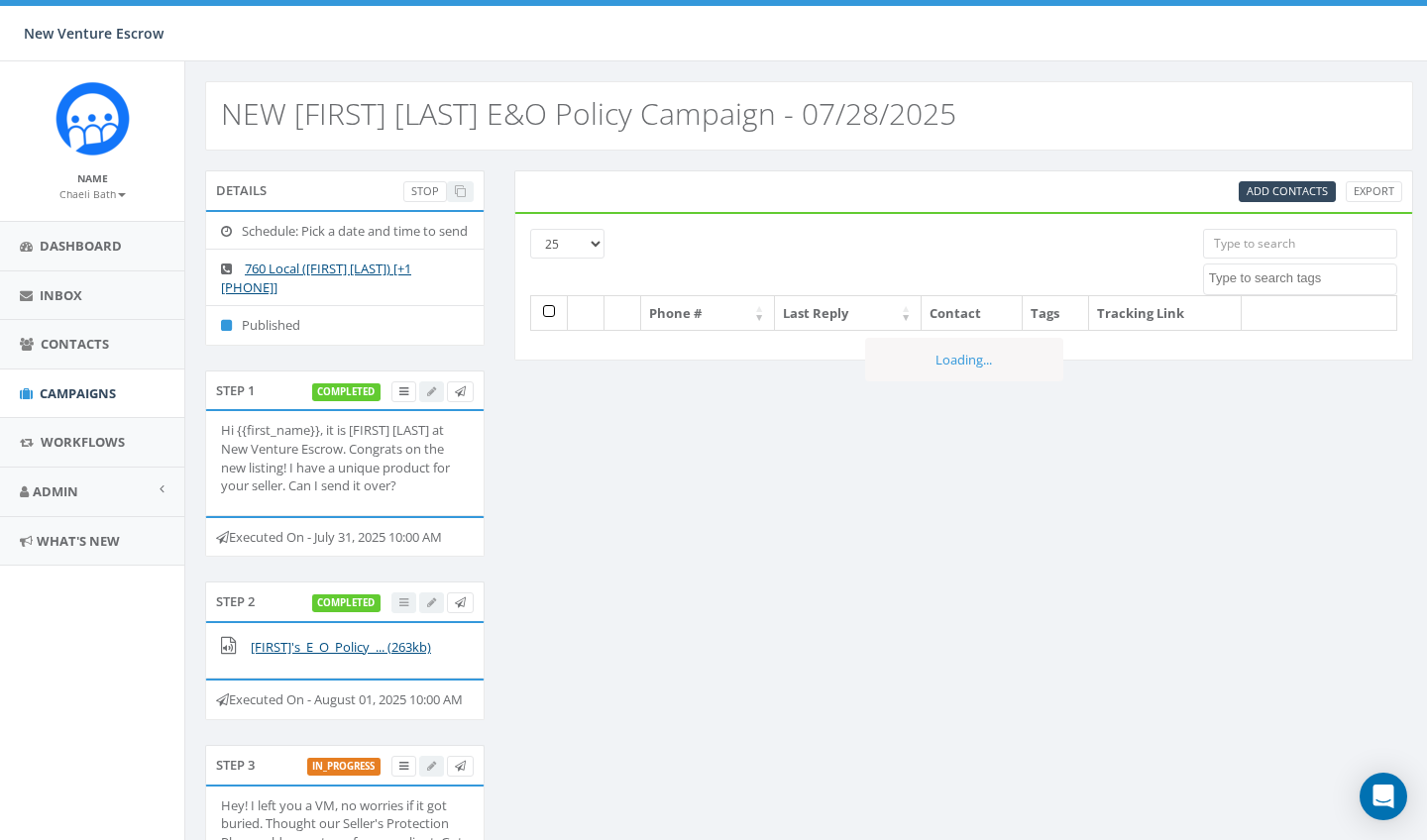 select 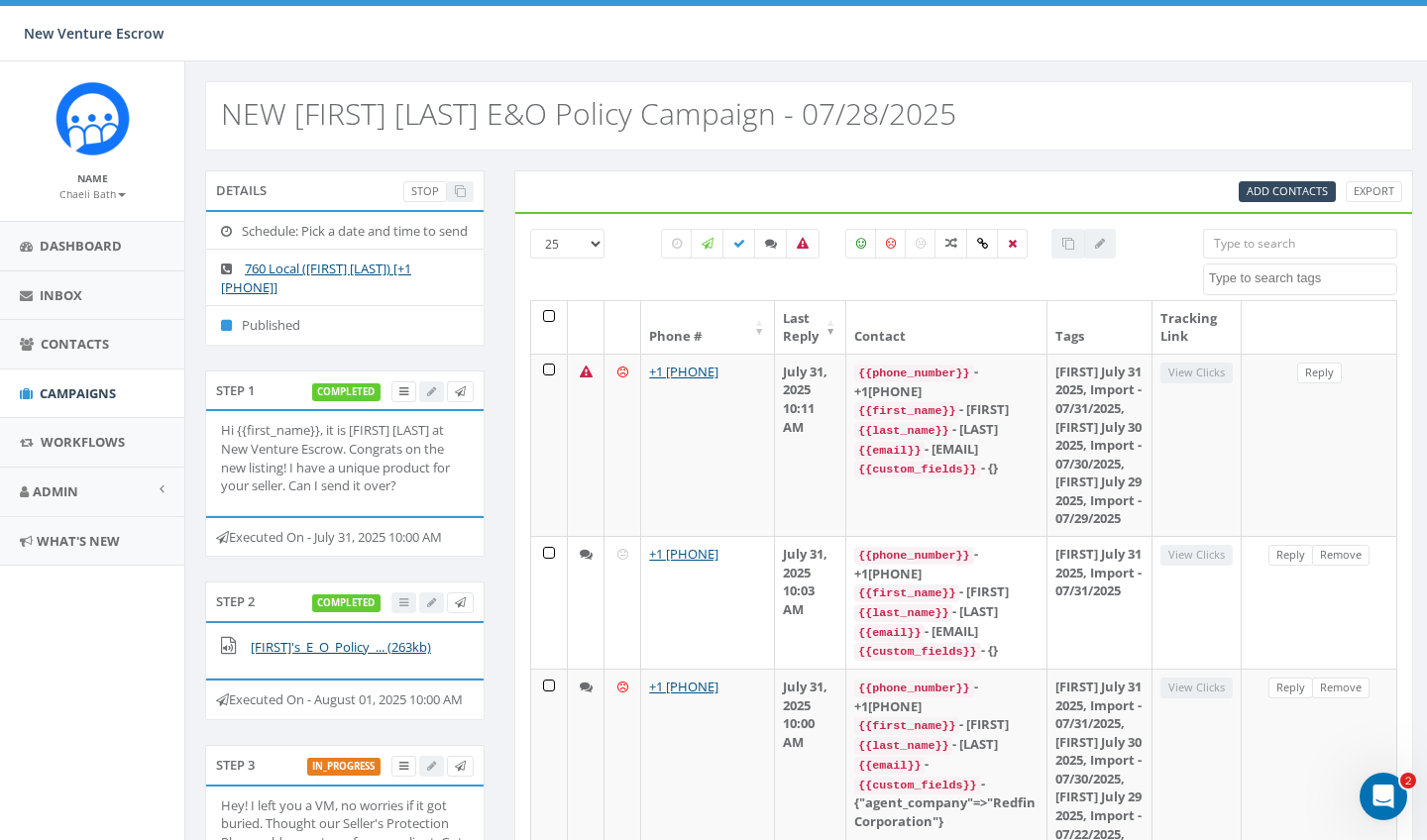 scroll, scrollTop: 0, scrollLeft: 0, axis: both 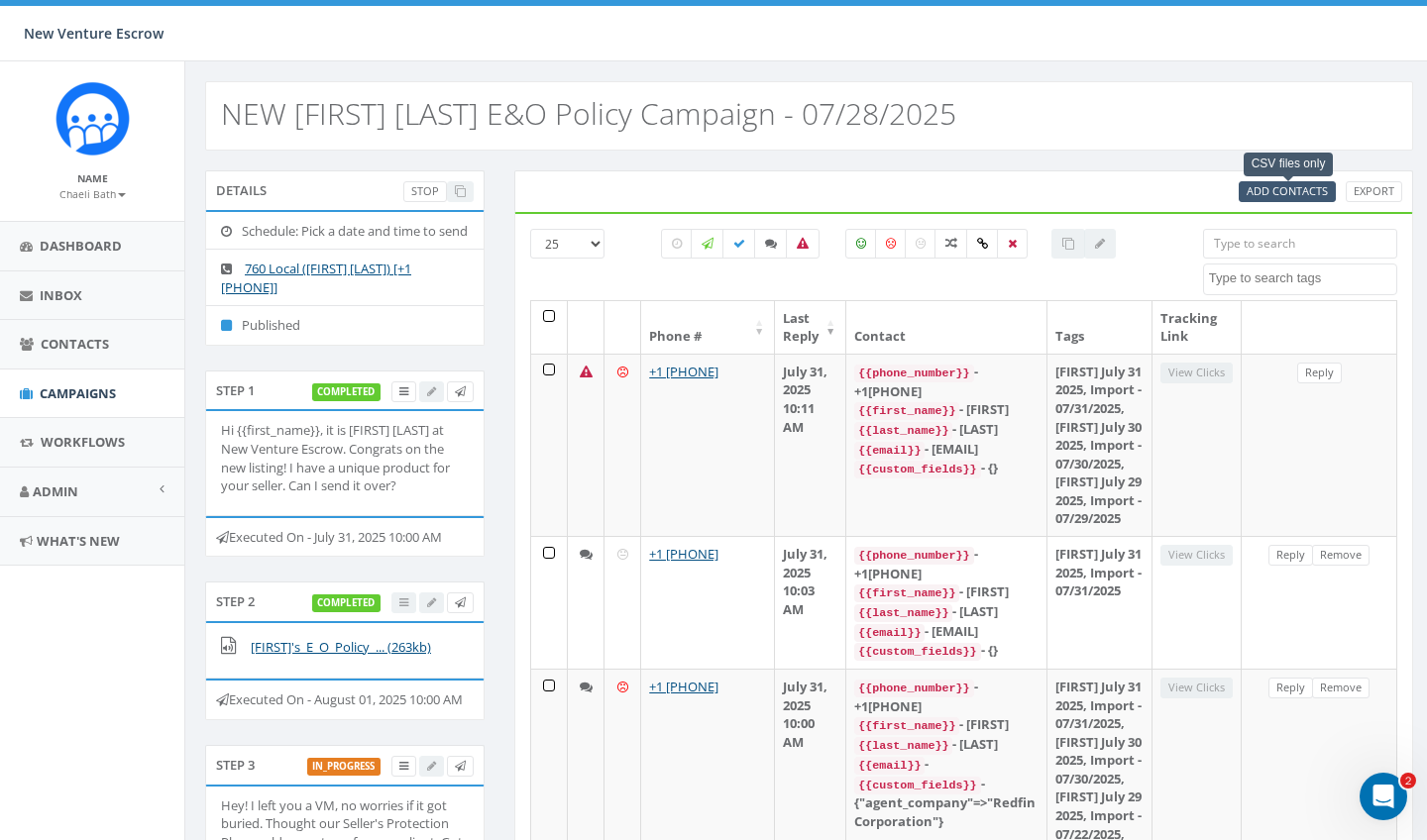 click on "Add Contacts" at bounding box center [1287, 190] 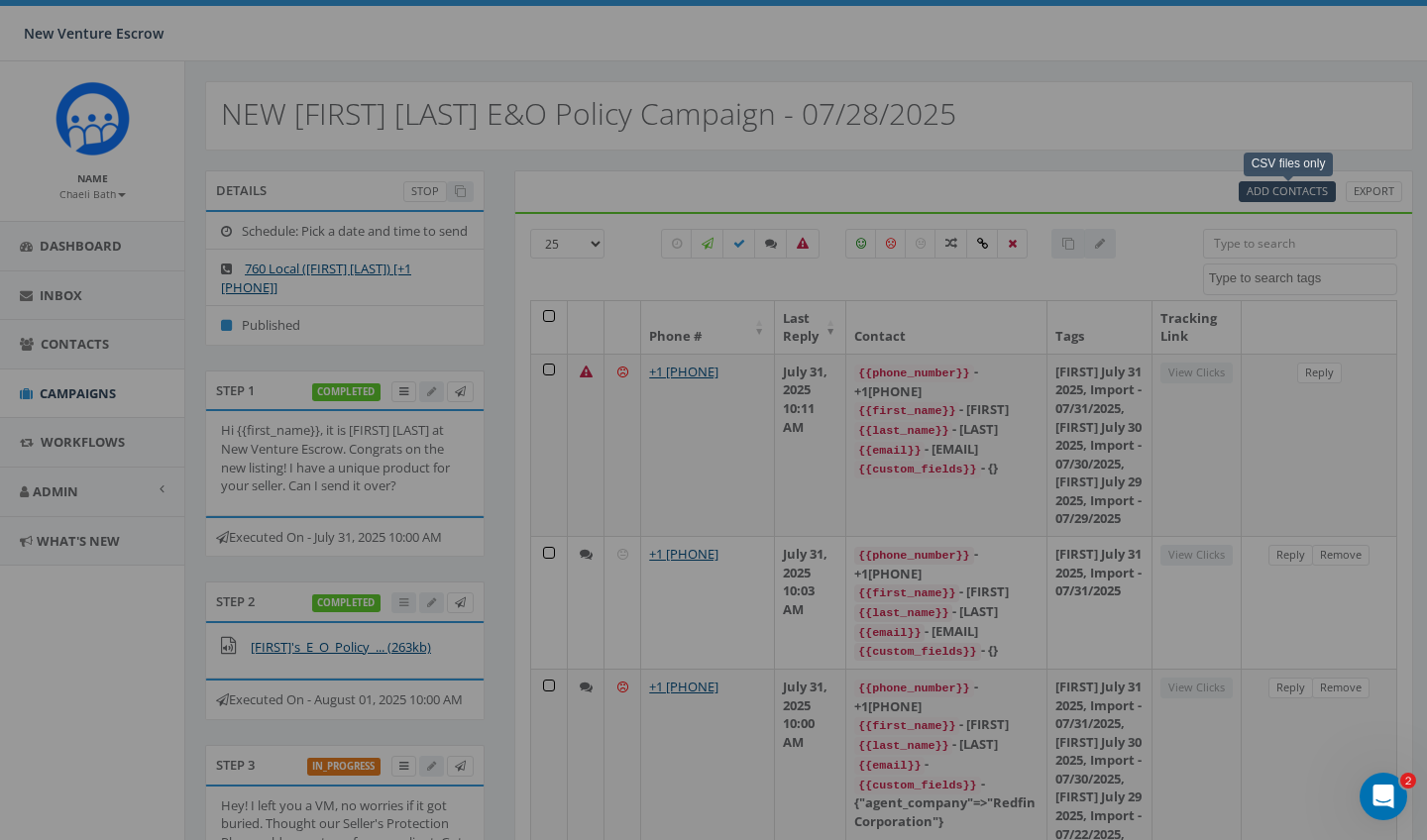 select 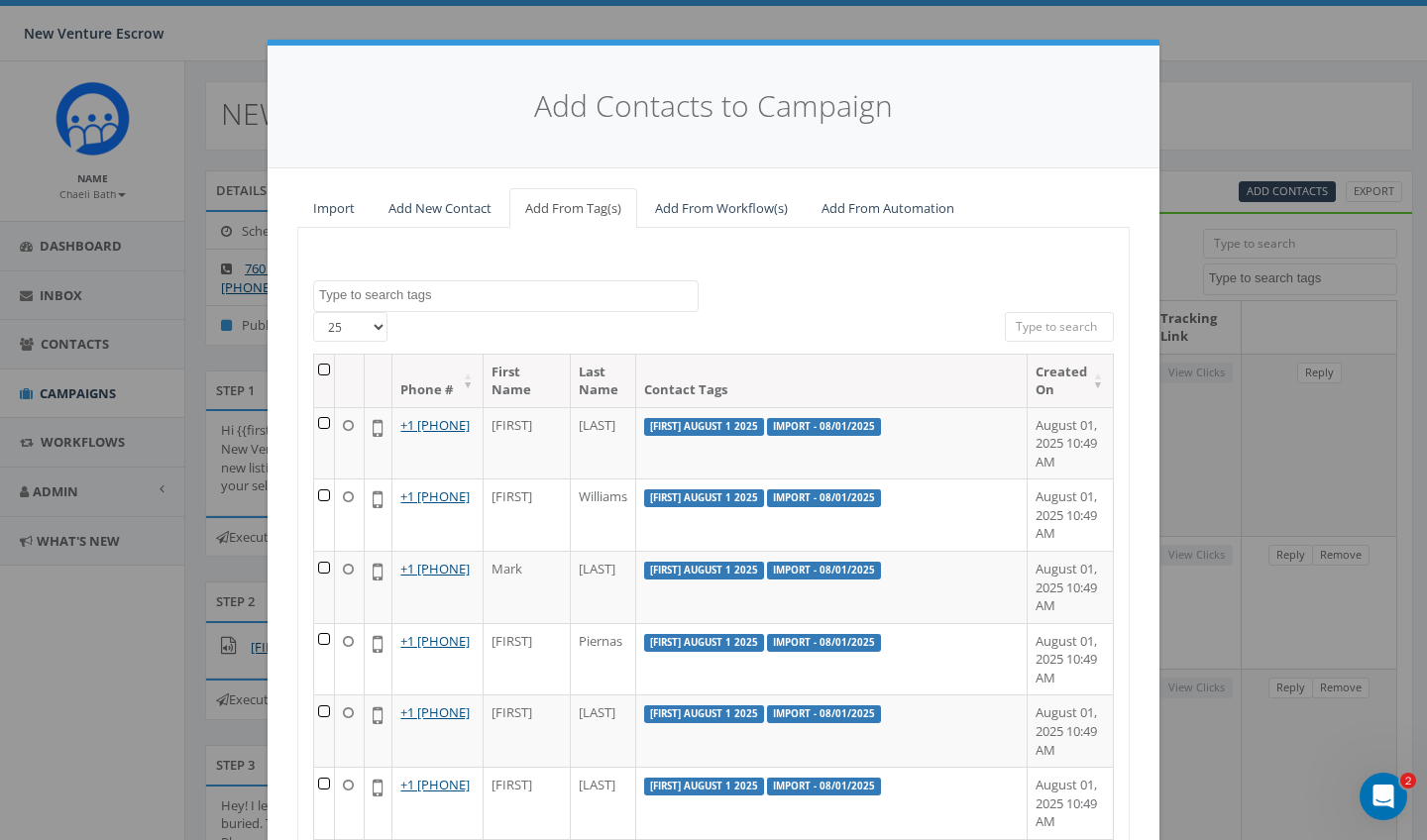 click on "Import" at bounding box center [334, 208] 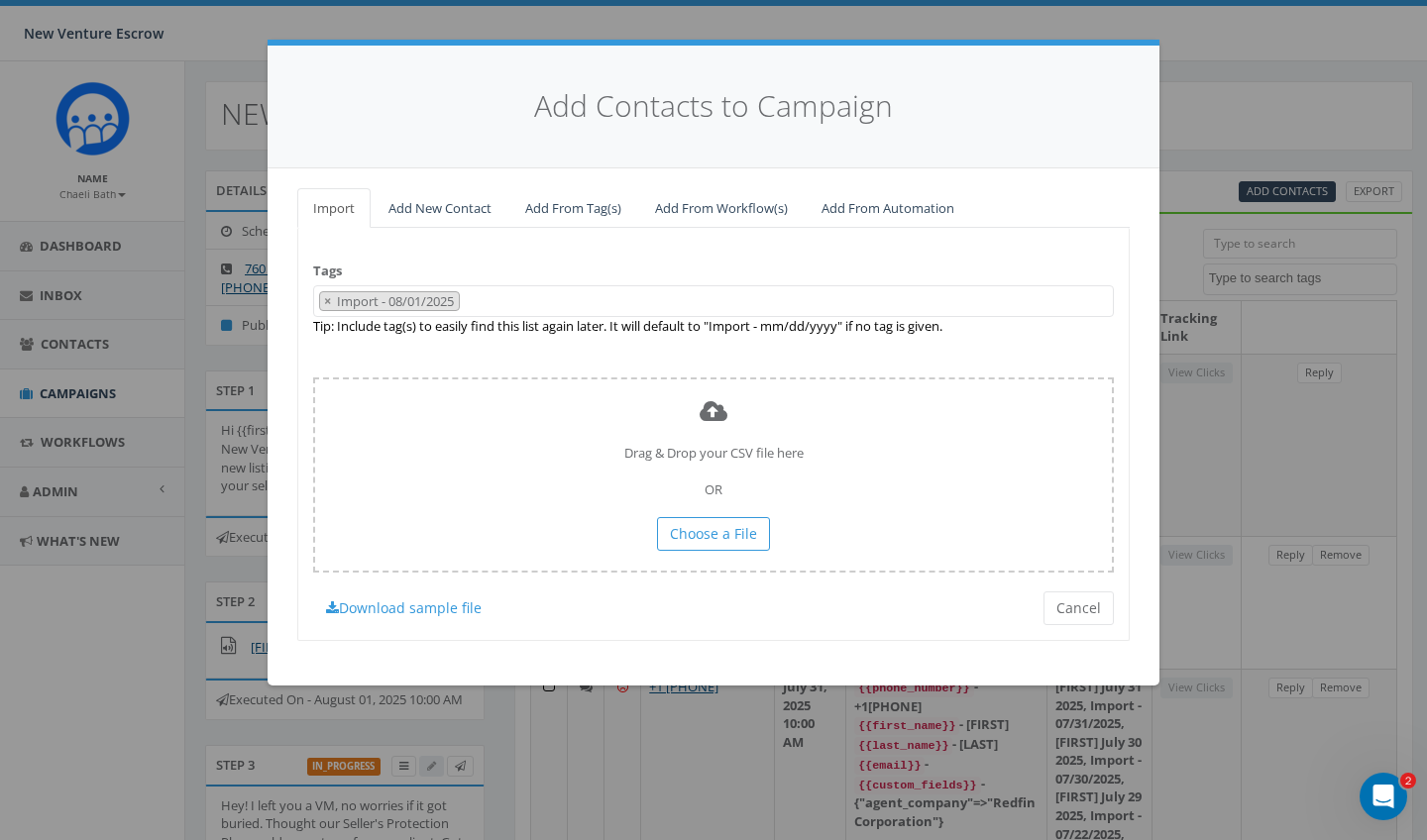 click on "× Import - 08/01/2025" at bounding box center (714, 301) 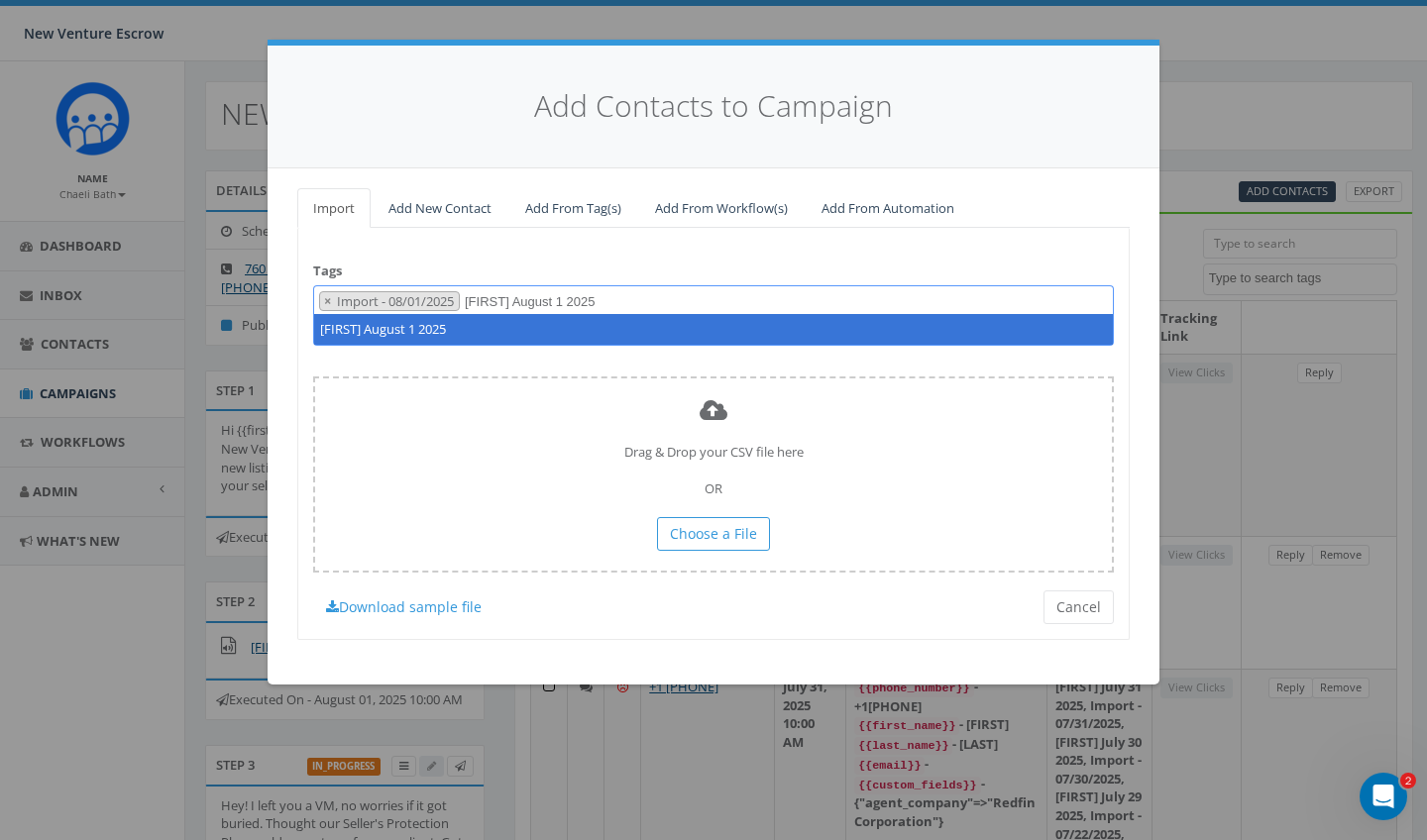 type on "[FIRST] August 1 2025" 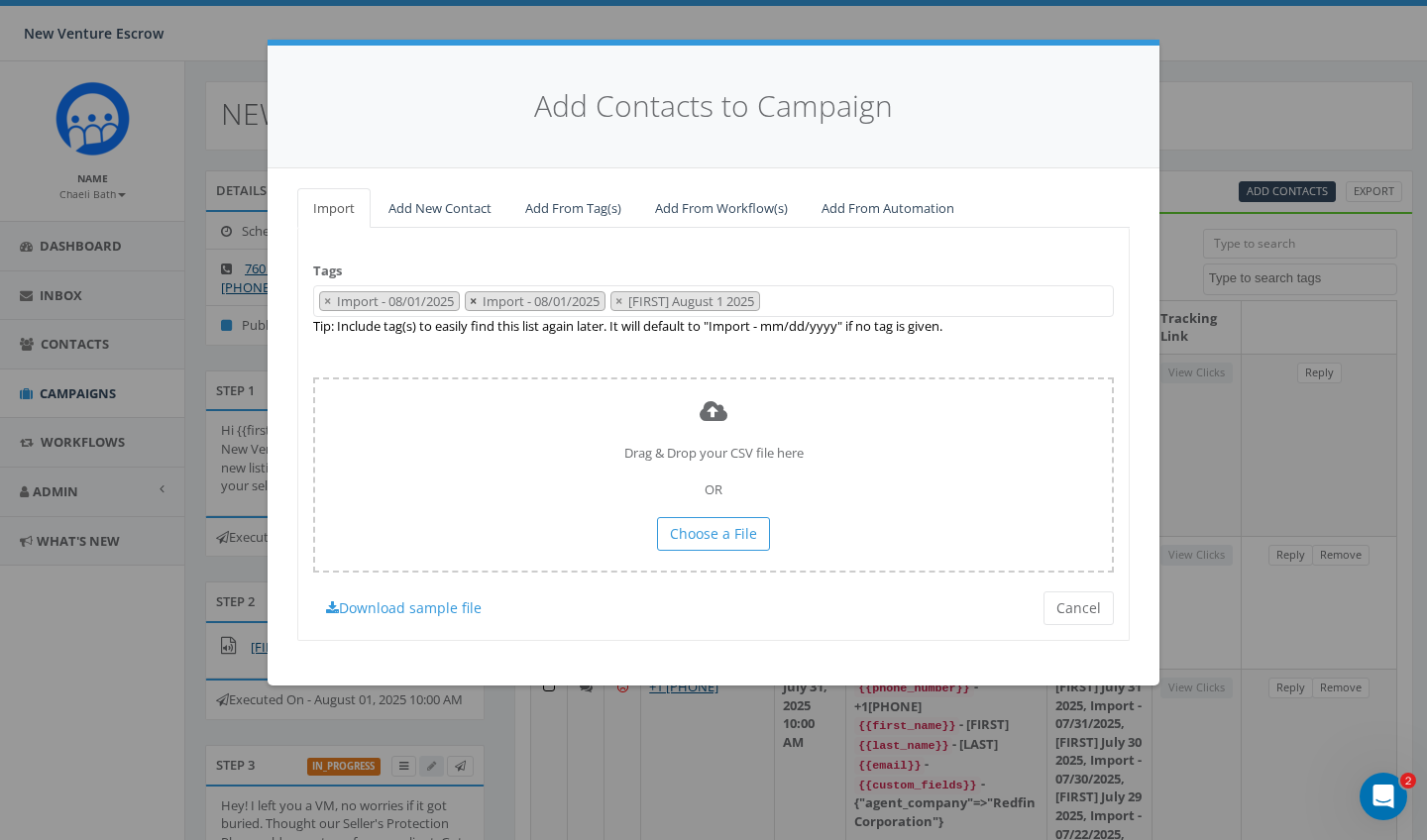 click on "×" at bounding box center [473, 301] 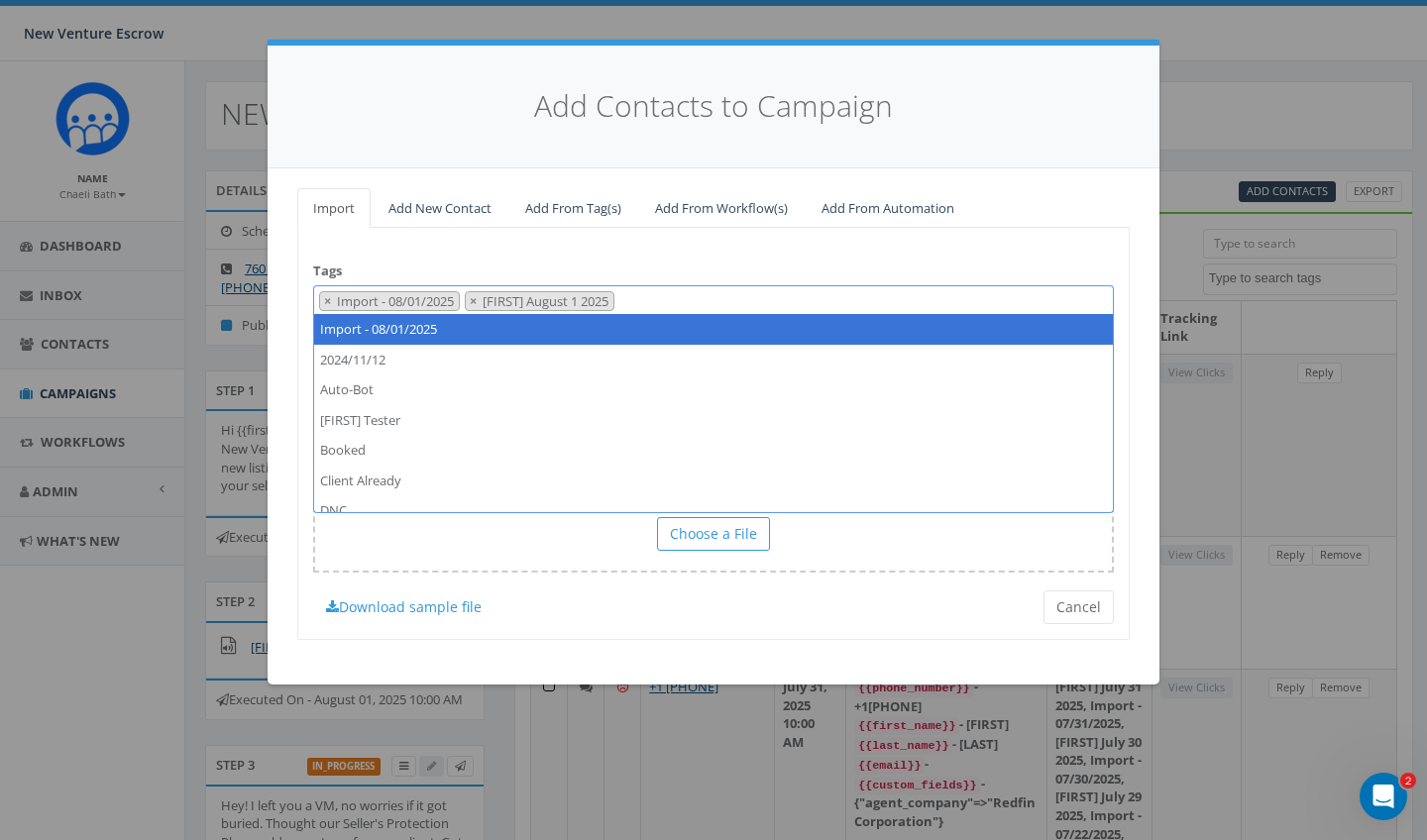 click on "Tags Import - 08/01/2025 2024/11/12 Auto-Bot Becky Tester Booked Client Already DNC DNC-Client Gaby August 1 2025 Gaby CV and East County Gaby July 21 2025 Gaby July 23 2025 Gaby July 28 2025 Gaby July 29 2025 Gaby July 30 2025 Gaby July 31 2025 Gaby Tester Golden Ave Import - 01/03/2025 Import - 01/06/2025 Import - 01/07/2025 Import - 01/08/2025 Import - 01/09/2025 Import - 01/10/2025 Import - 01/14/2025 Import - 01/15/2025 Import - 01/16/2025 Import - 01/17/2025 Import - 01/22/2025 Import - 01/23/2025 Import - 01/24/2025 Import - 01/28/2025 Import - 01/29/2025 Import - 02/05/2025 Import - 02/06/2025 Import - 02/07/2025 Import - 02/10/2025 Import - 02/11/2025 Import - 02/12/2025 Import - 02/13/2025 Import - 02/14/2025 Import - 02/18/2025 Import - 02/20/2025 Import - 02/21/2025 Import - 02/24/2025 Import - 02/25/2025 Import - 02/26/2025 Import - 02/27/2025 Import - 02/28/2025 Import - 03/03/2025 Import - 03/04/2025 Import - 03/05/2025 Import - 03/06/2025 Import - 03/10/2025 Import - 03/11/2025 inter Landline" at bounding box center [714, 434] 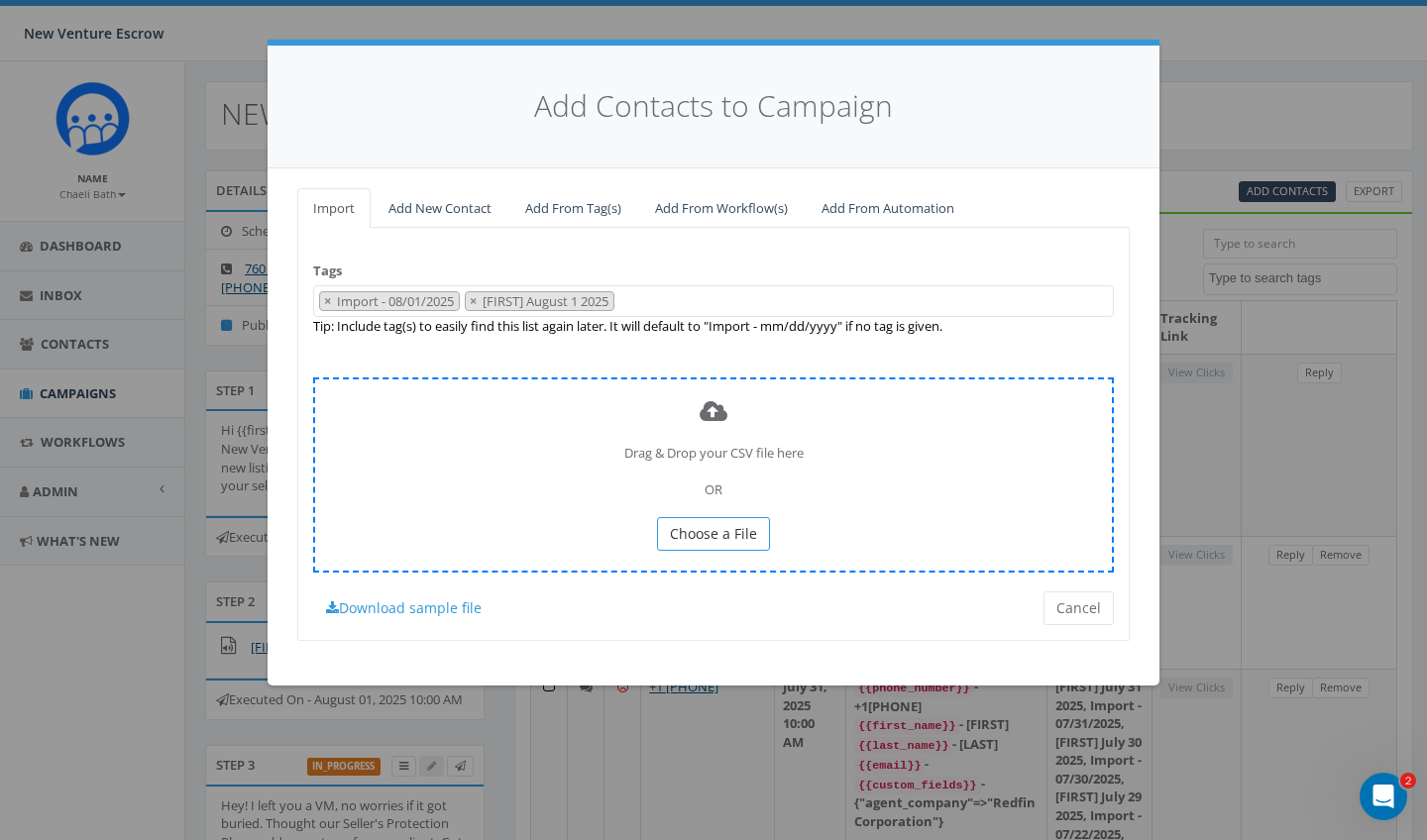 click on "Choose a File" at bounding box center (714, 533) 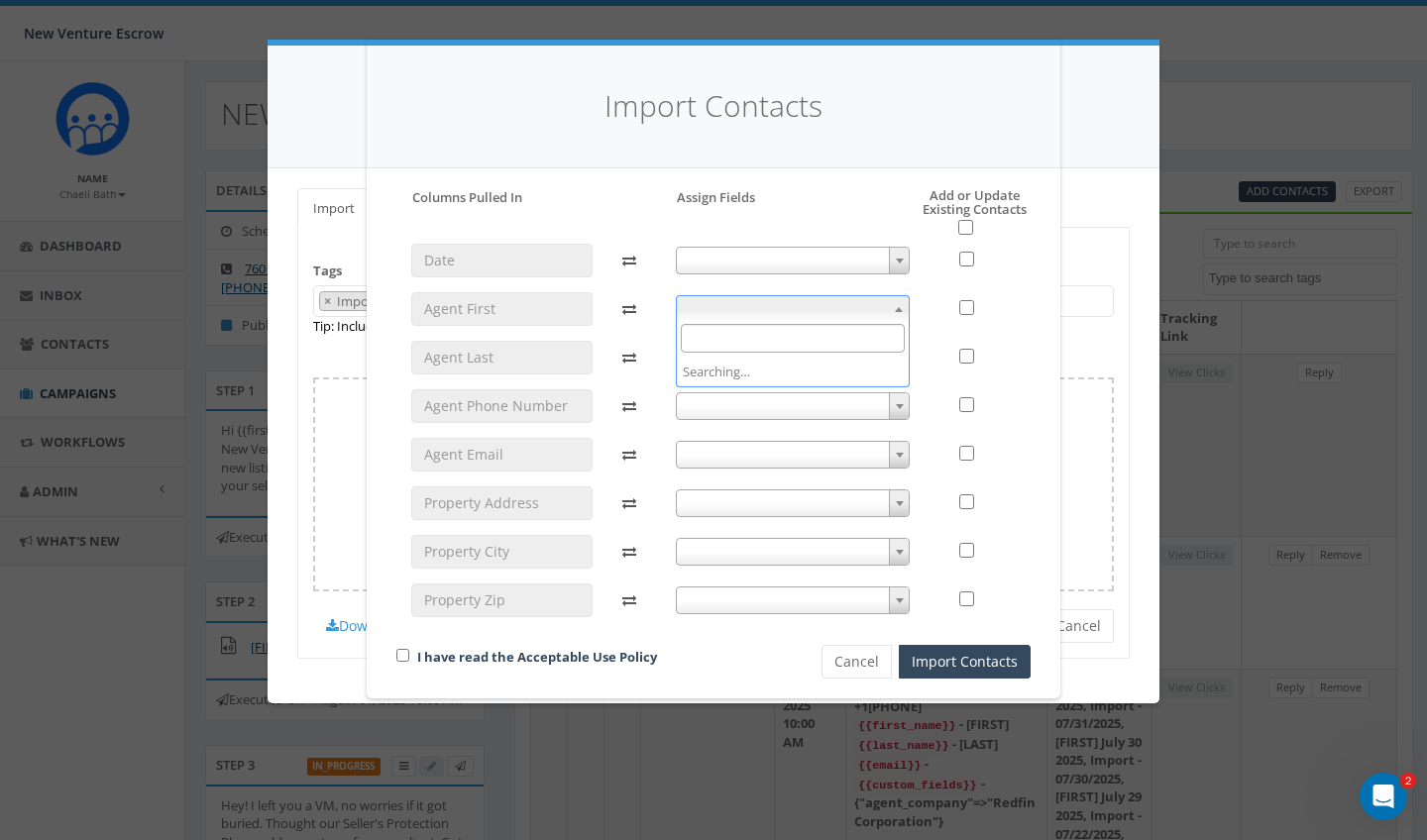 click at bounding box center [793, 309] 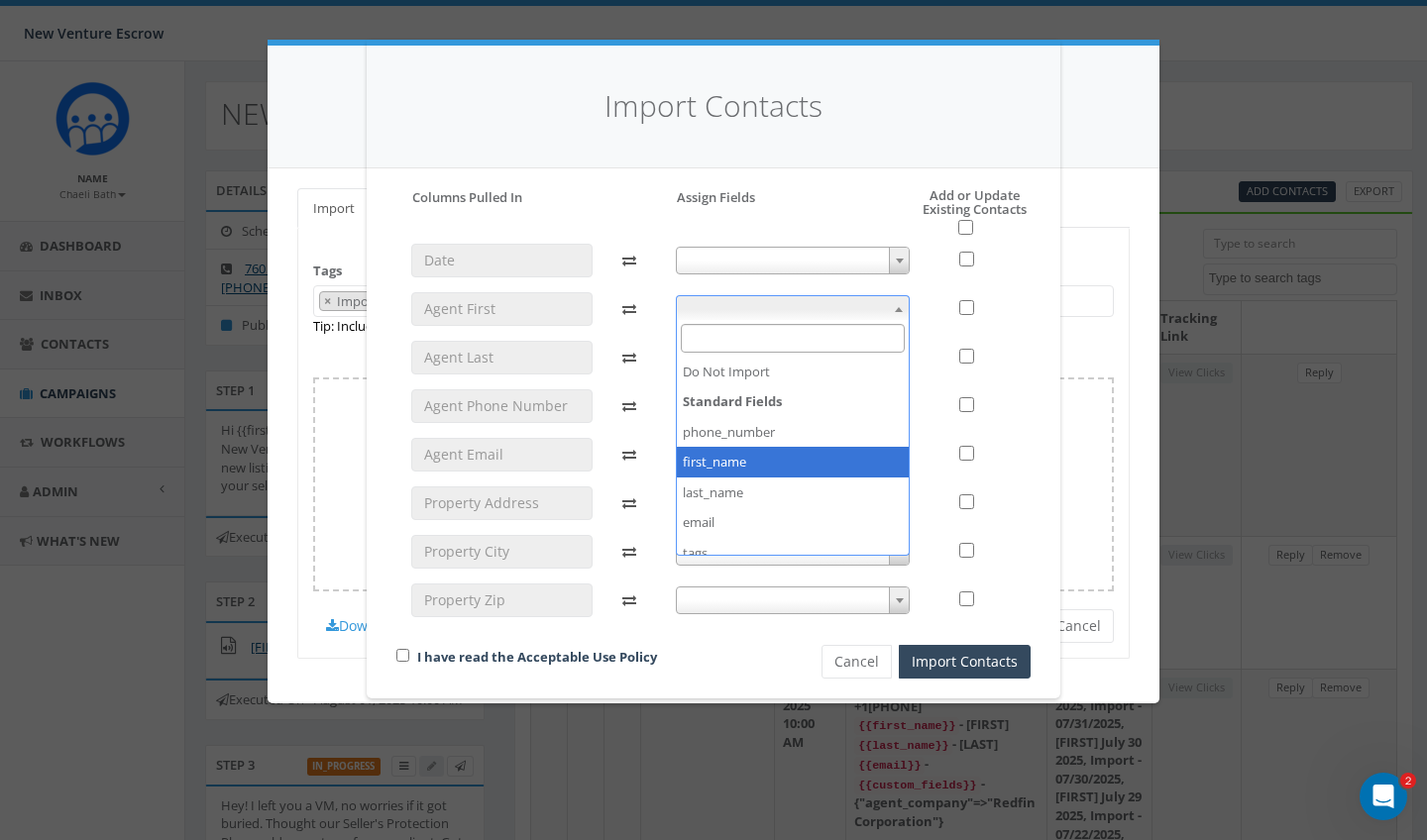 select on "first_name" 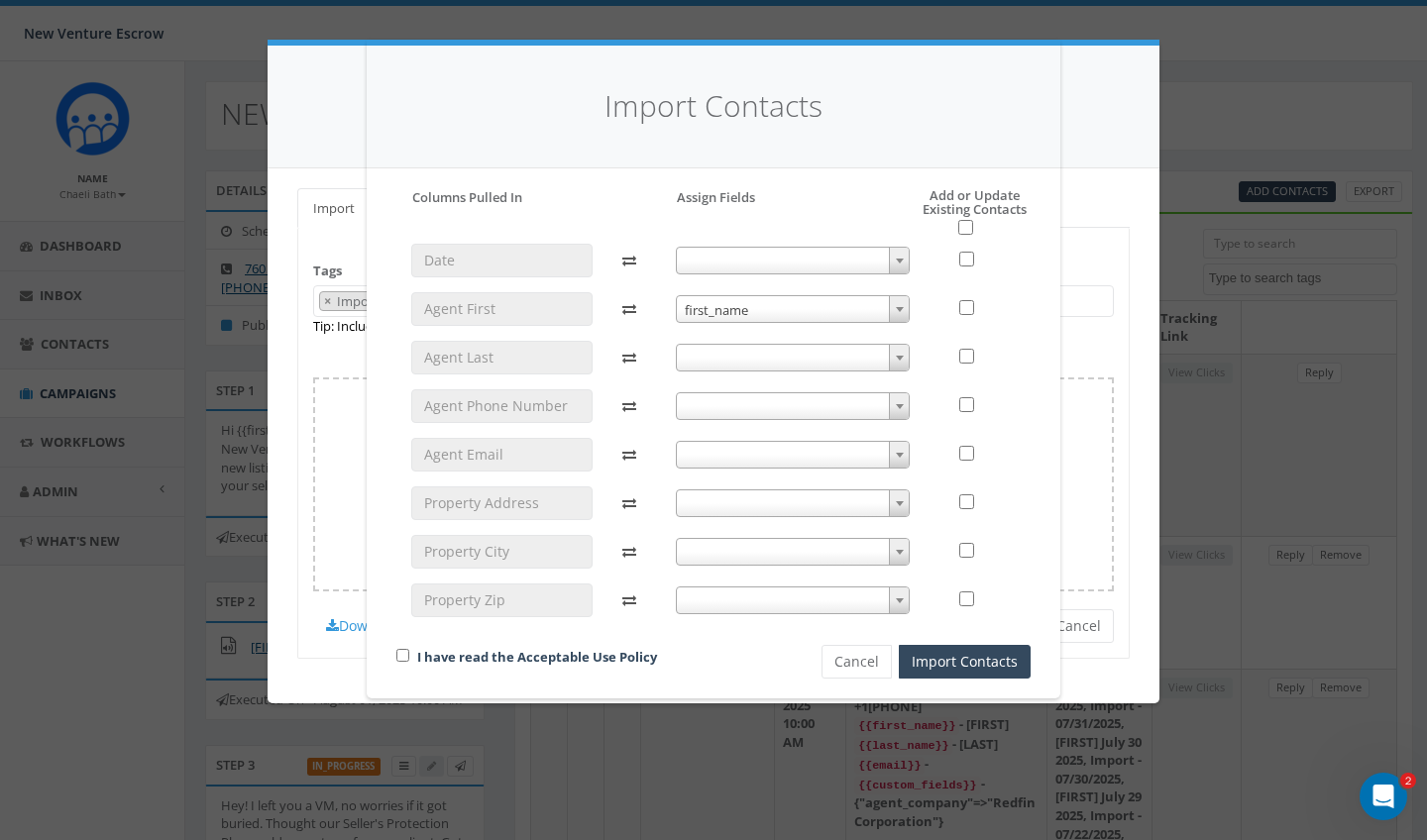 click at bounding box center (793, 358) 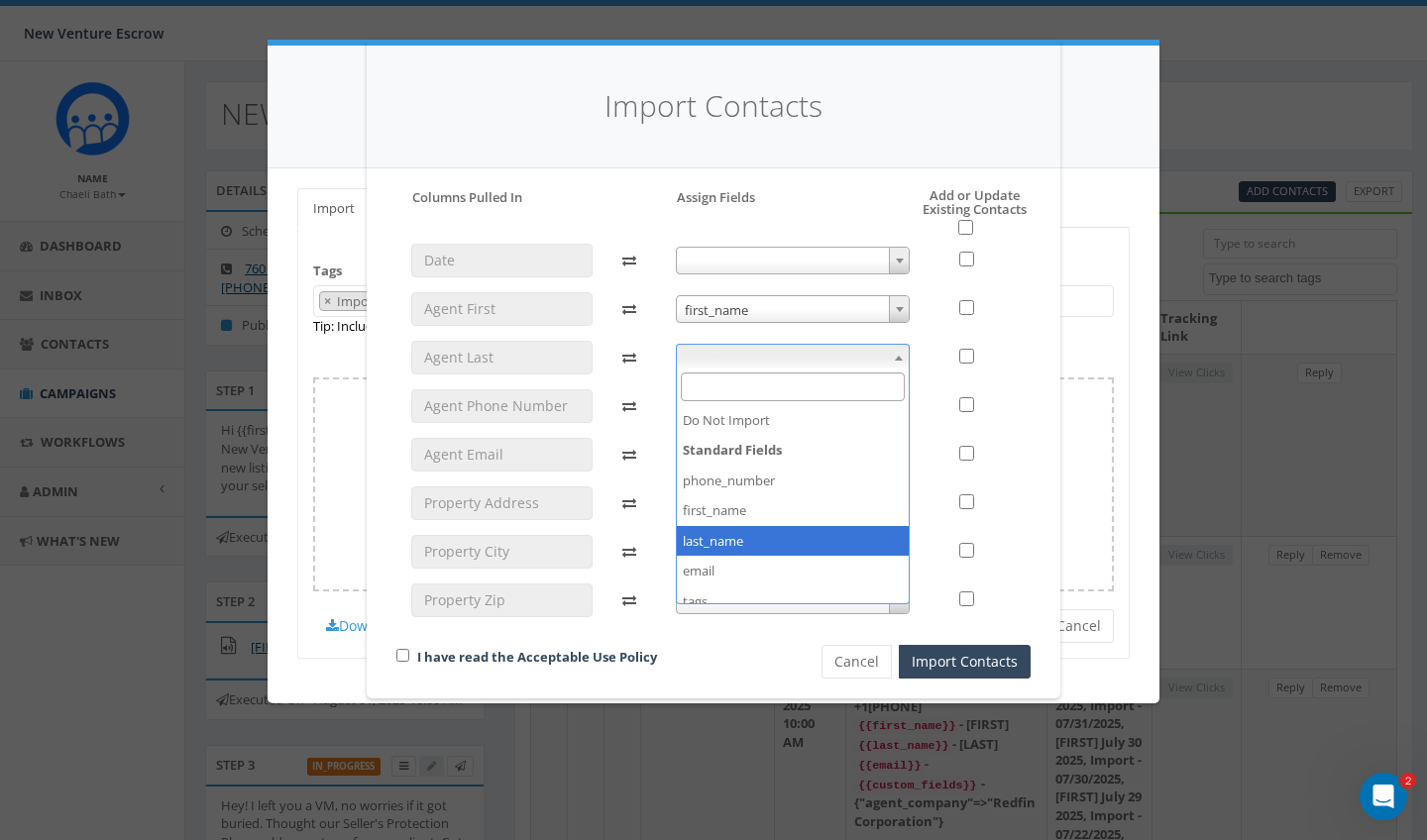 select on "last_name" 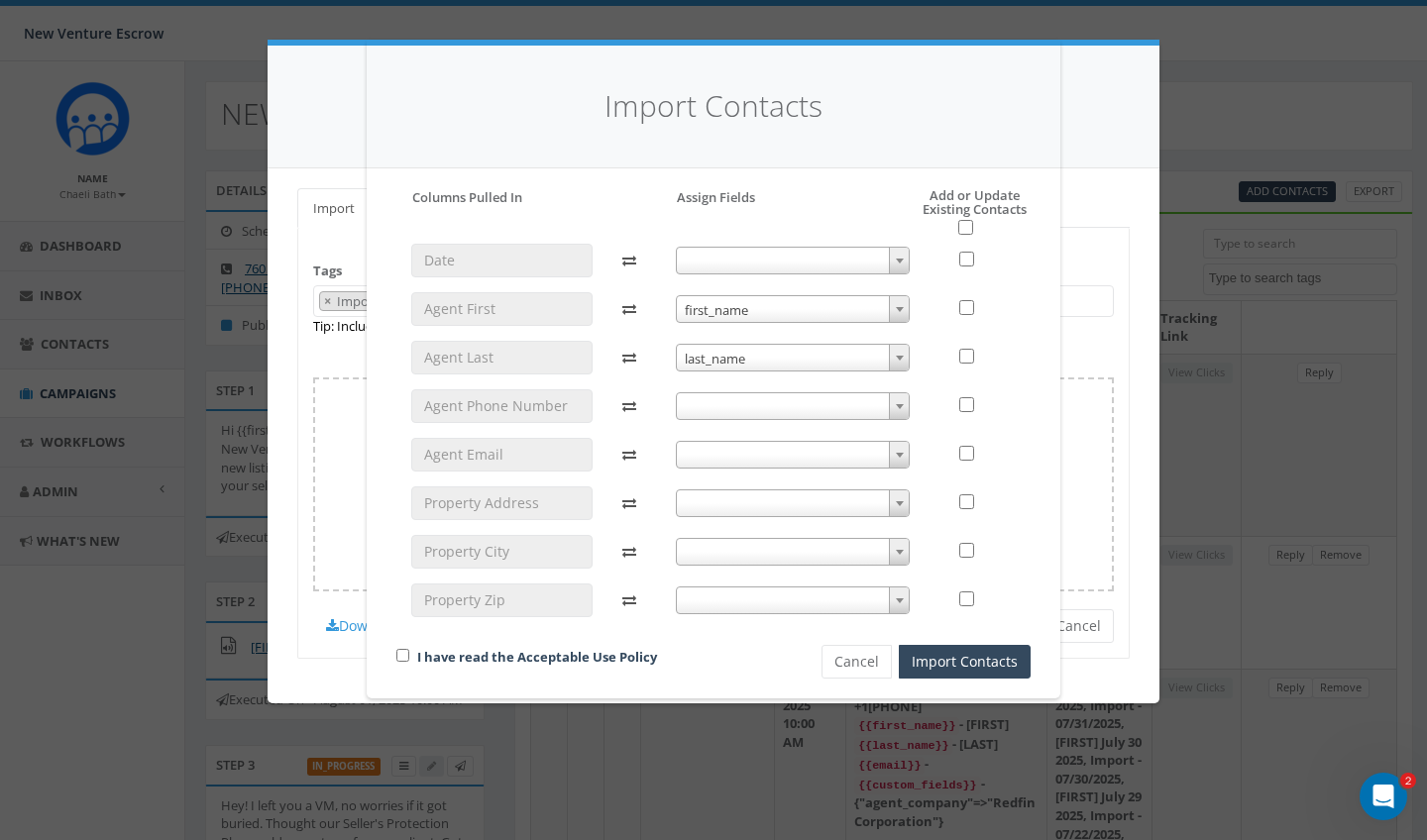 click at bounding box center (793, 406) 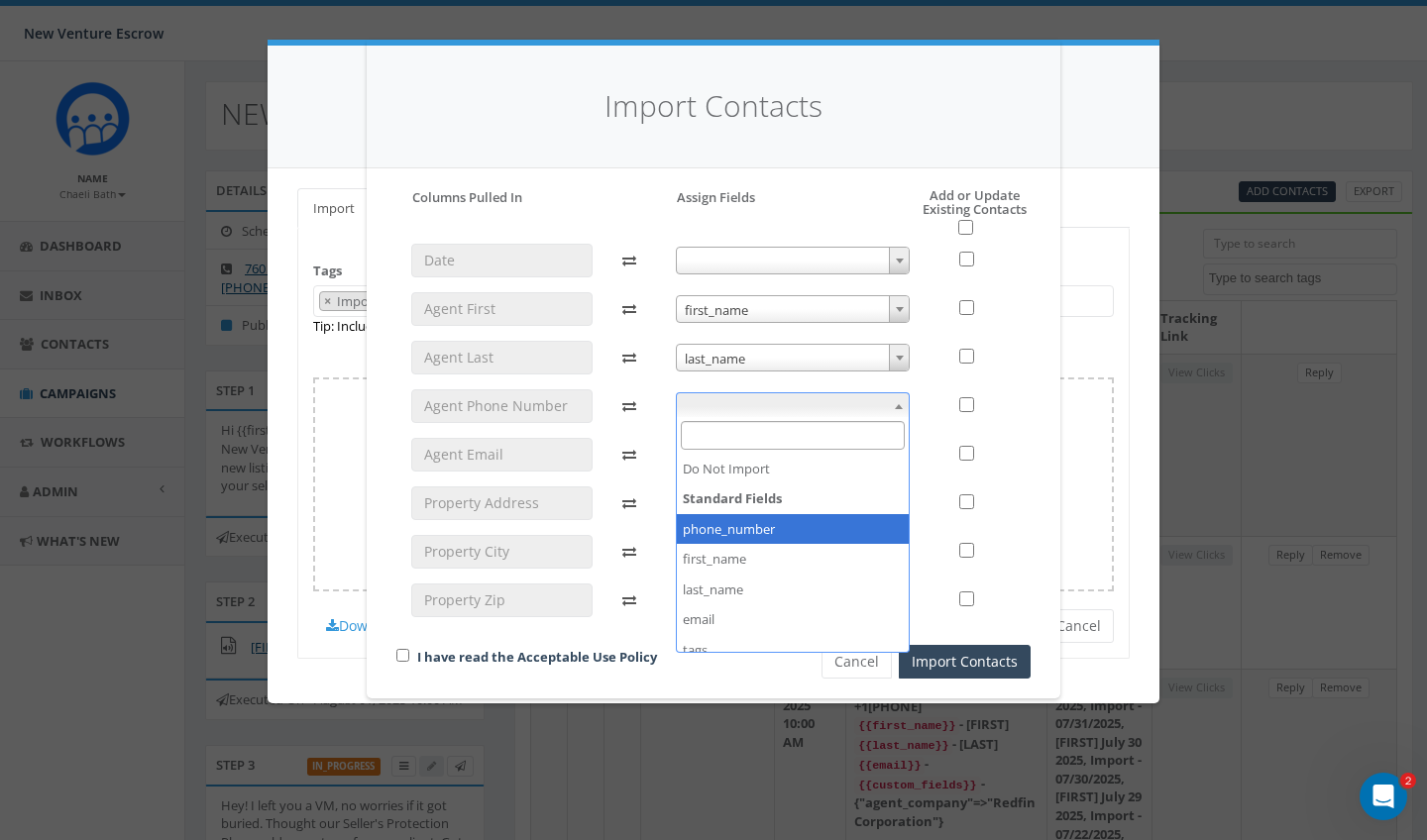 select on "phone_number" 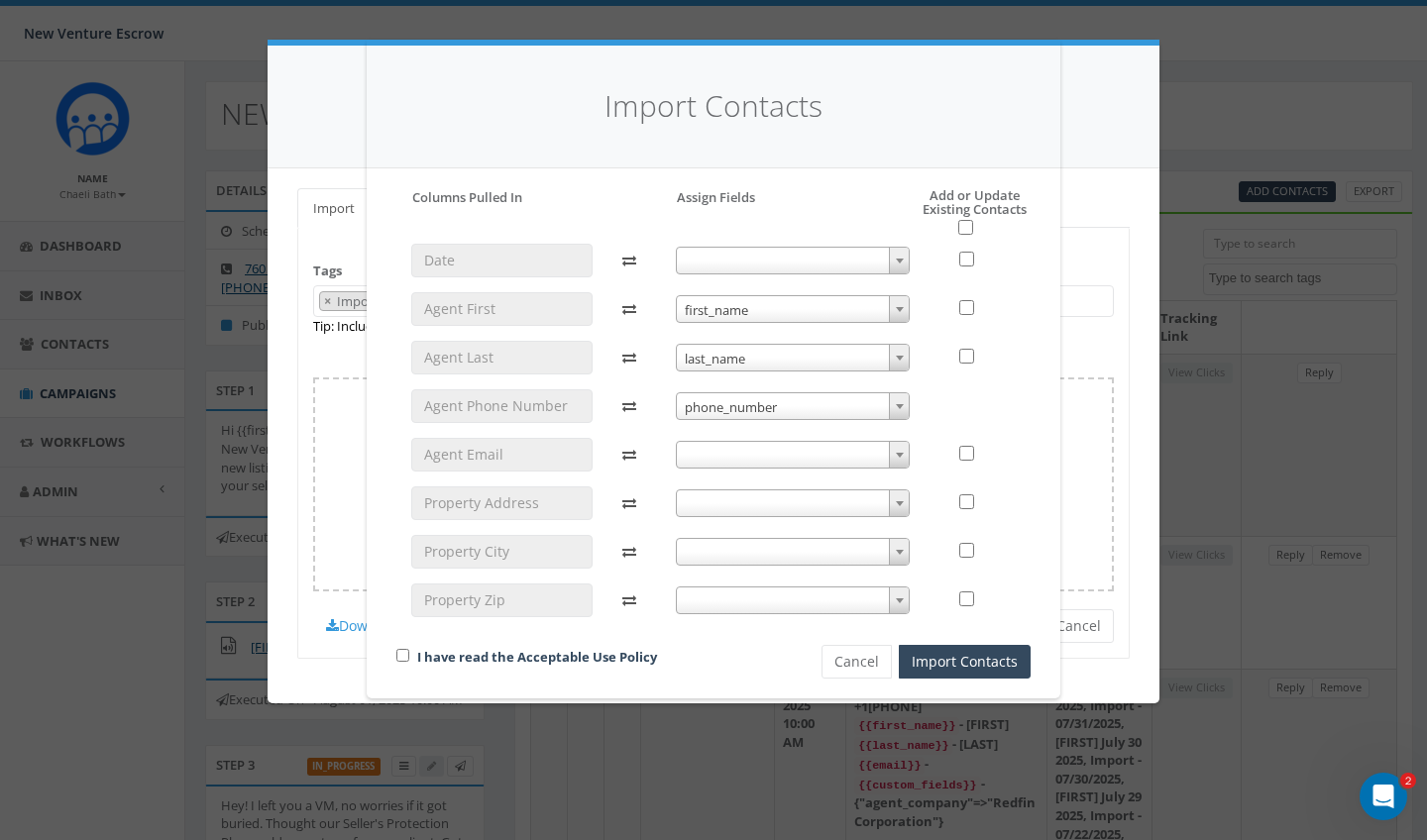 click at bounding box center (793, 455) 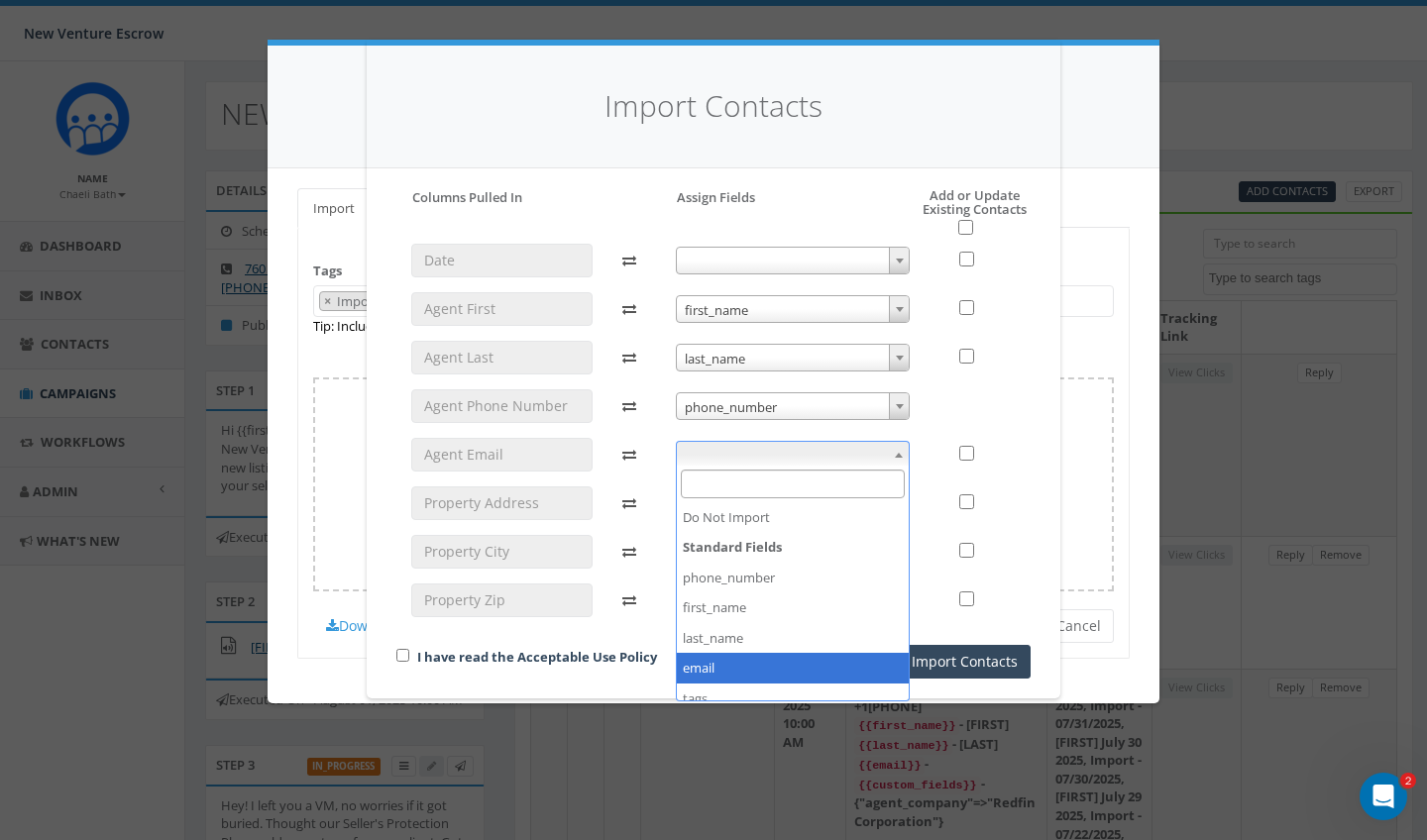 select on "email" 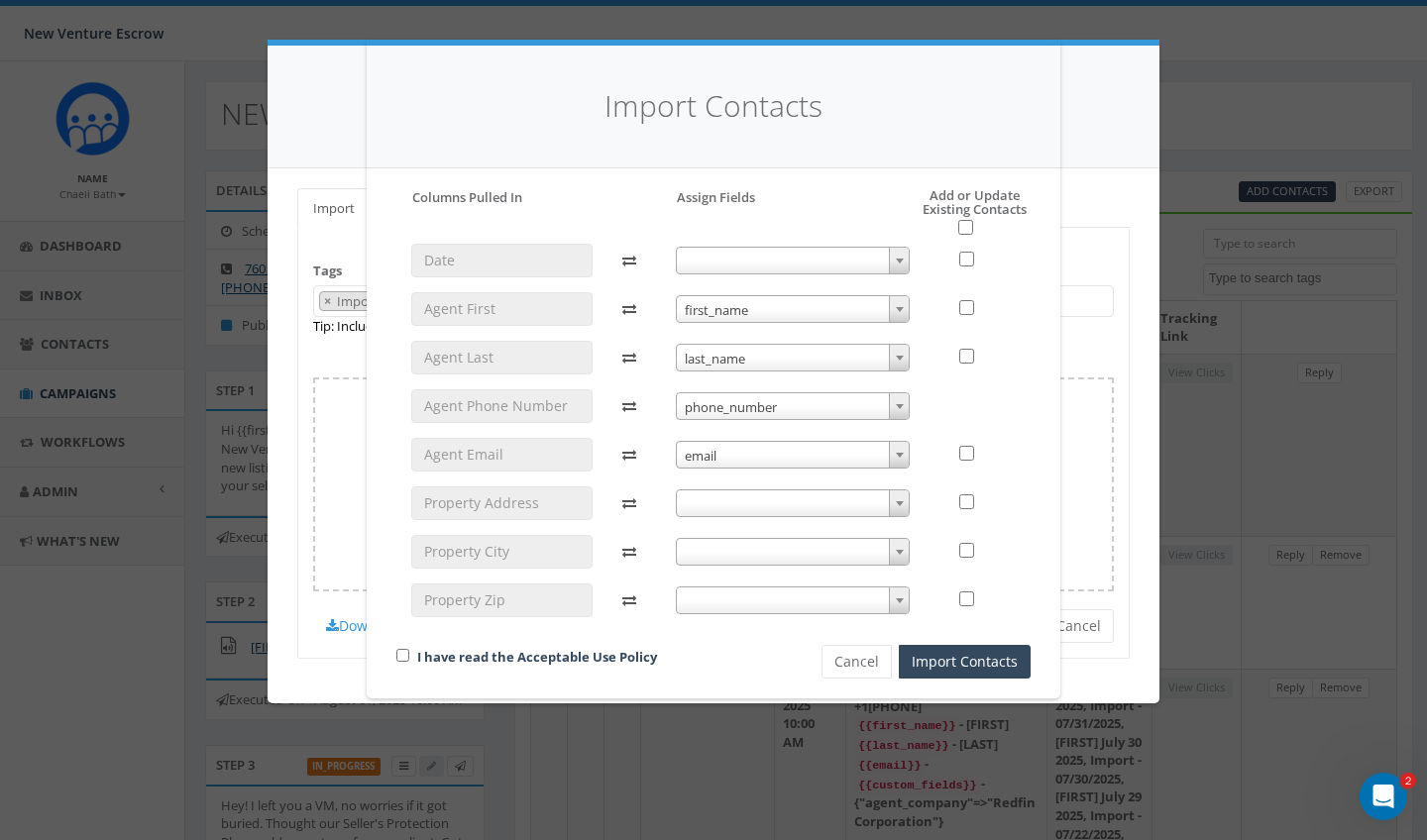 click on "Please accept policy to proceed Please map phone number field to proceed Columns Pulled In Assign Fields Add or Update Existing Contacts  first_name first_name last_name last_name phone_number phone_number email email I have read the Acceptable Use Policy Cancel Import Contacts" at bounding box center (714, 433) 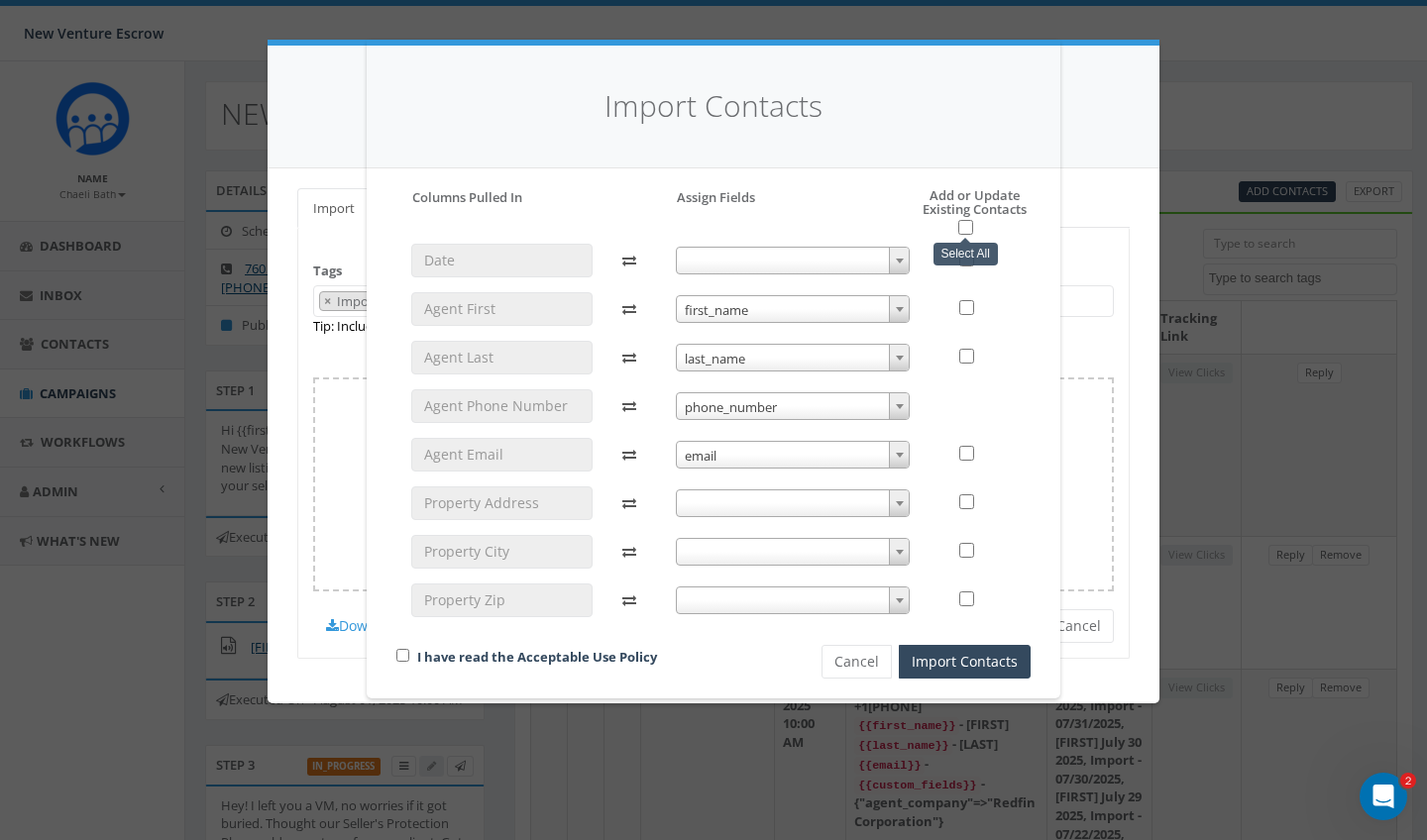 click at bounding box center [965, 227] 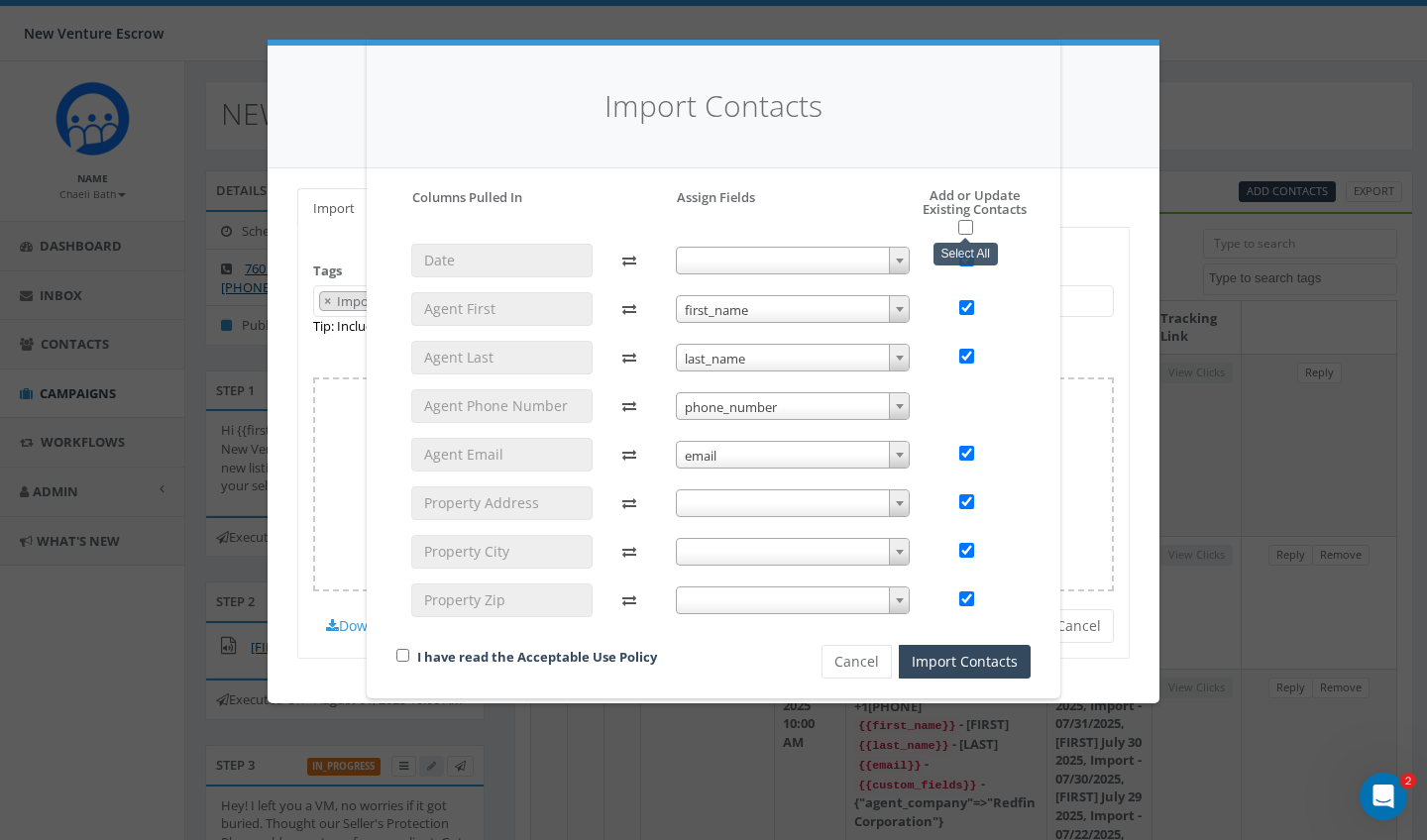 checkbox on "true" 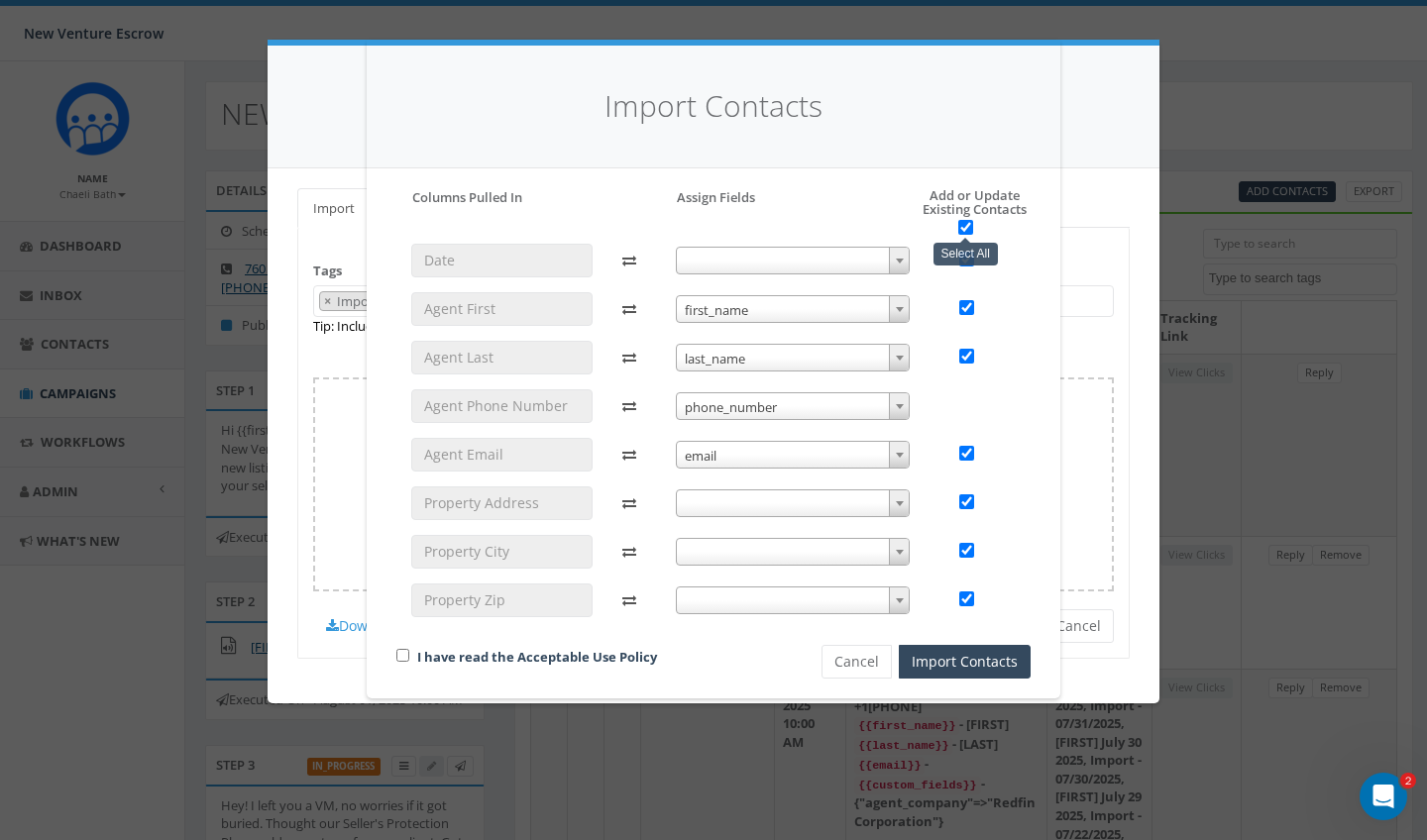 checkbox on "true" 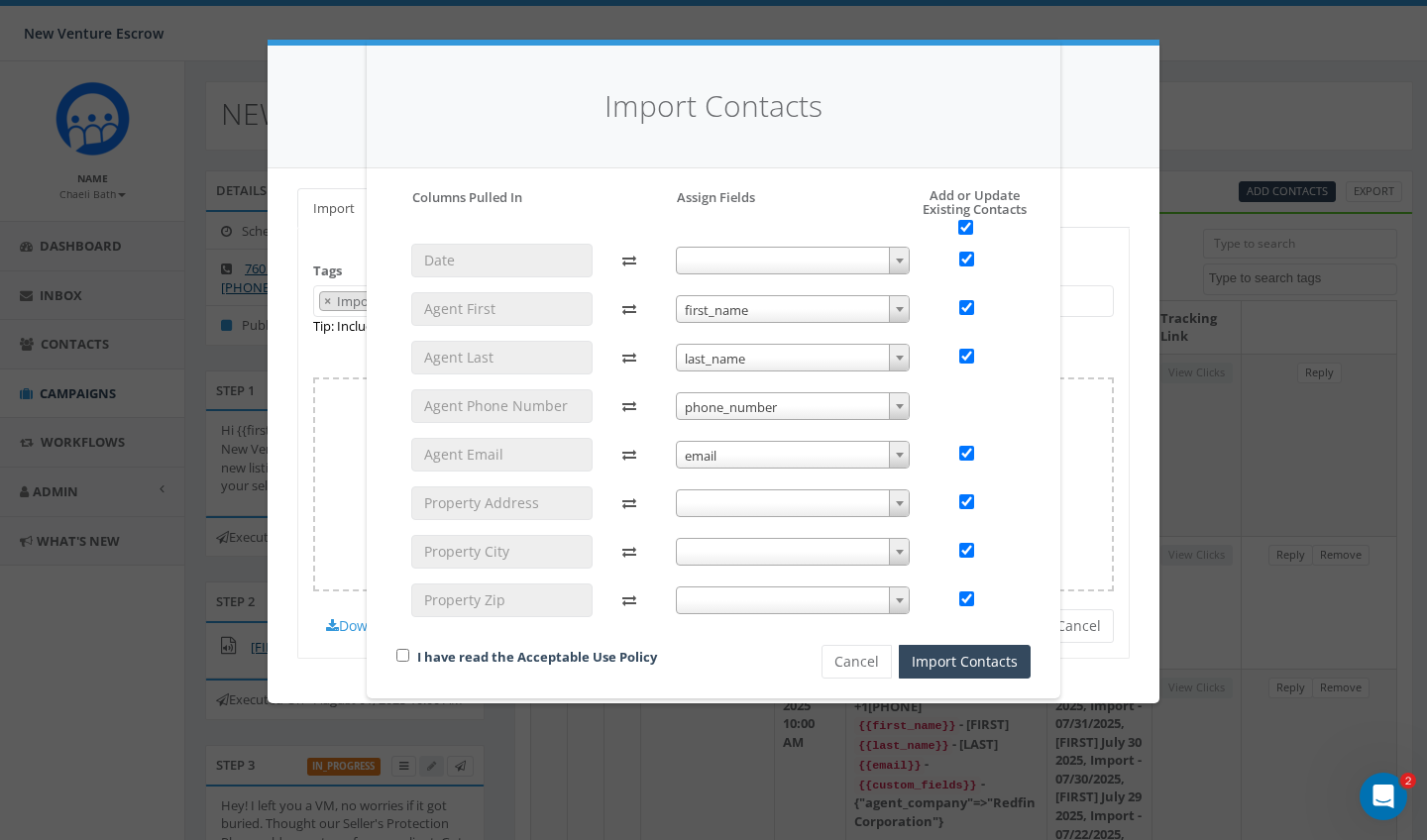 click on "I have read the Acceptable Use Policy" at bounding box center (575, 658) 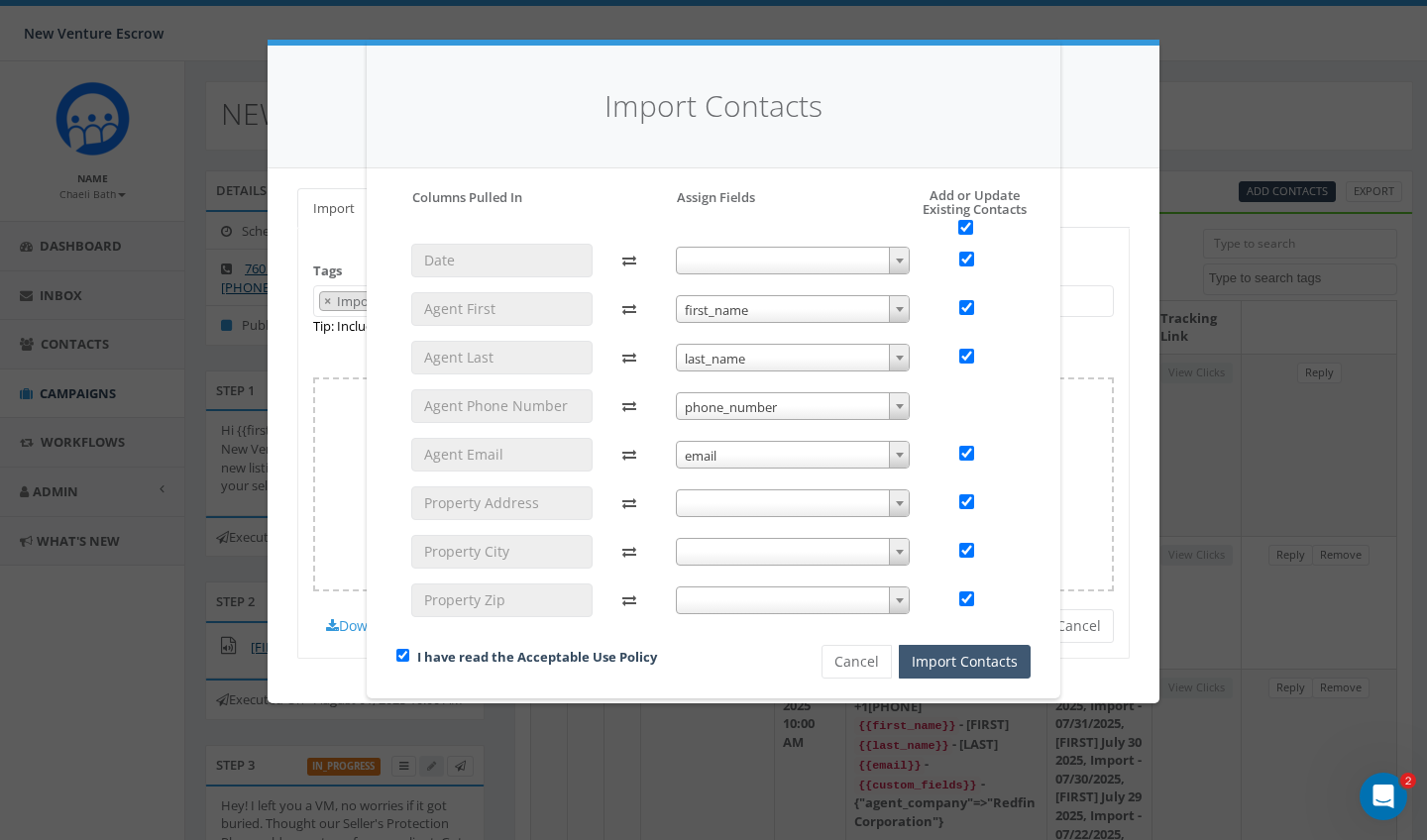 click on "Import Contacts" at bounding box center (964, 662) 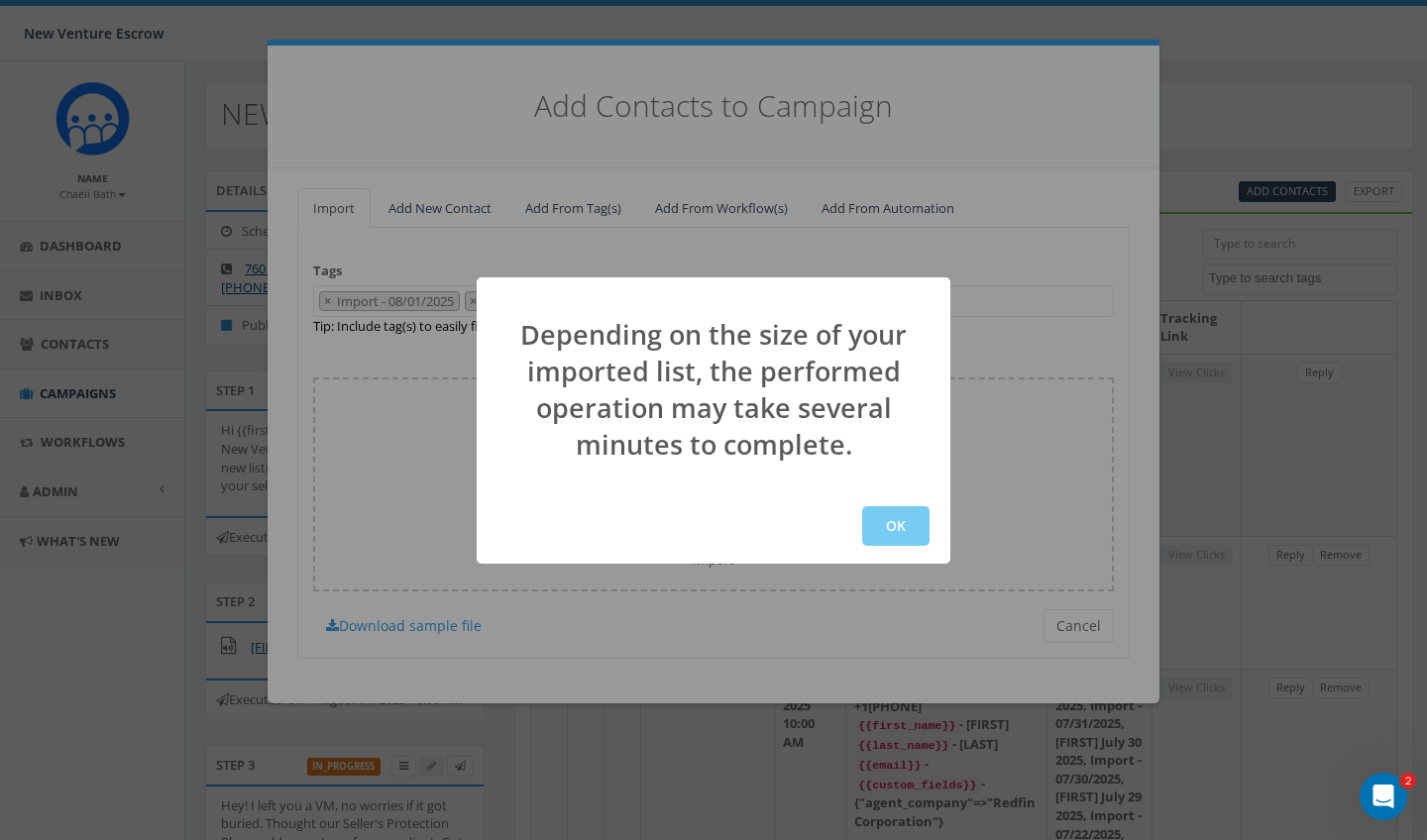 click on "OK" at bounding box center [896, 526] 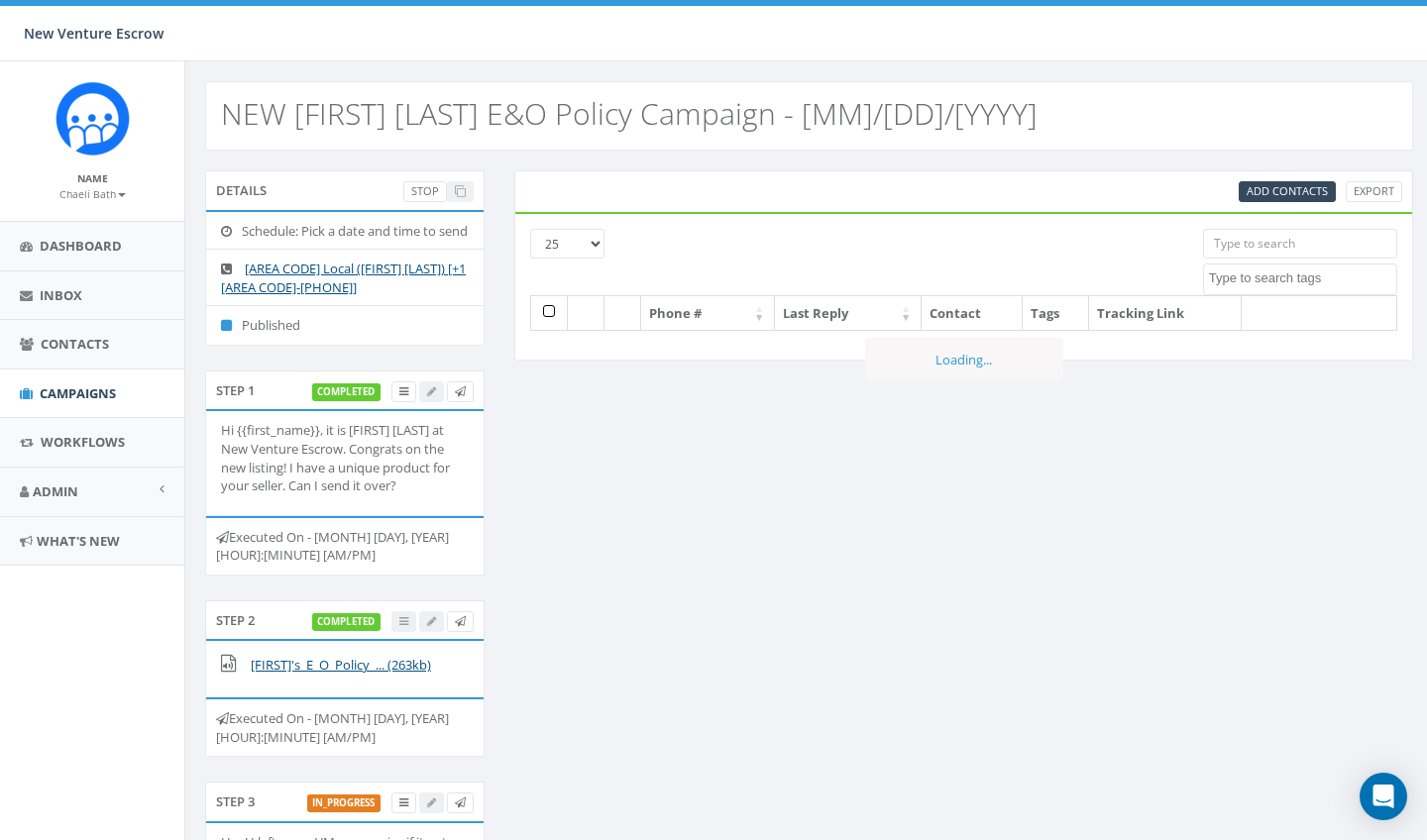select 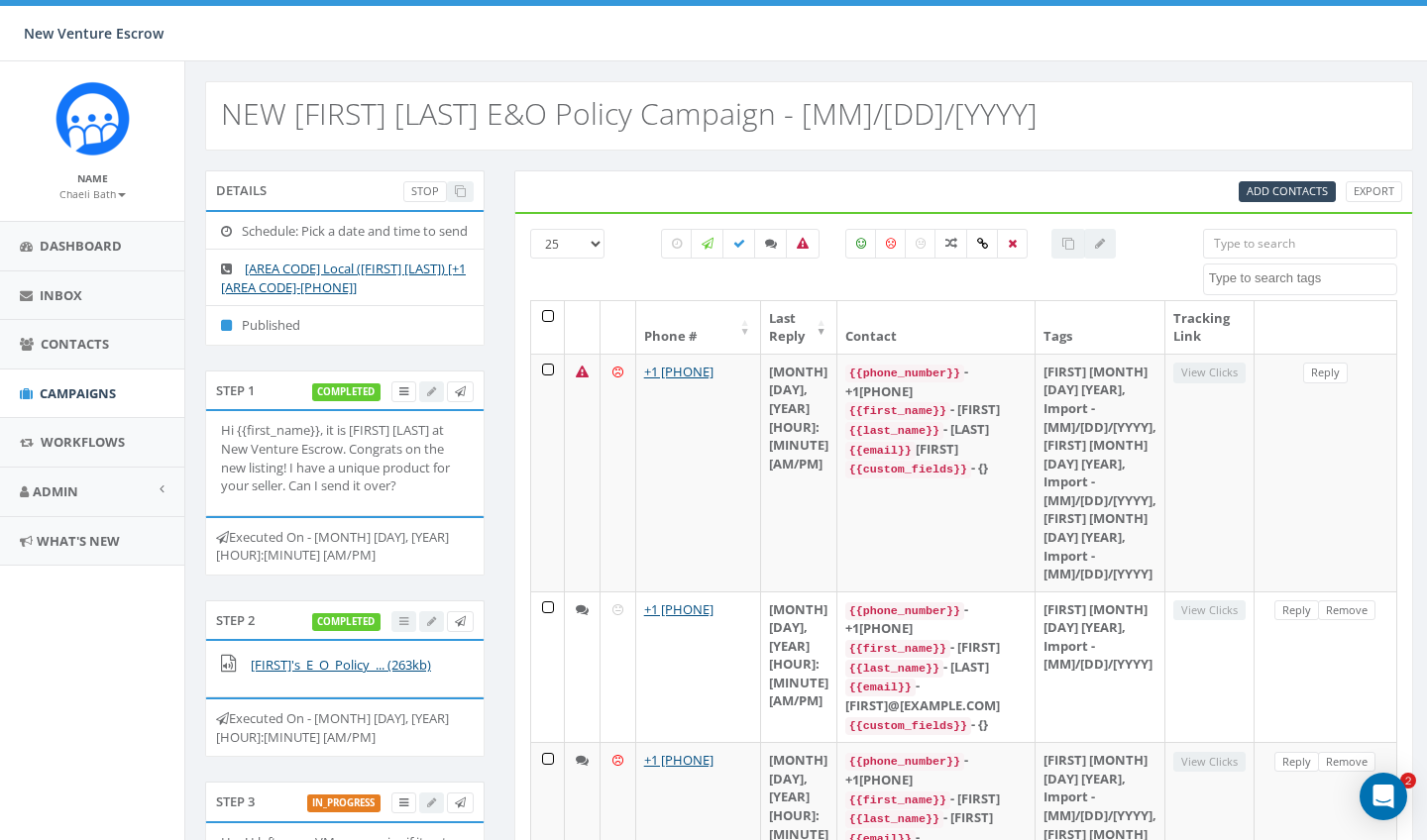 scroll, scrollTop: 0, scrollLeft: 0, axis: both 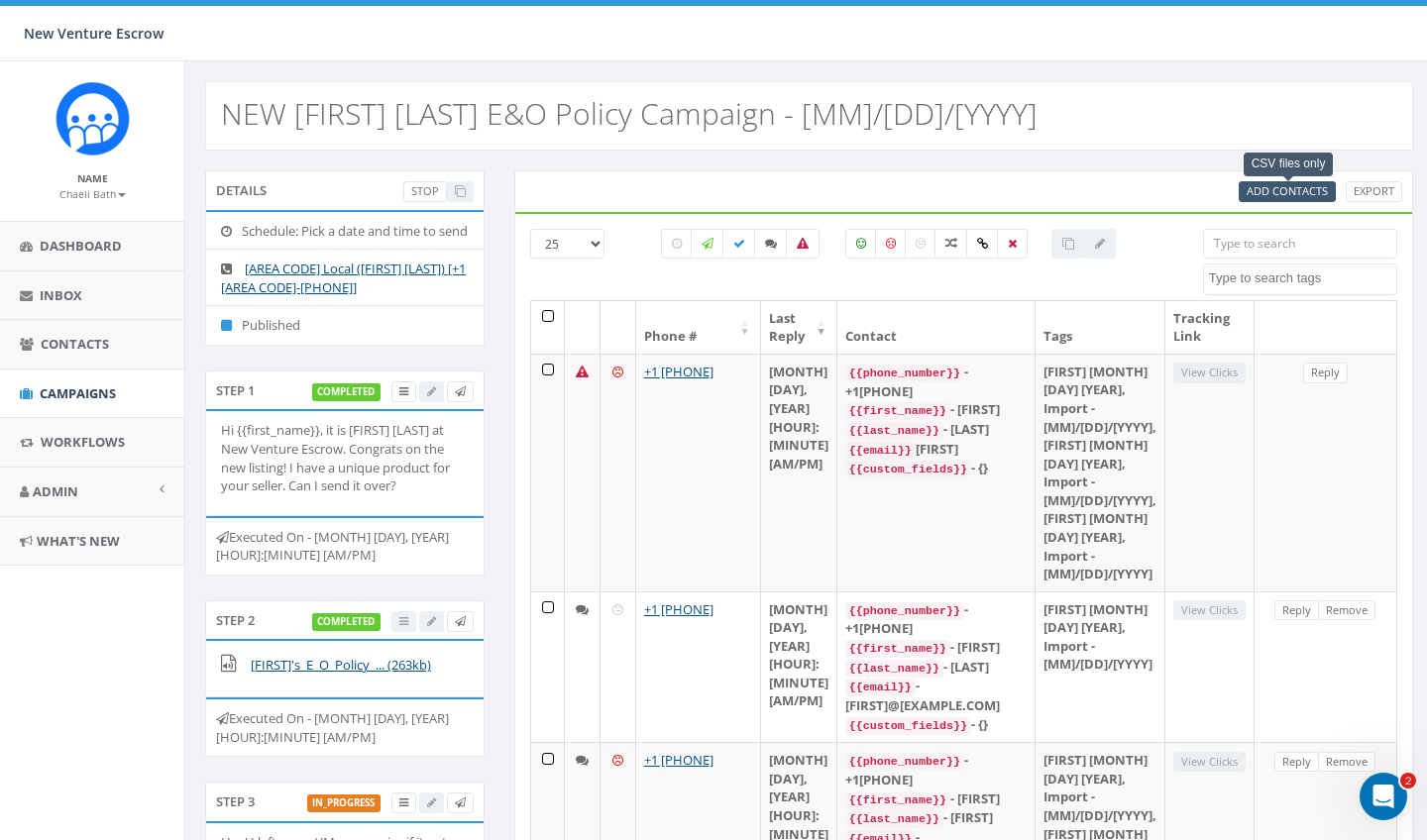 click on "Add Contacts" at bounding box center [1287, 190] 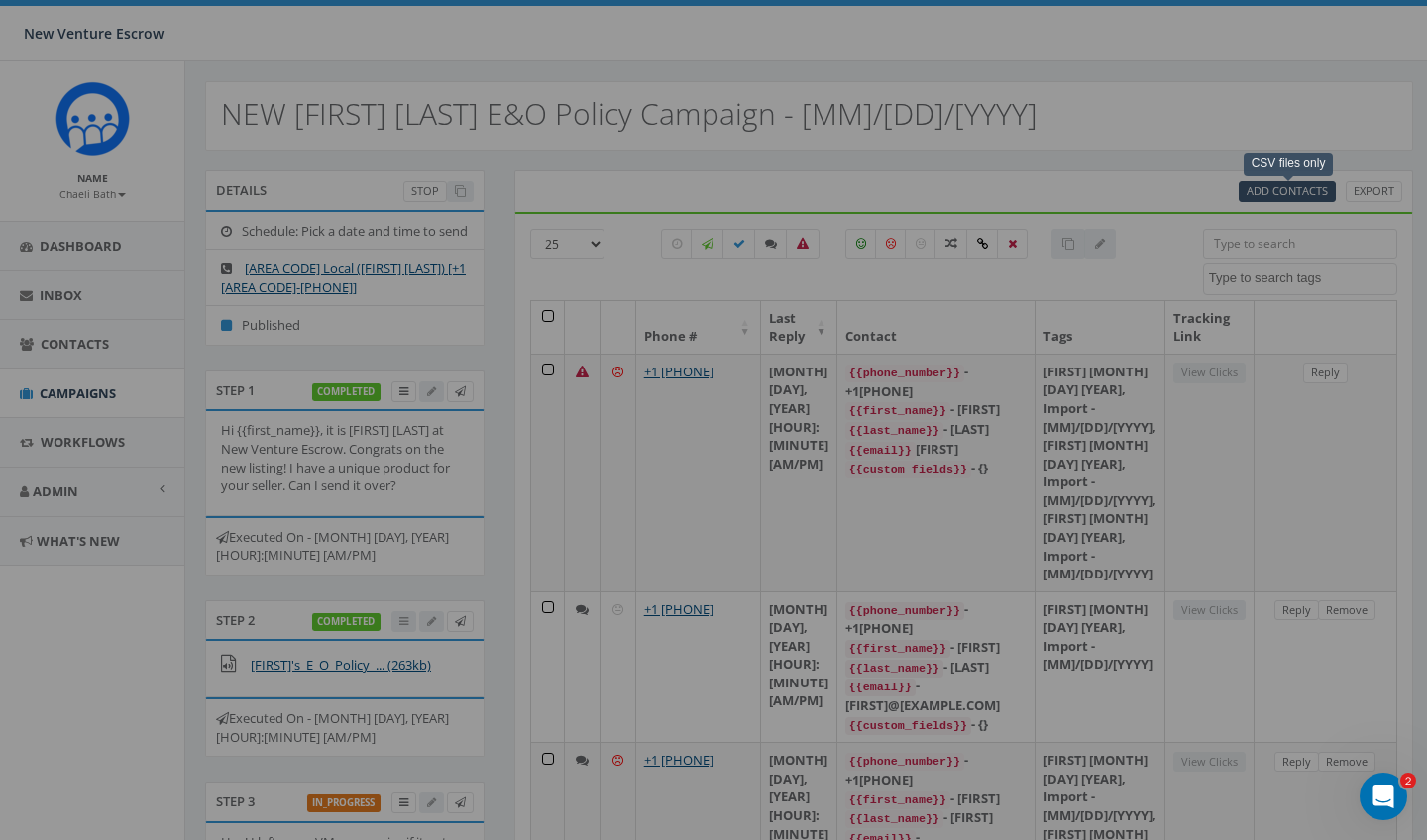 select 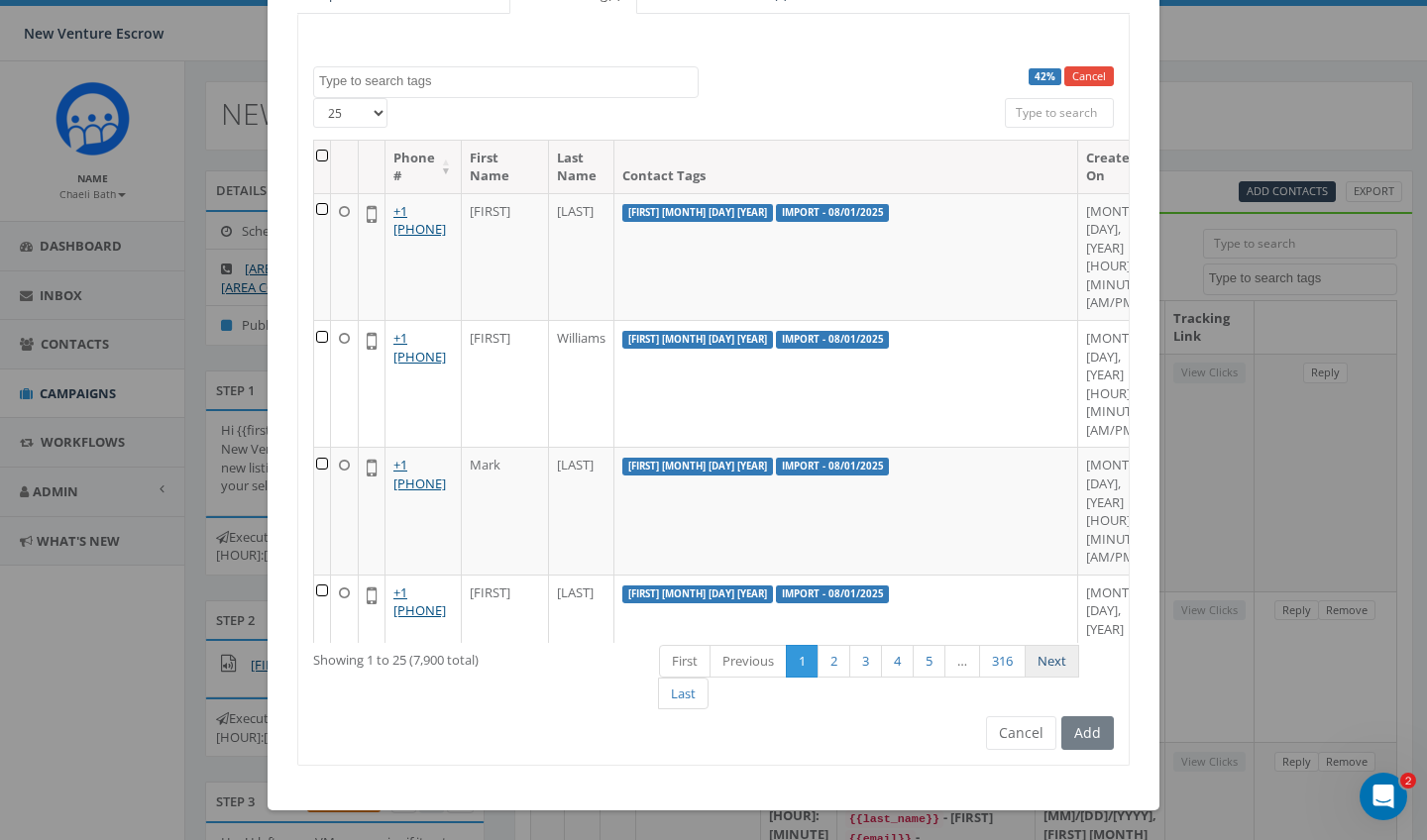 scroll, scrollTop: 218, scrollLeft: 0, axis: vertical 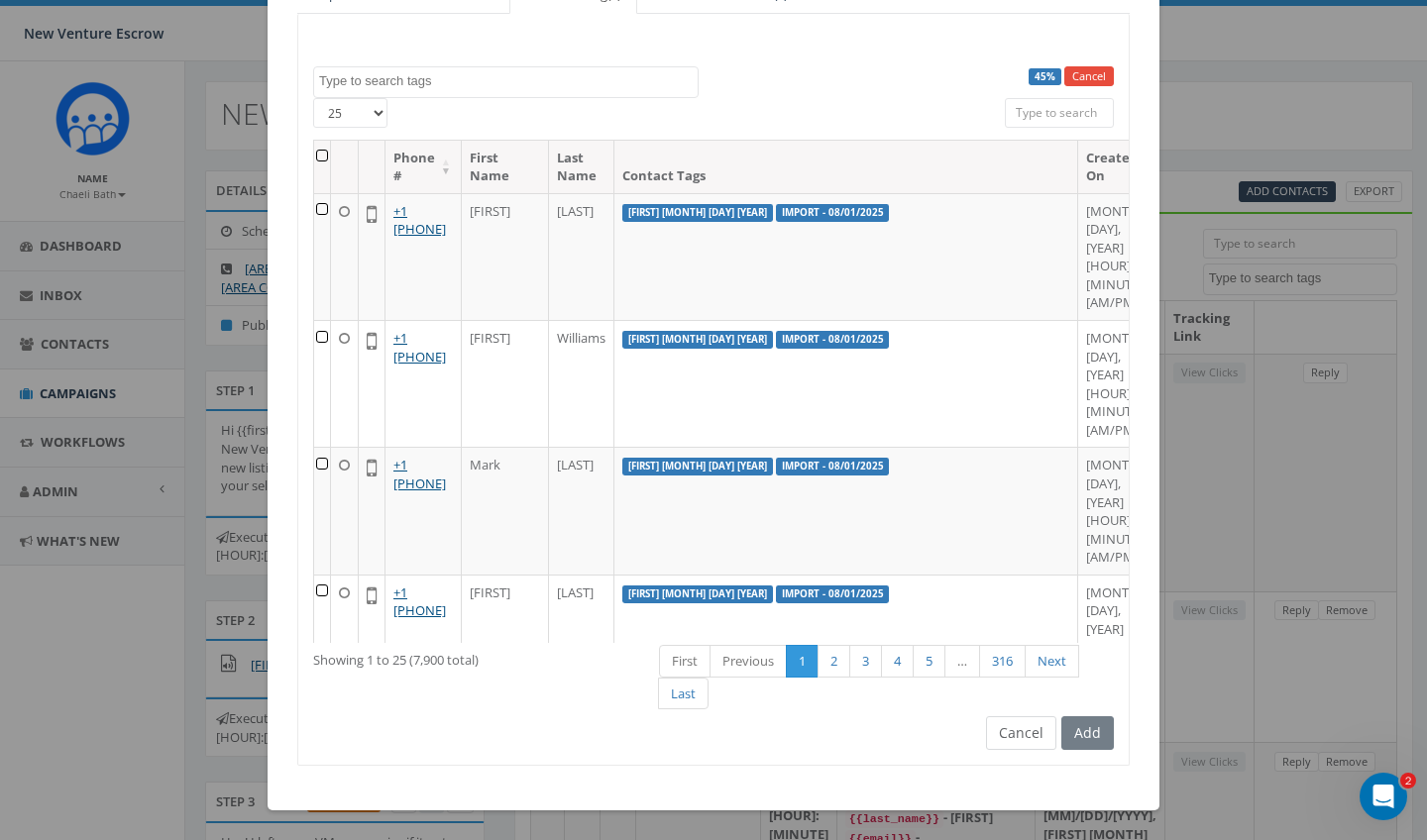 click on "Cancel" at bounding box center (1021, 733) 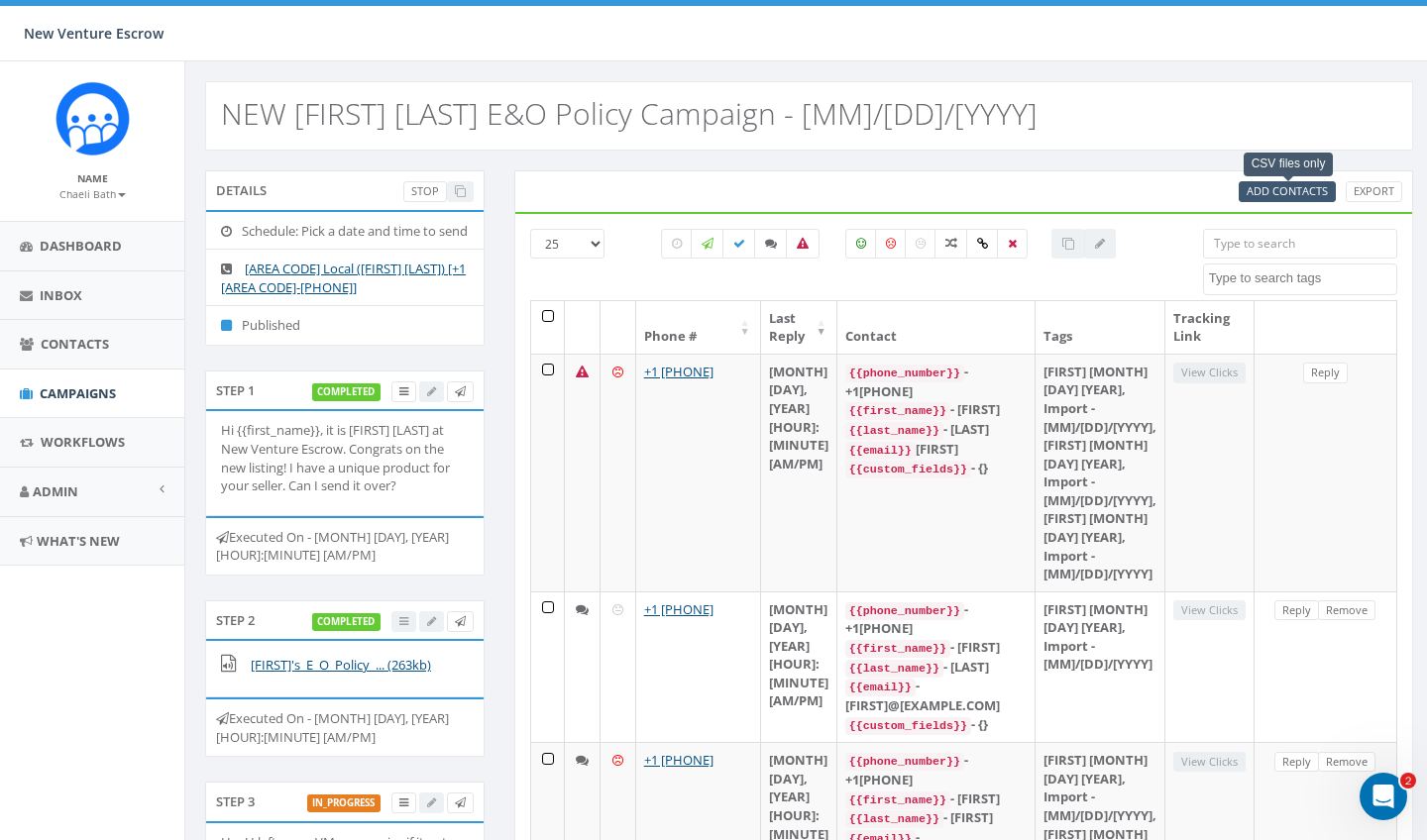 click on "Add Contacts" at bounding box center (1287, 190) 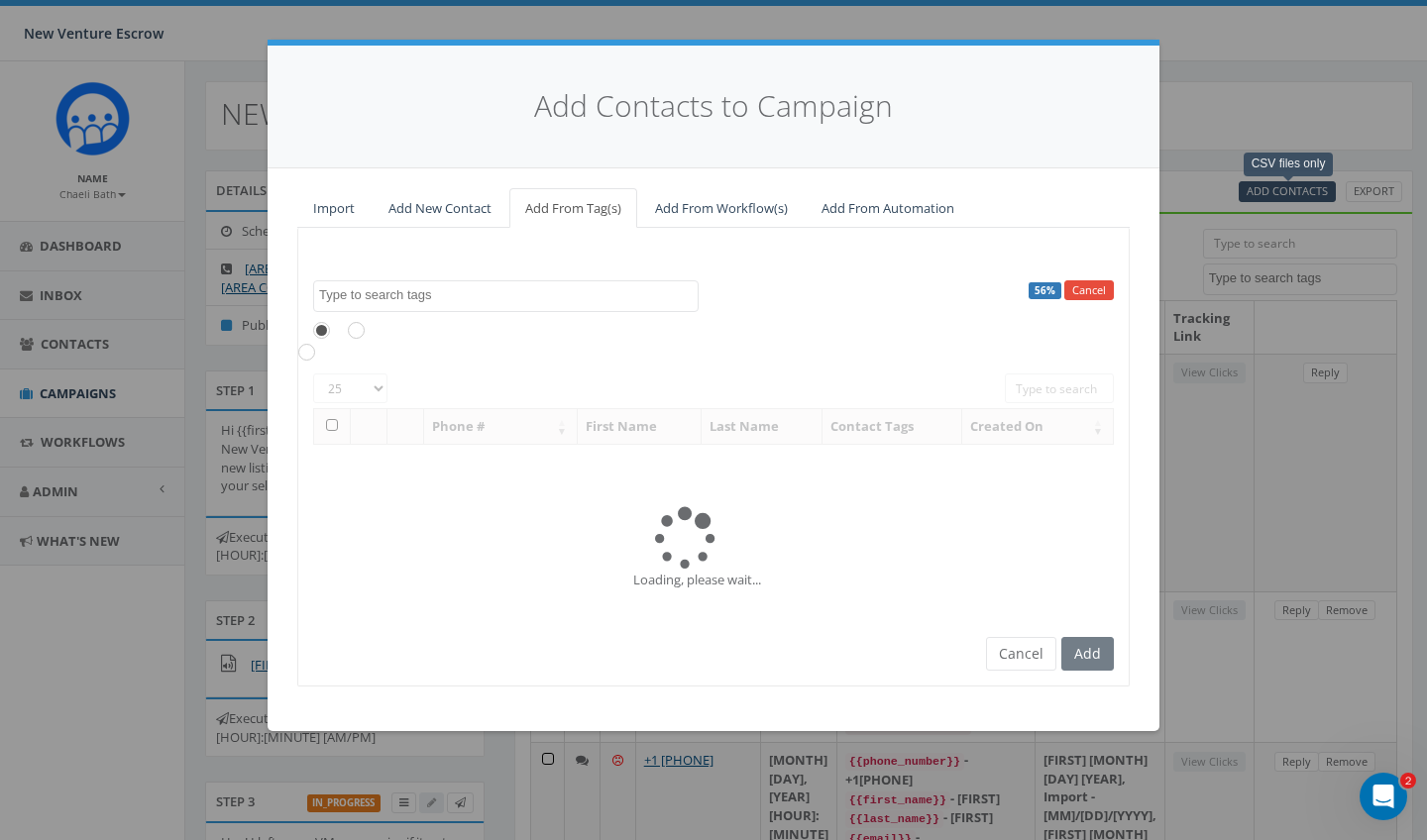 scroll, scrollTop: 0, scrollLeft: 0, axis: both 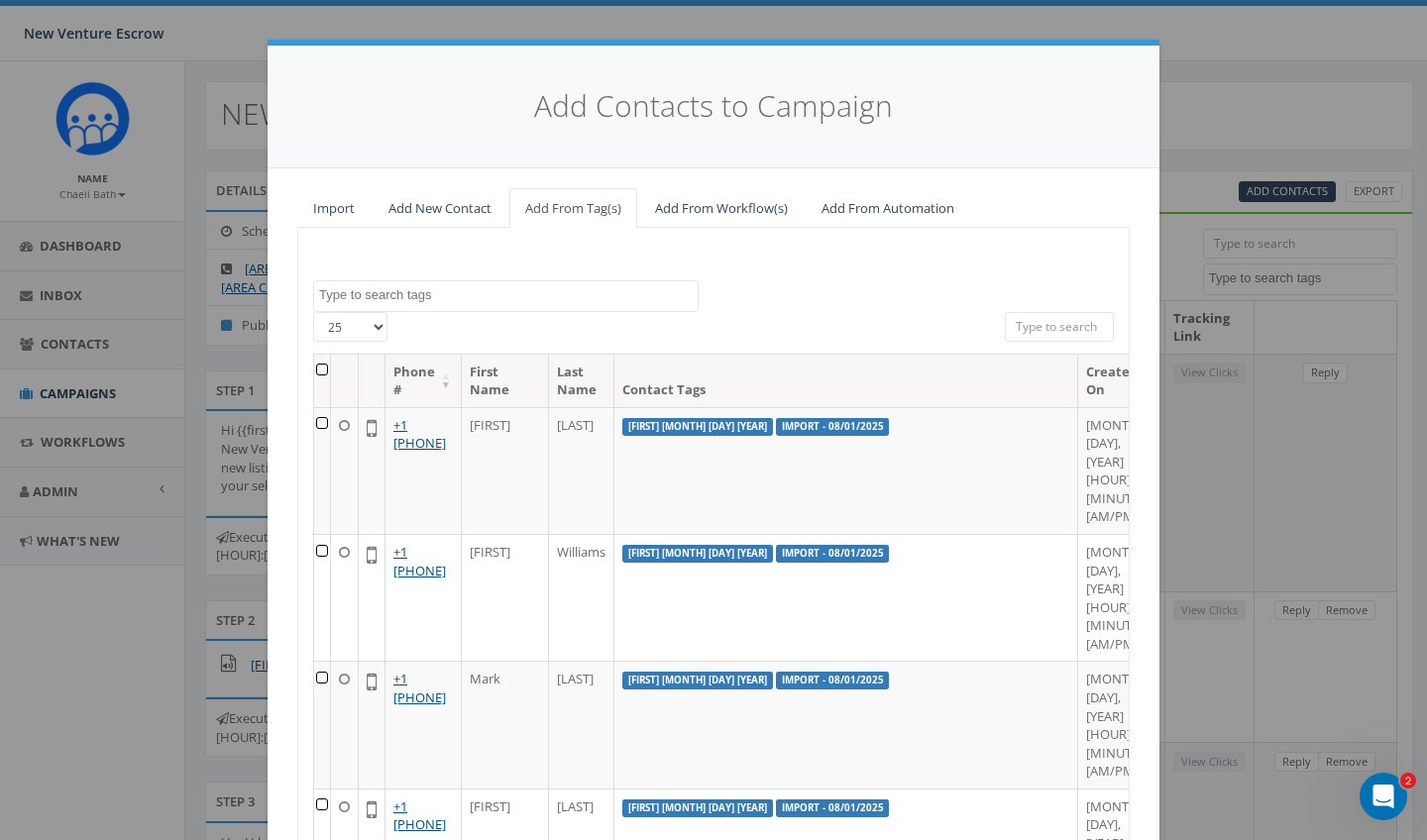click at bounding box center (508, 295) 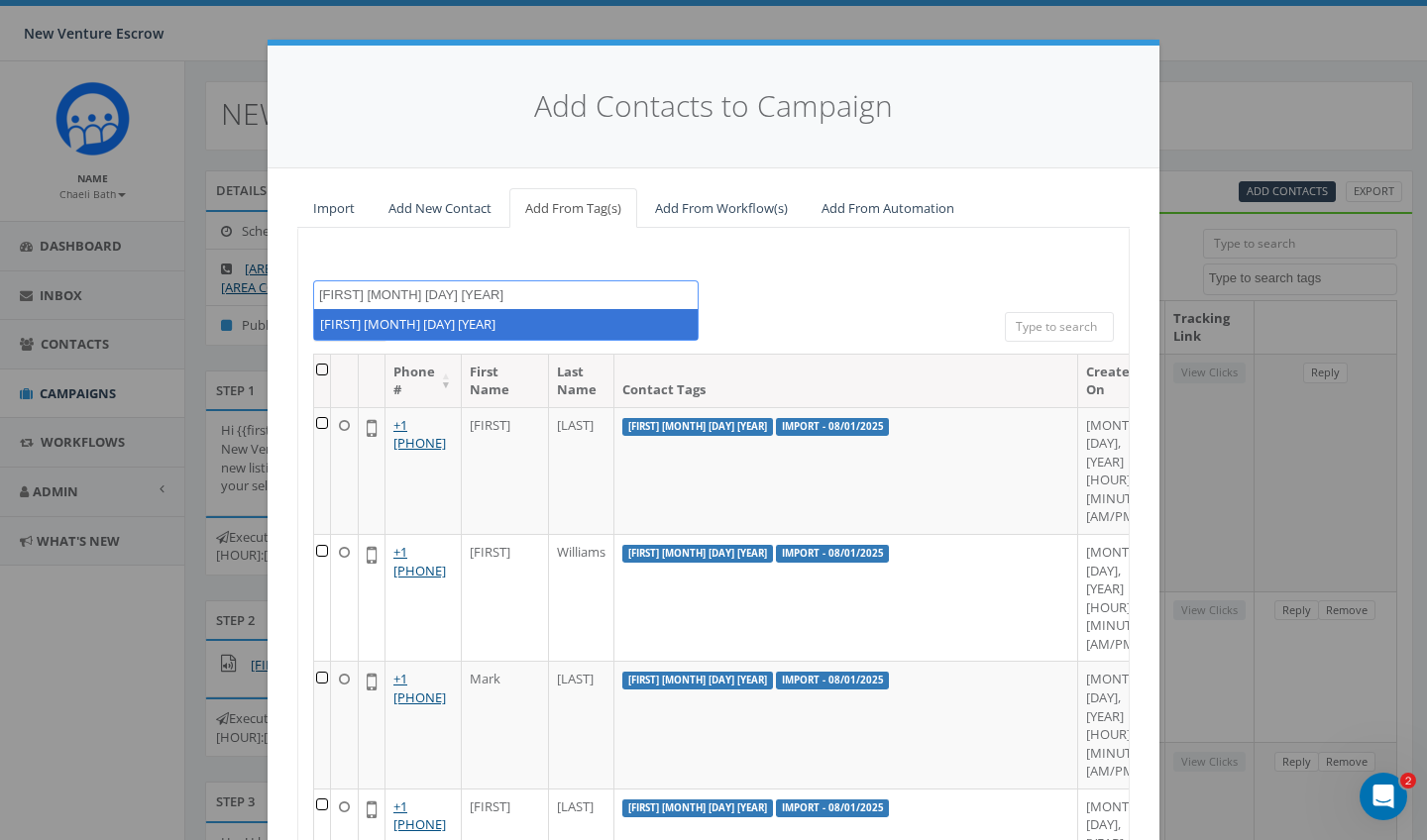 type on "[FIRST] August 1 2025" 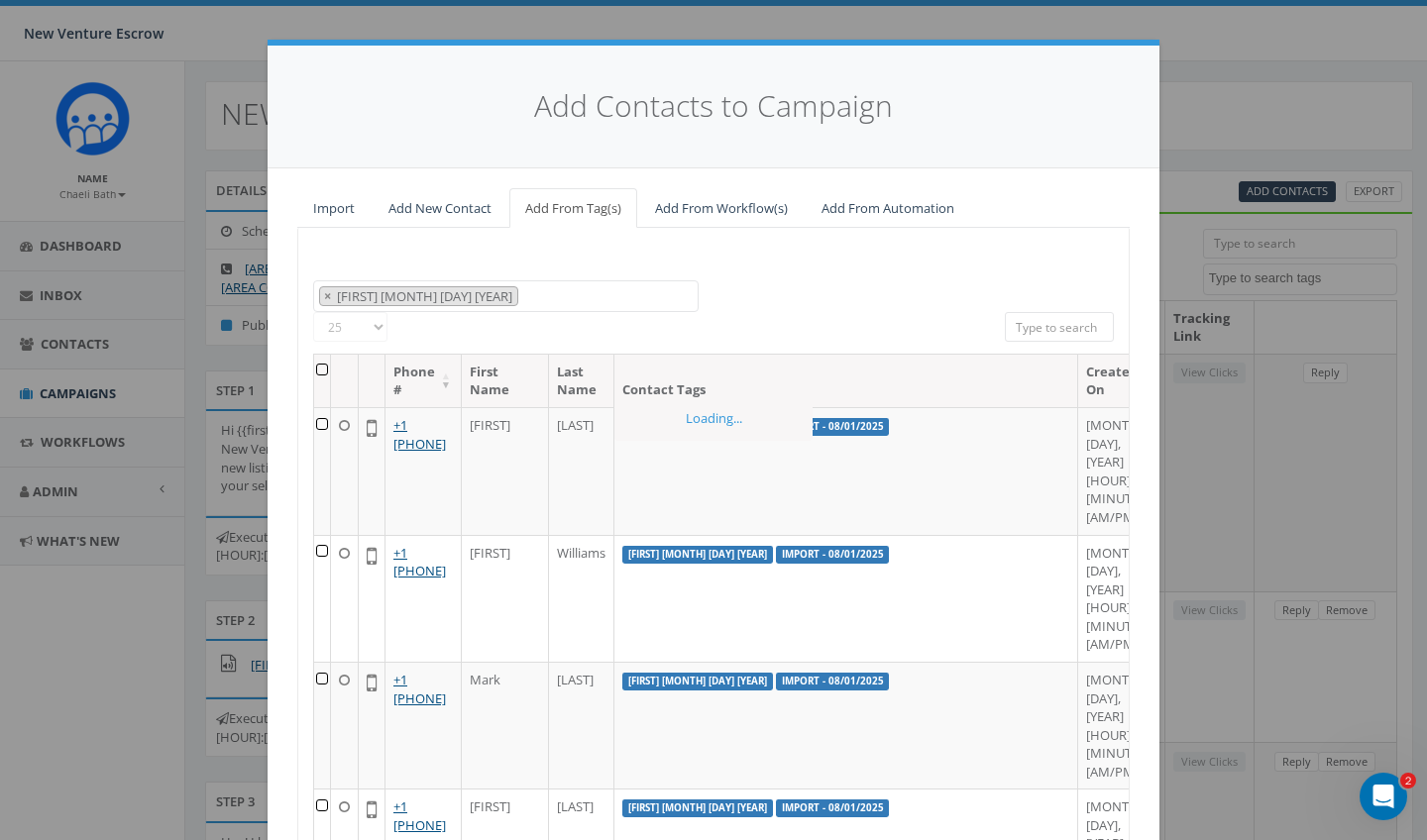 scroll, scrollTop: 4012, scrollLeft: 0, axis: vertical 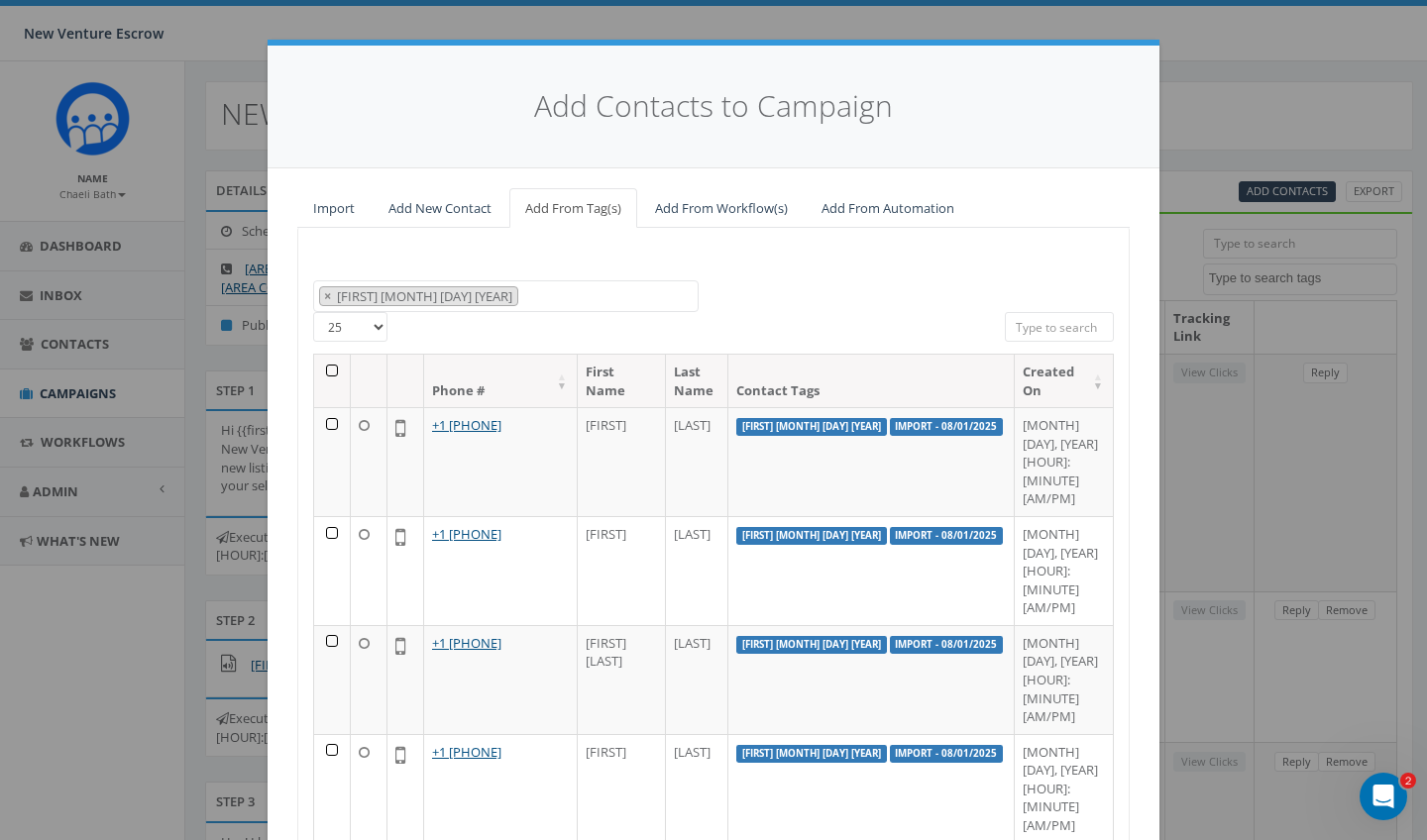 click at bounding box center (332, 380) 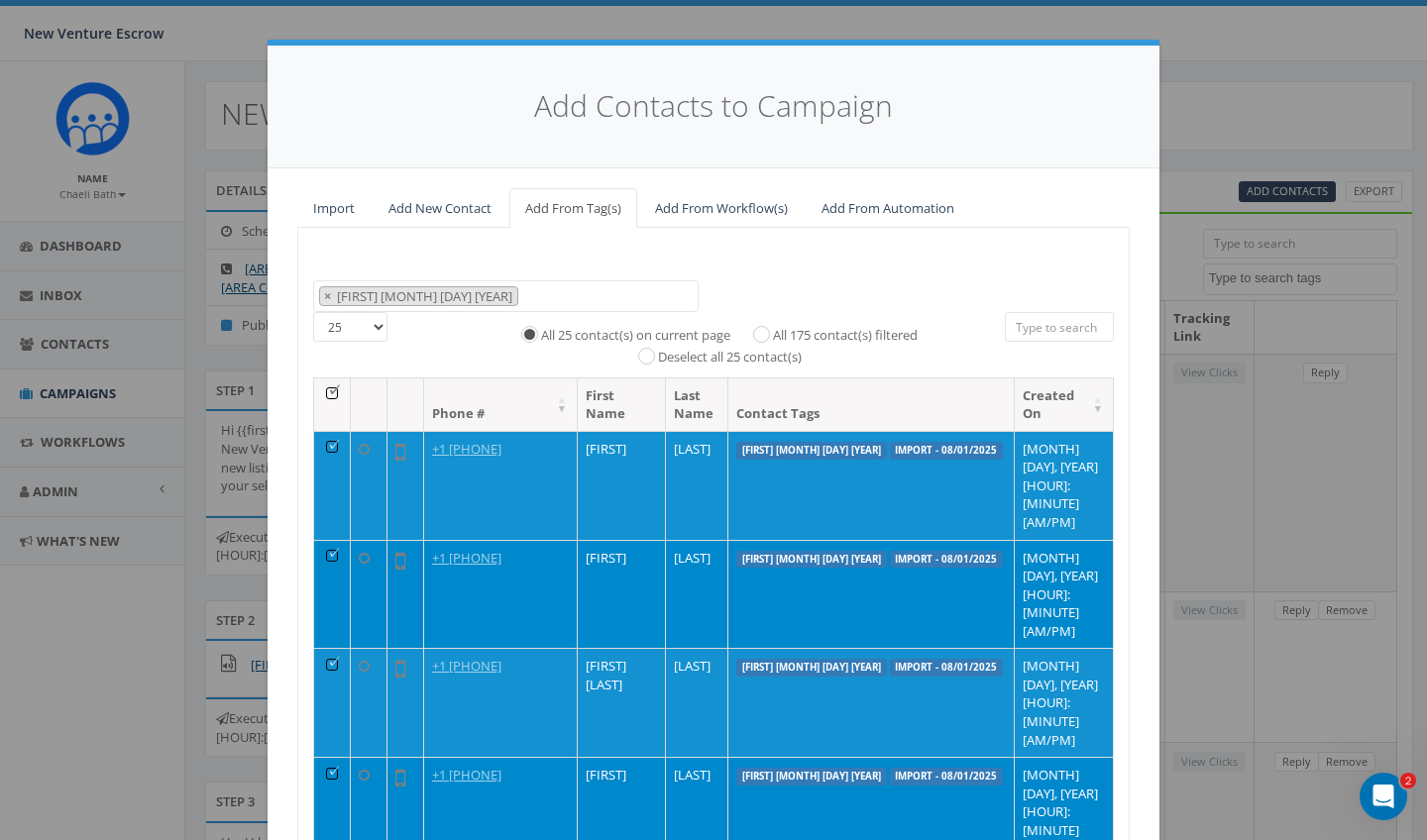 click on "All 175 contact(s) filtered" at bounding box center (766, 332) 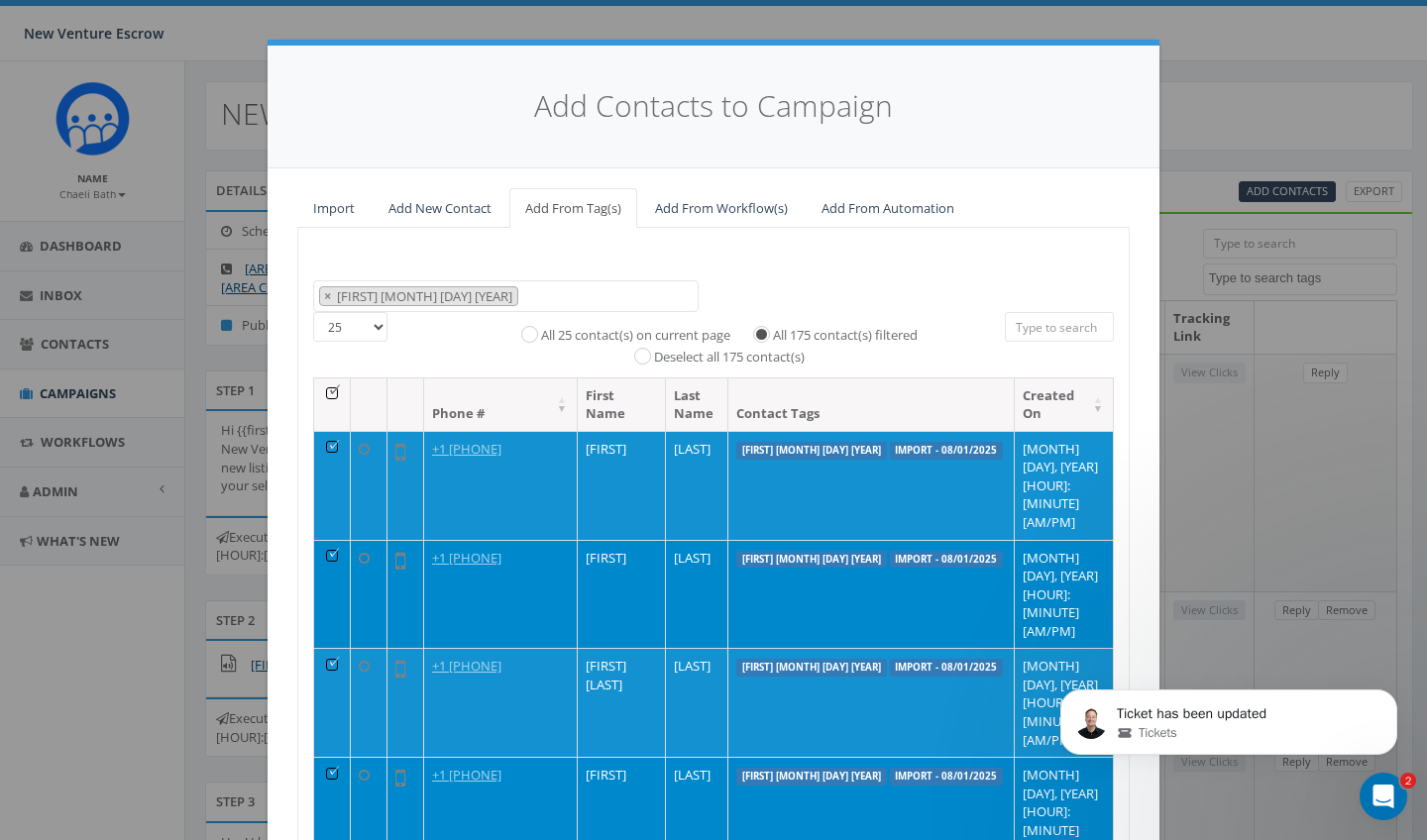 scroll, scrollTop: 0, scrollLeft: 0, axis: both 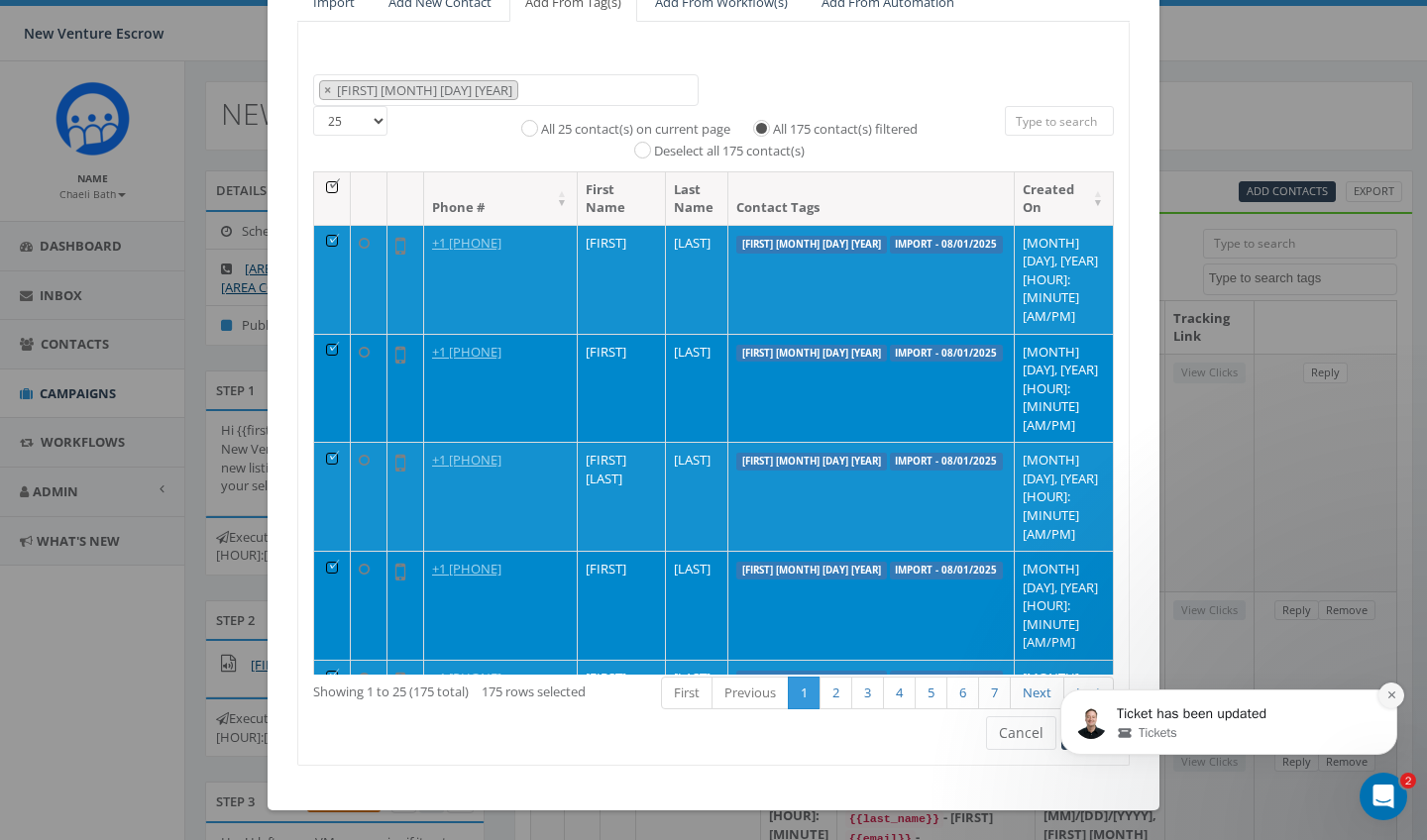 click 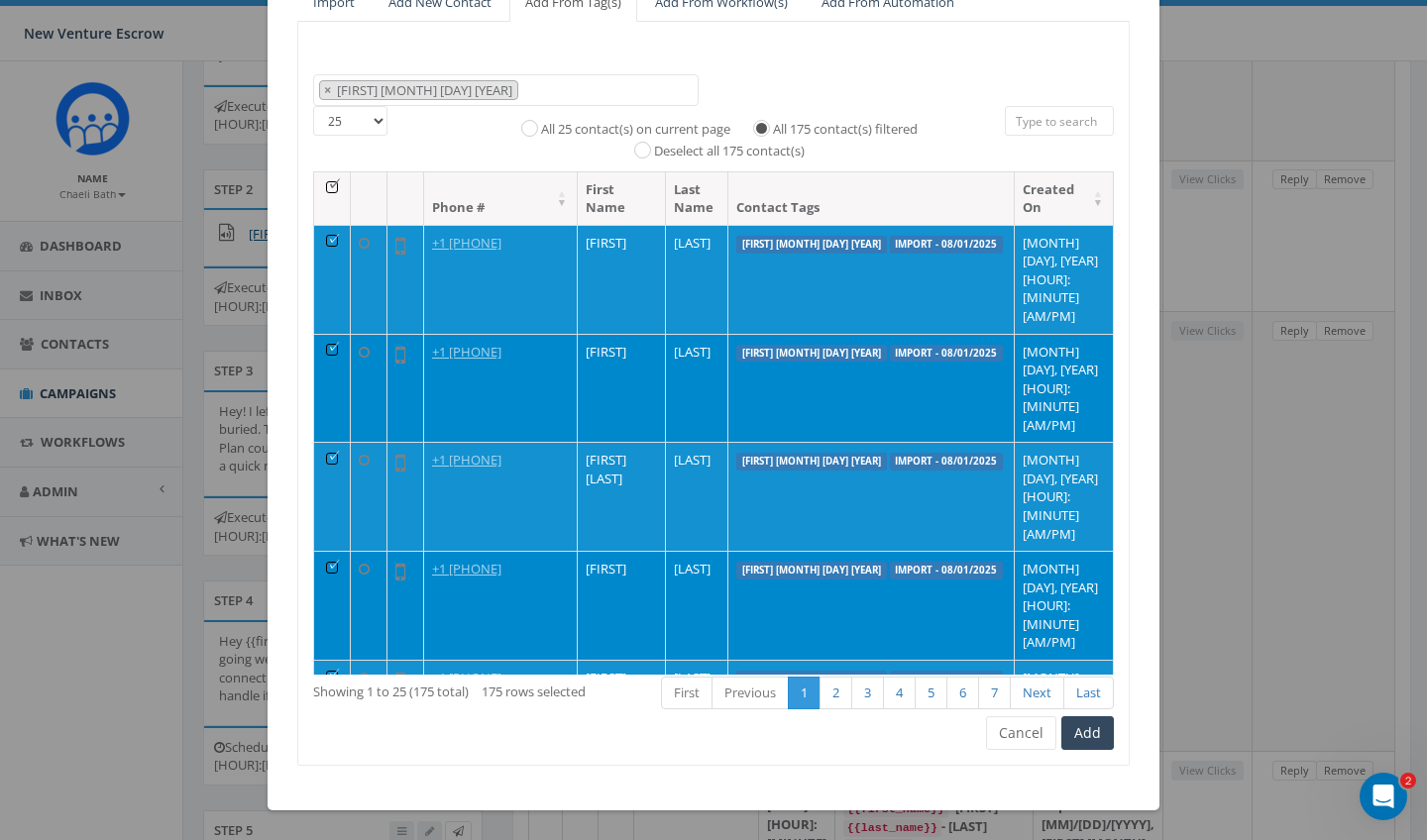 scroll, scrollTop: 434, scrollLeft: 2, axis: both 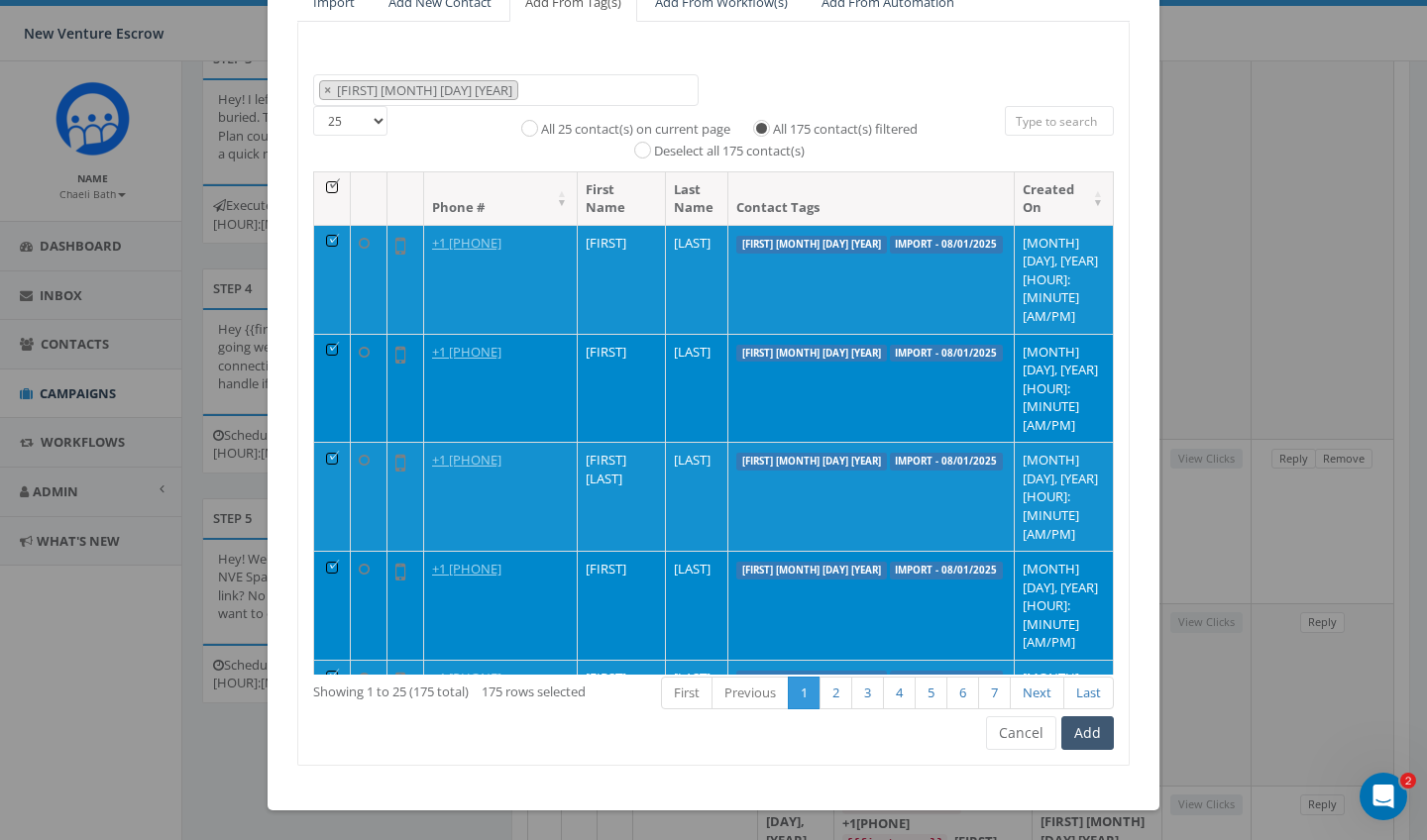 click on "Add" at bounding box center [1087, 733] 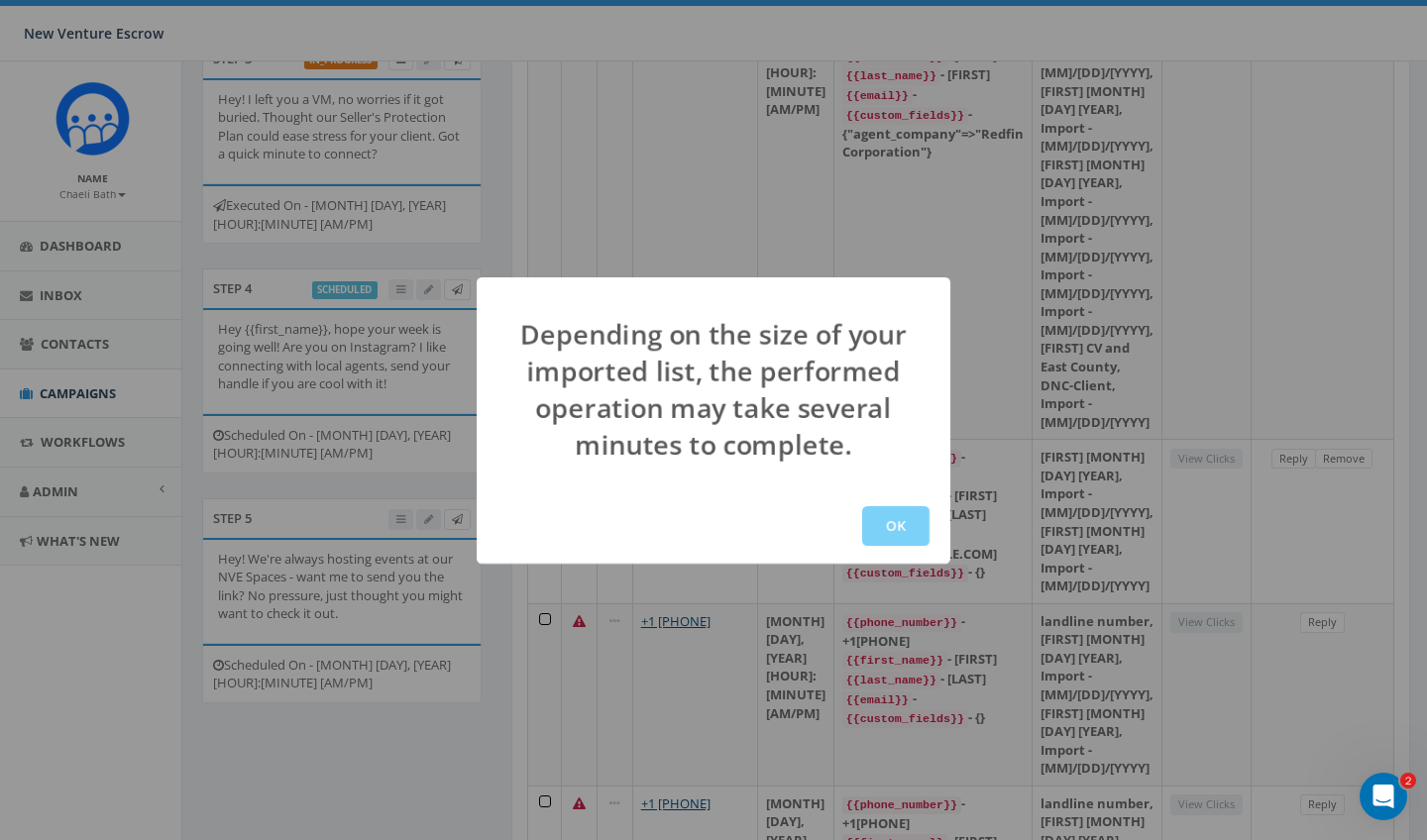 scroll, scrollTop: 0, scrollLeft: 3, axis: horizontal 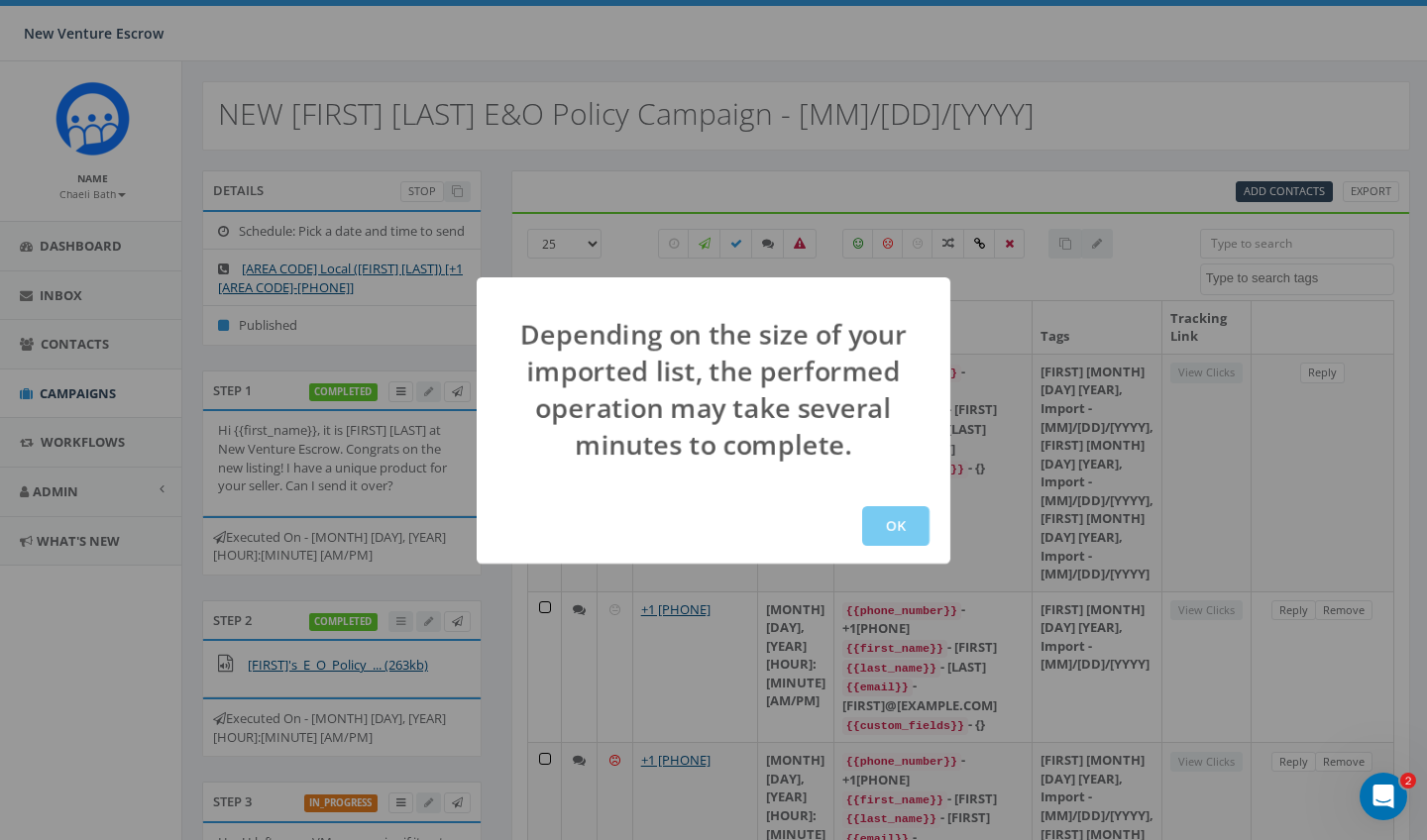 click on "OK" at bounding box center (896, 526) 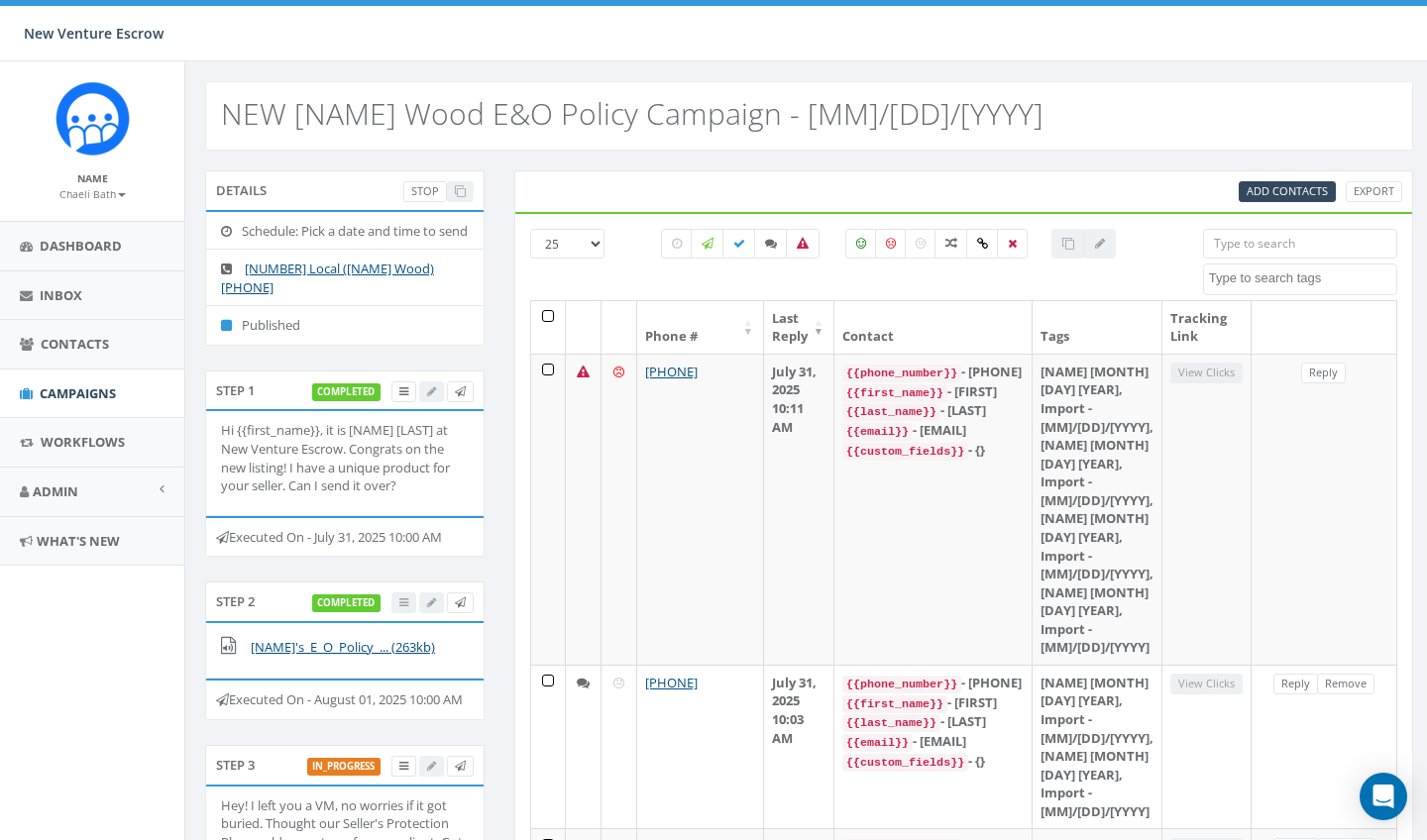 select 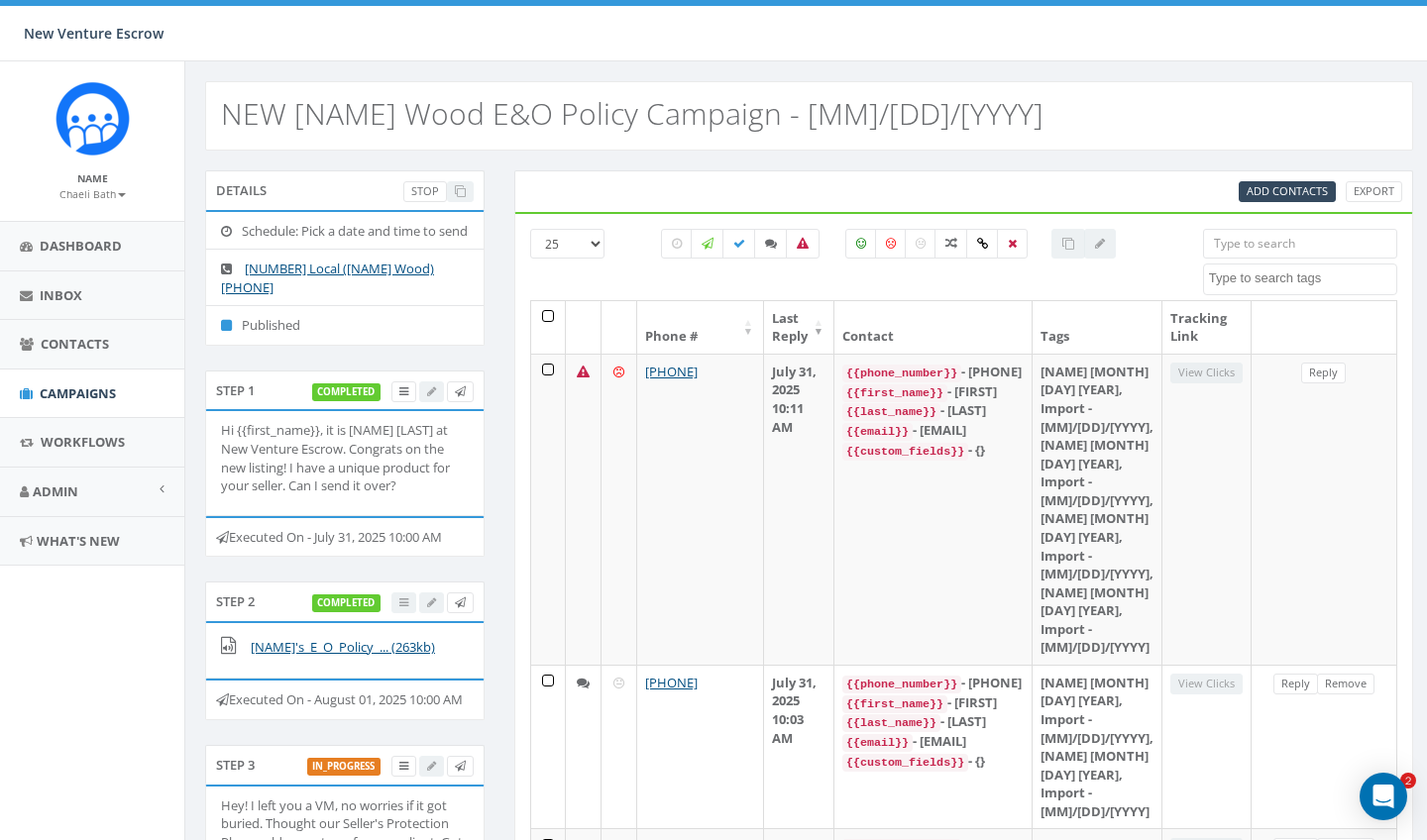 scroll, scrollTop: 0, scrollLeft: 0, axis: both 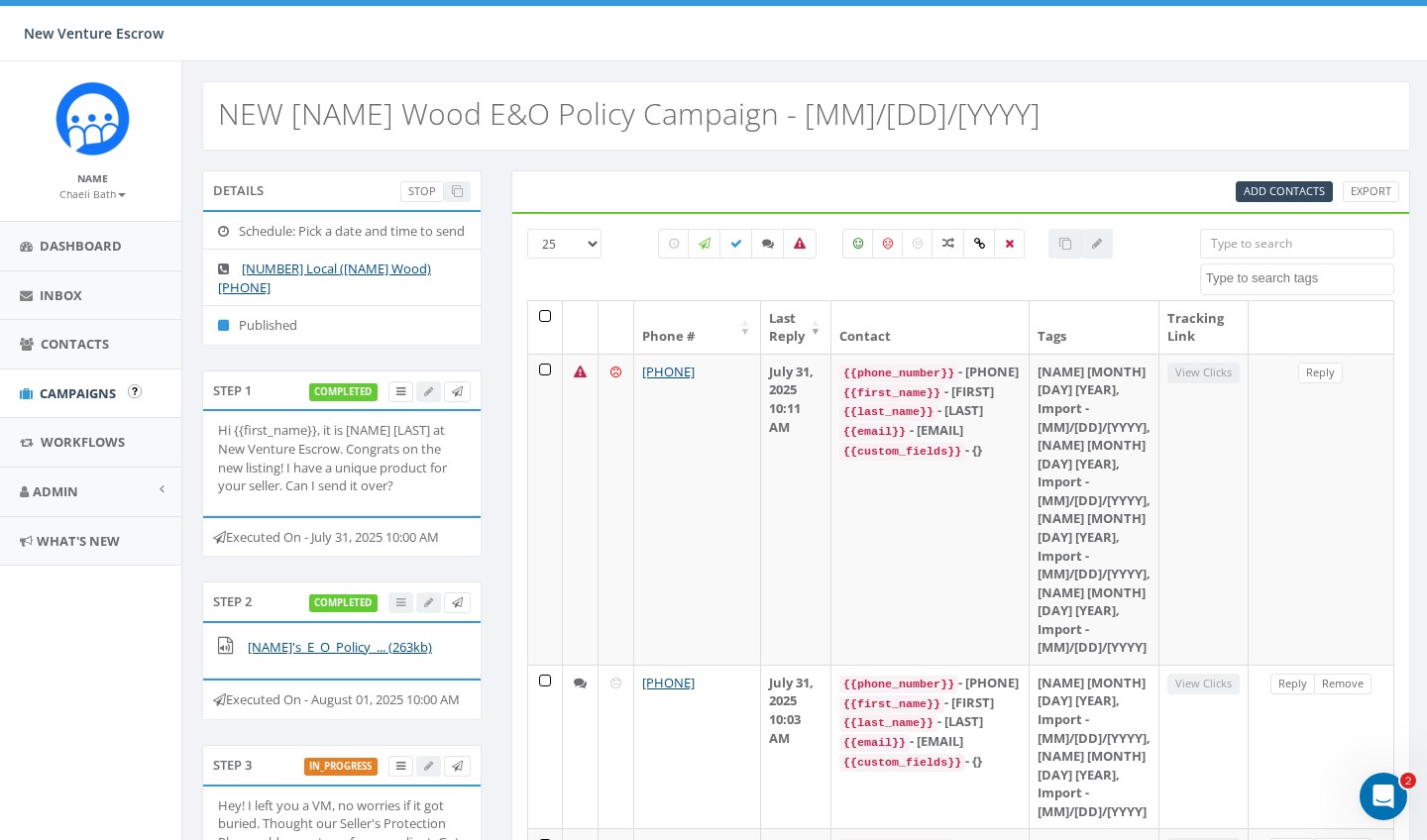 click on "Campaigns" at bounding box center [77, 393] 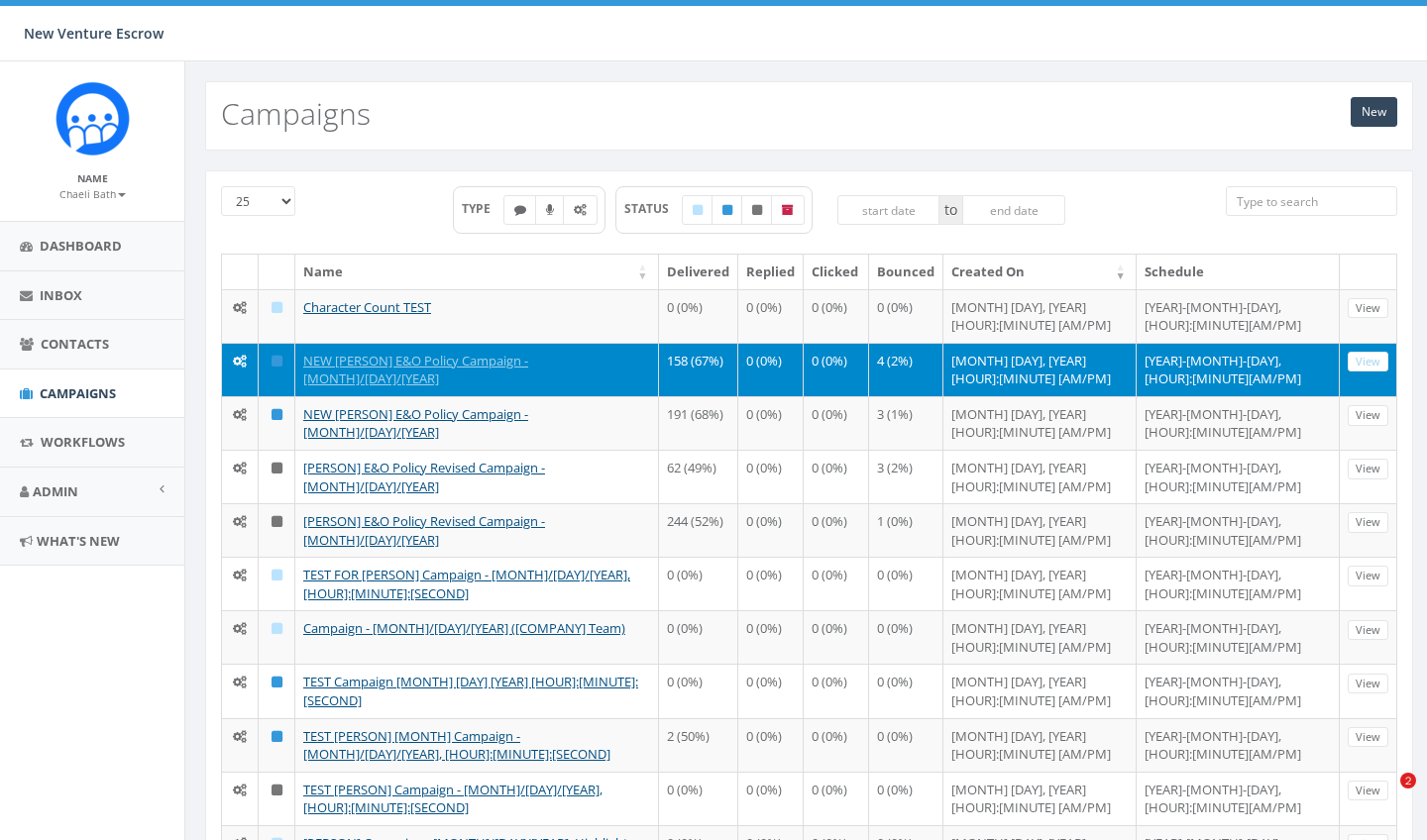 scroll, scrollTop: 0, scrollLeft: 0, axis: both 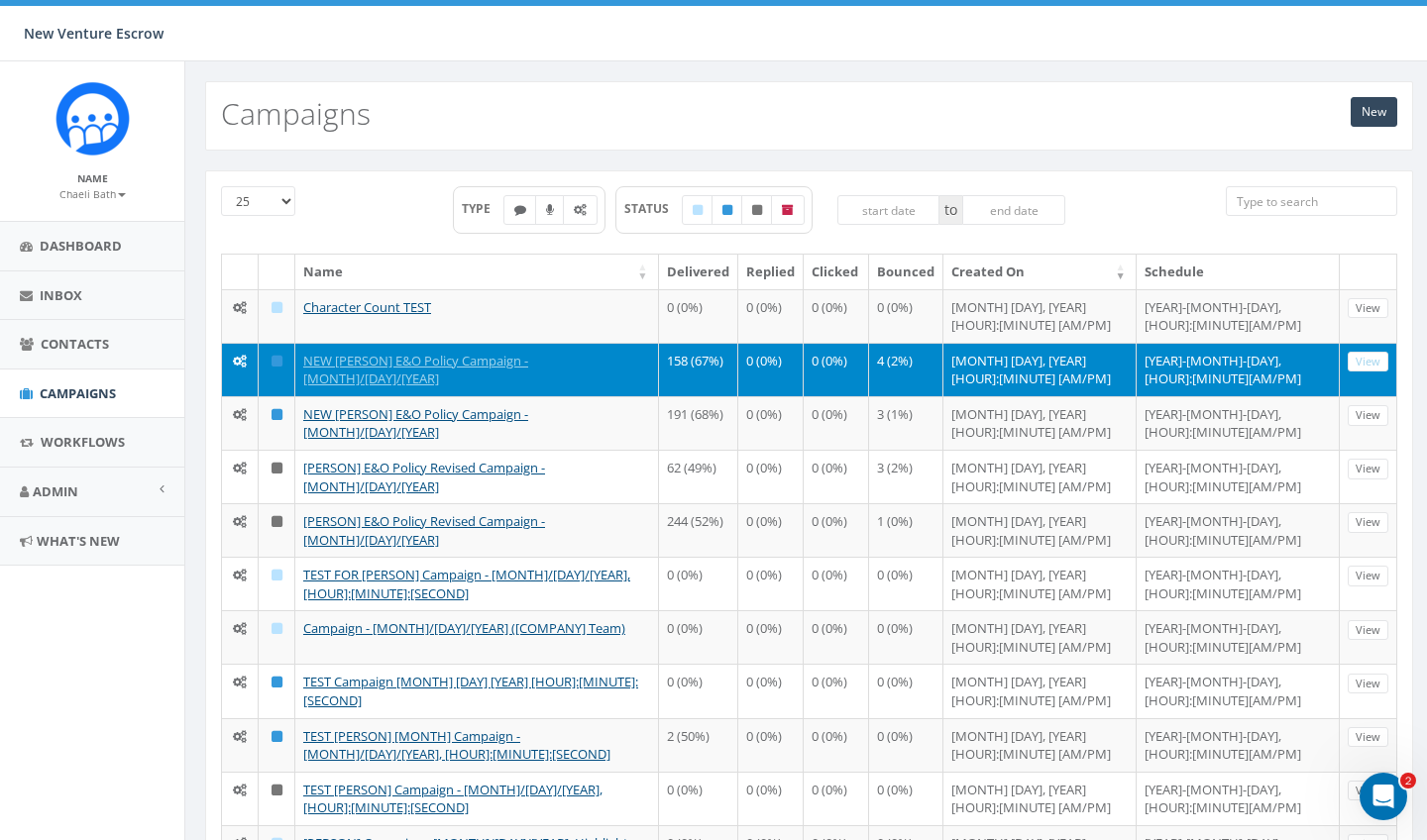 click on "Chaeli Bath" at bounding box center [92, 194] 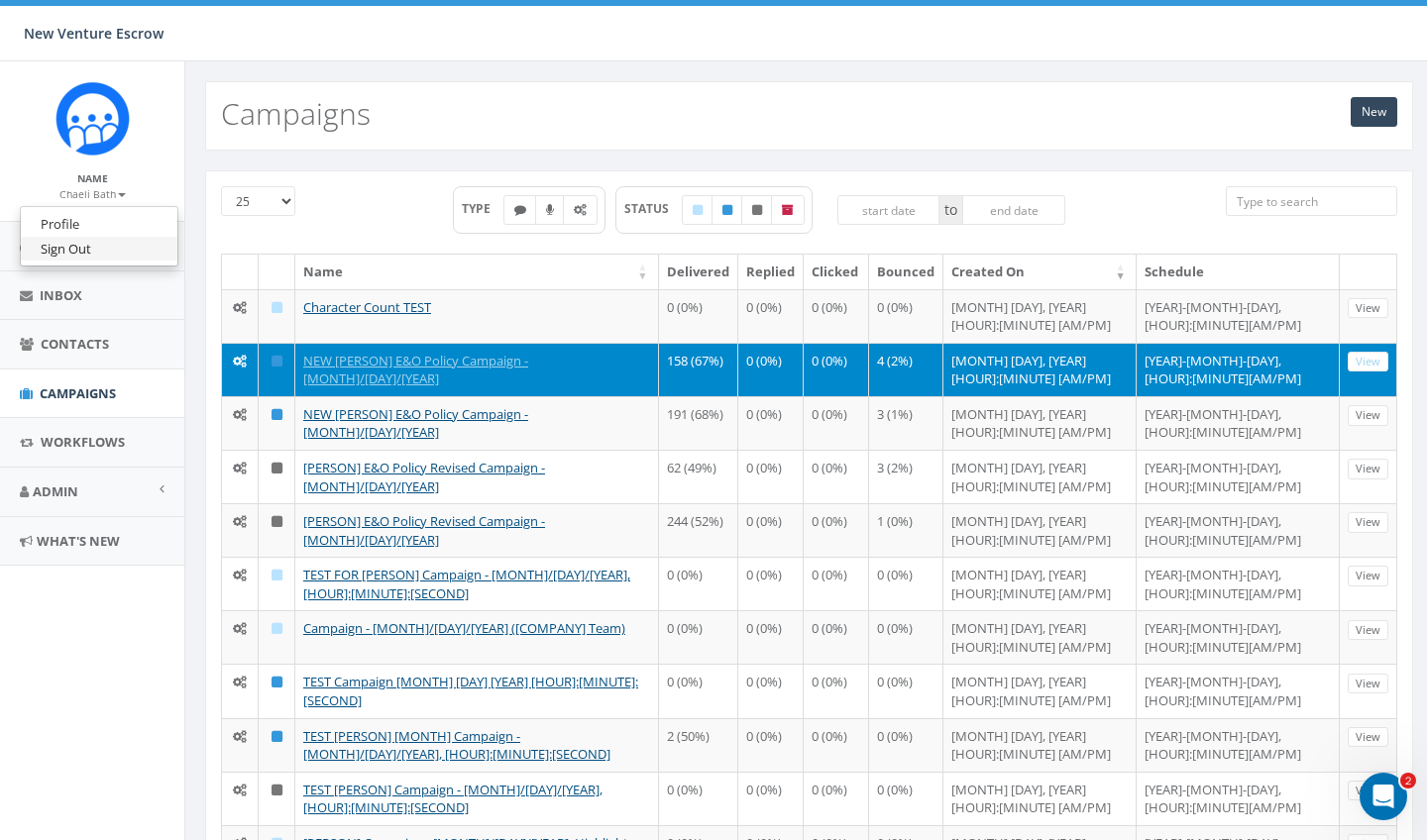 click on "Sign Out" at bounding box center (99, 249) 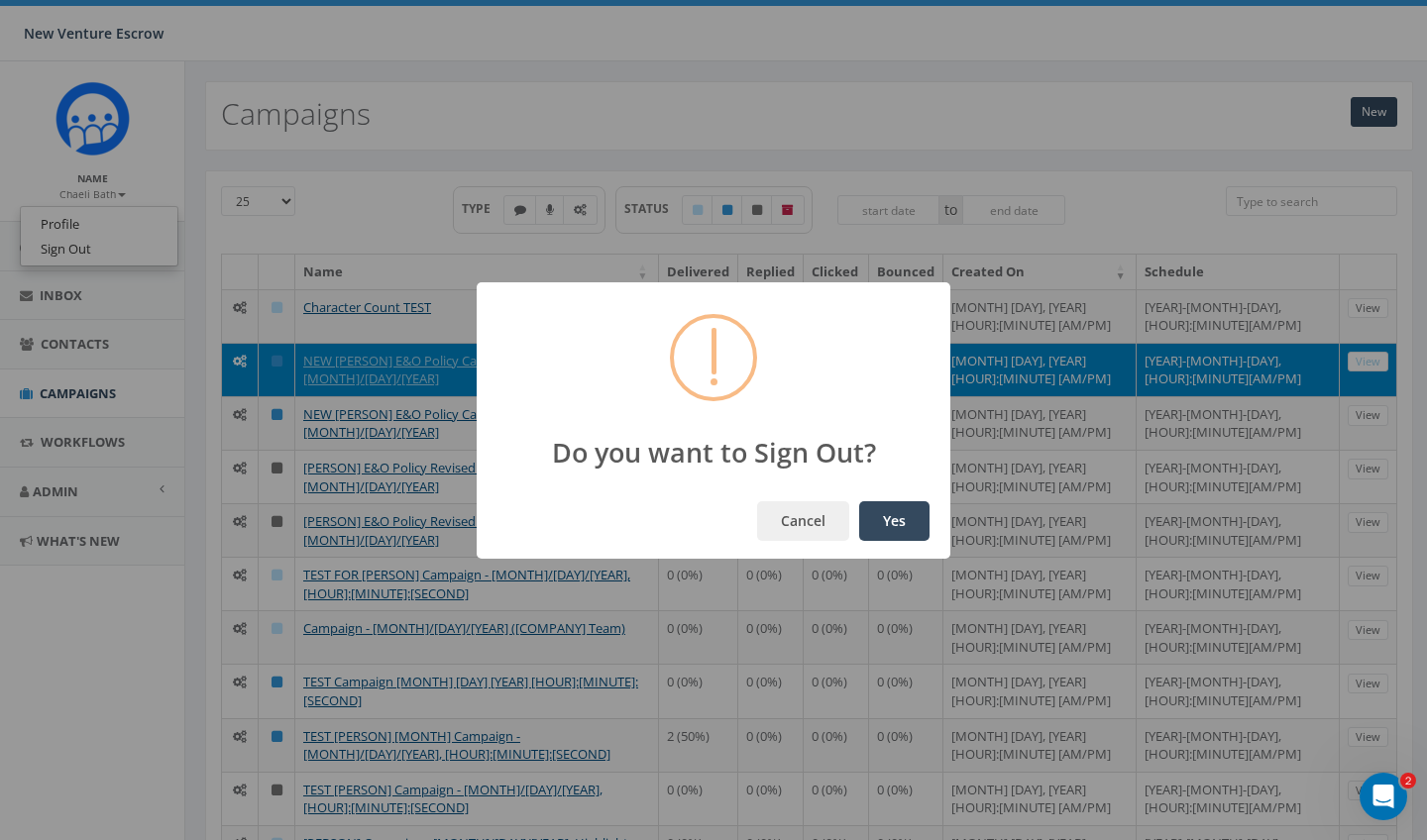 click on "Yes" at bounding box center [894, 521] 